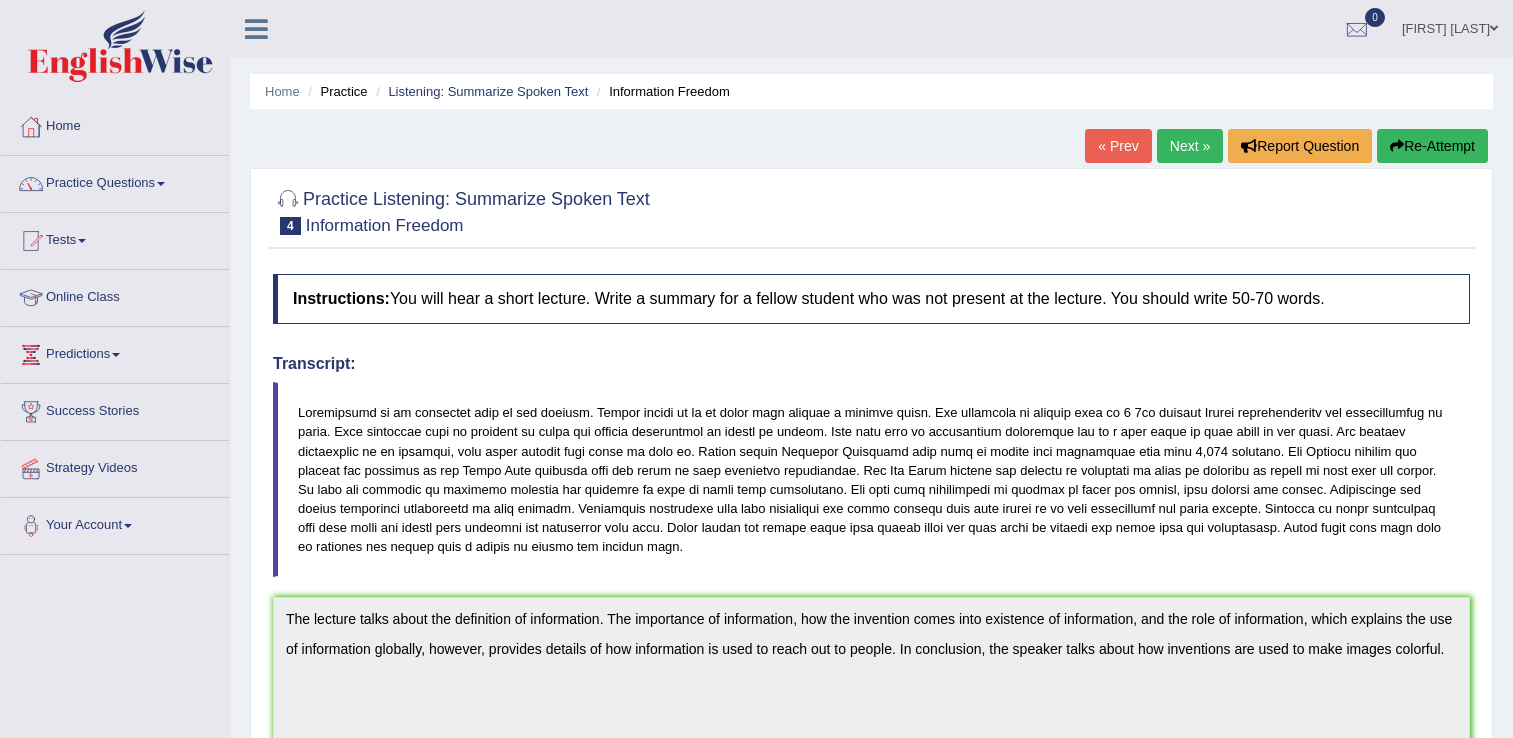scroll, scrollTop: 490, scrollLeft: 0, axis: vertical 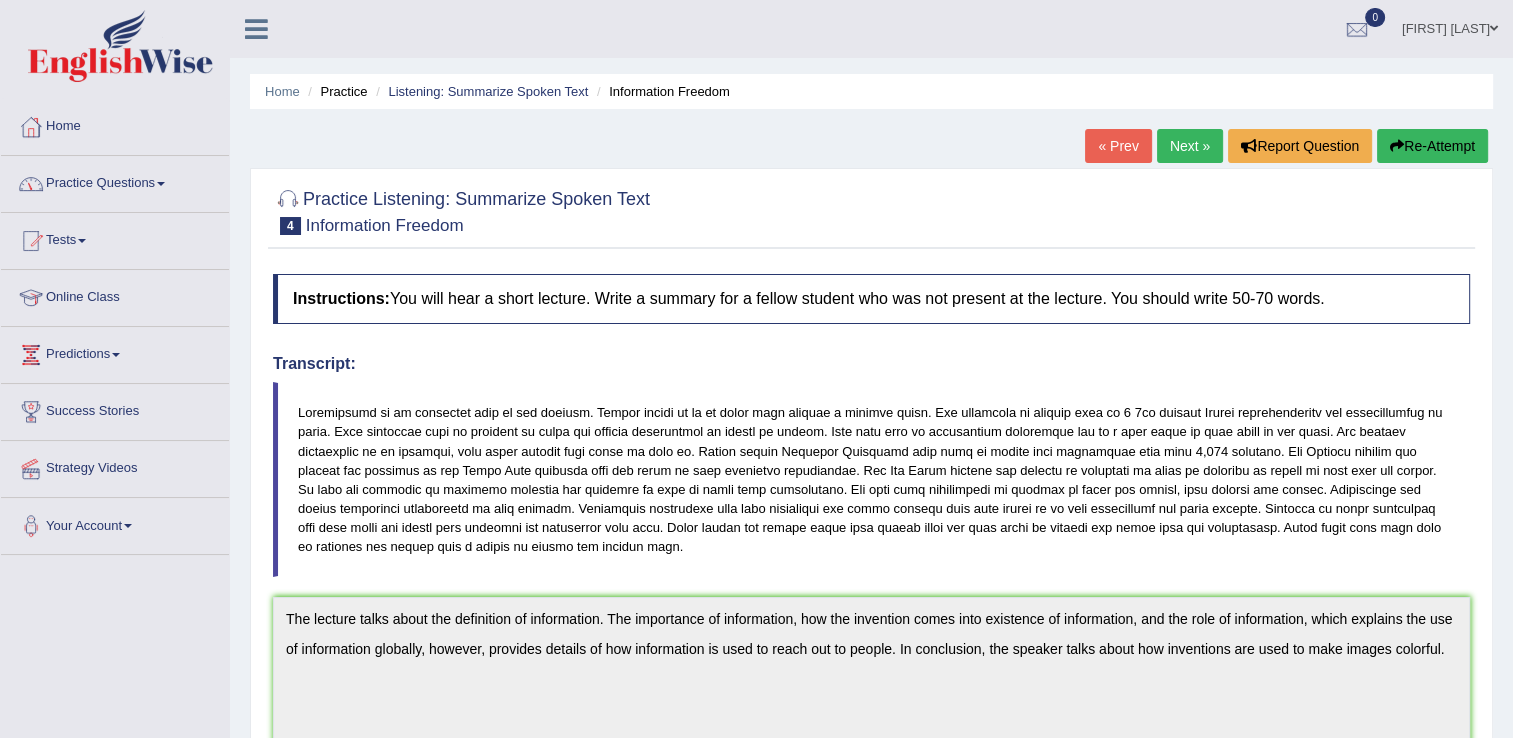 click on "Practice Questions" at bounding box center (115, 181) 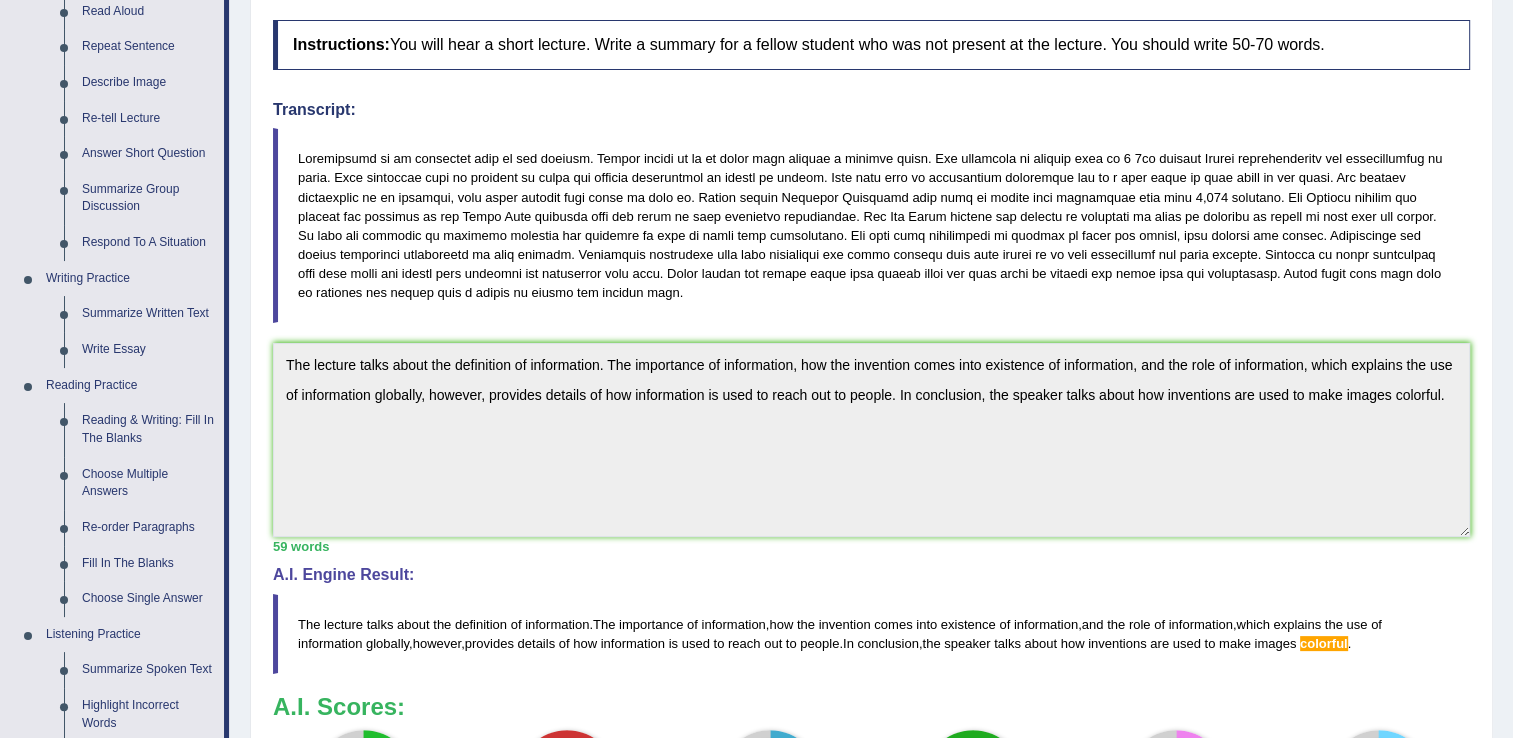 scroll, scrollTop: 248, scrollLeft: 0, axis: vertical 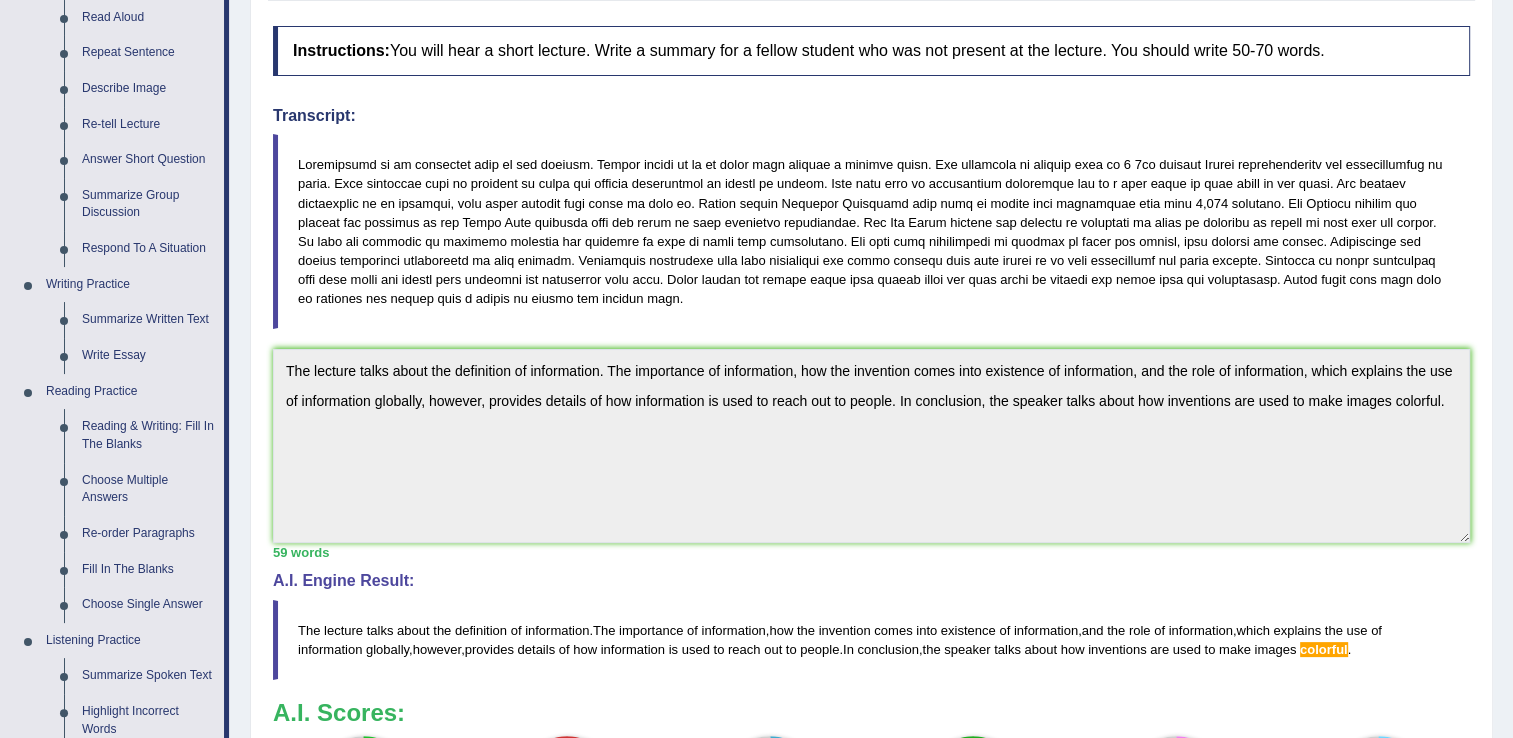 click on "Transcript:" at bounding box center (871, 116) 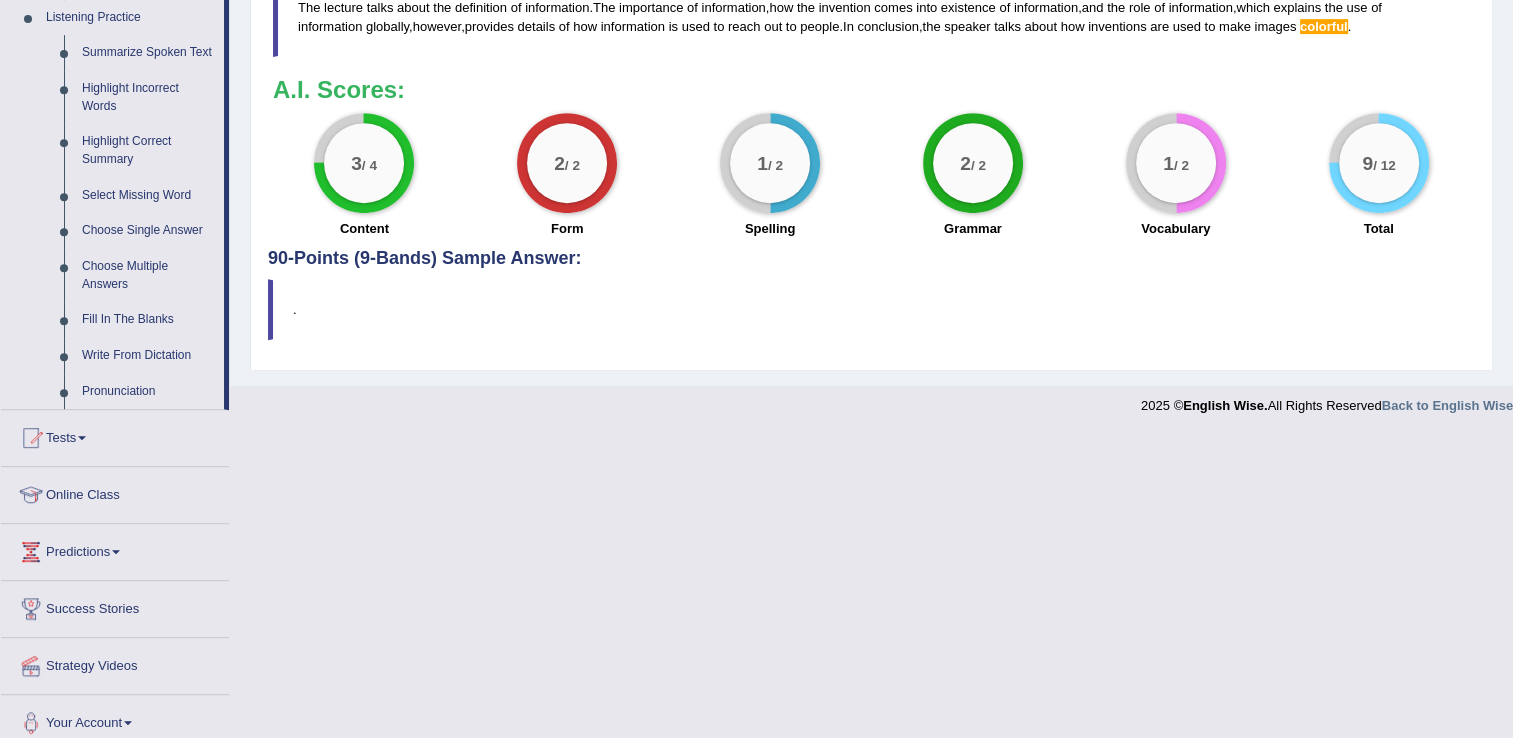scroll, scrollTop: 872, scrollLeft: 0, axis: vertical 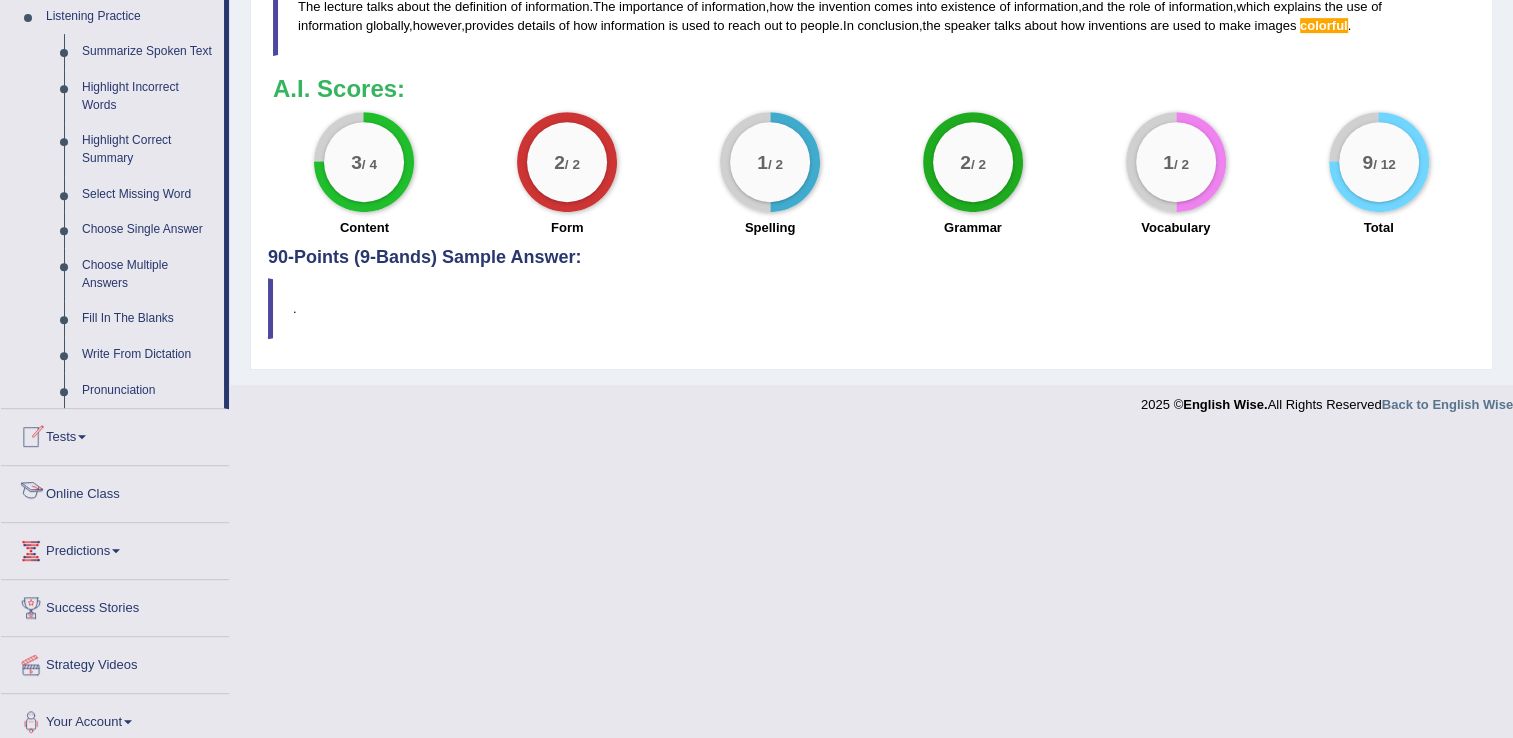 click on "Online Class" at bounding box center [115, 491] 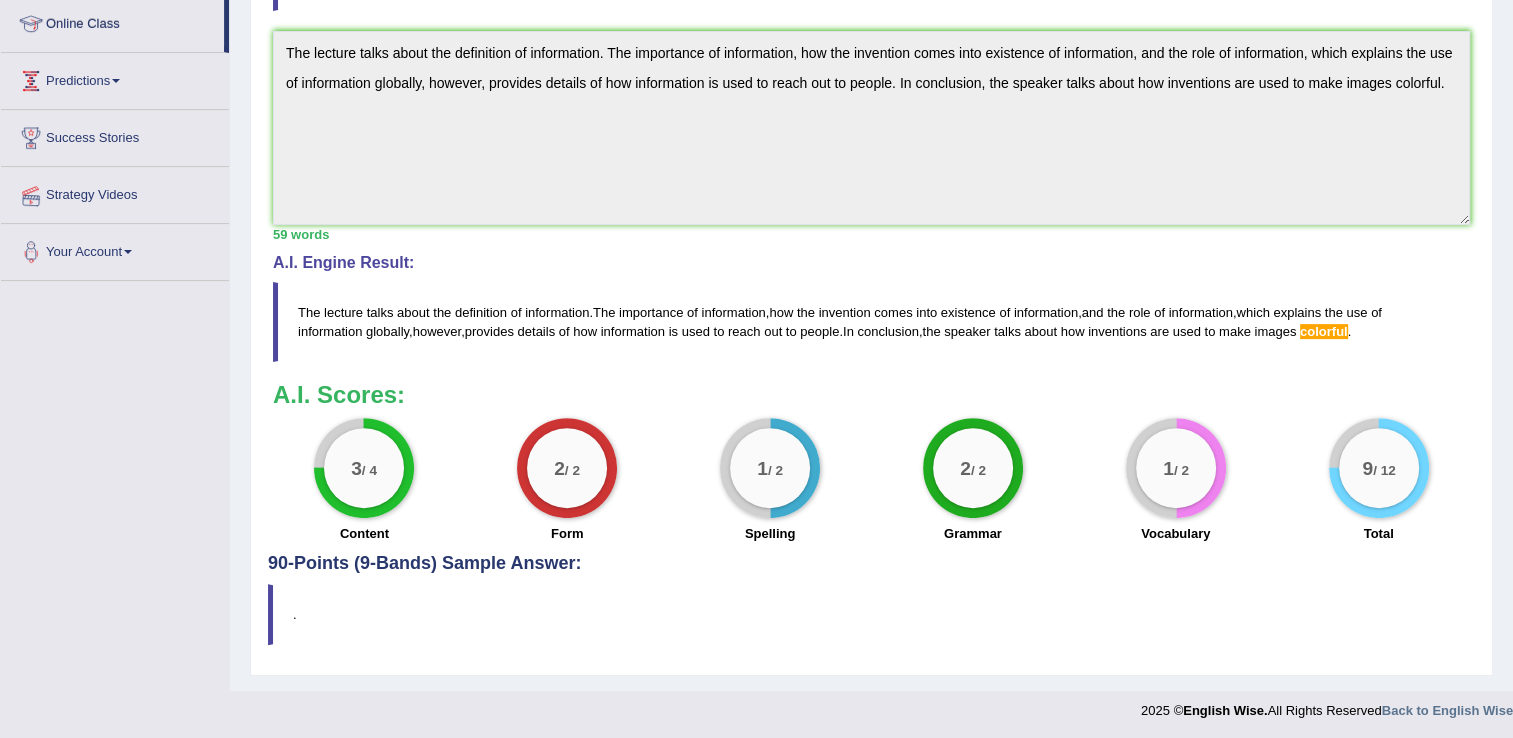 scroll, scrollTop: 221, scrollLeft: 0, axis: vertical 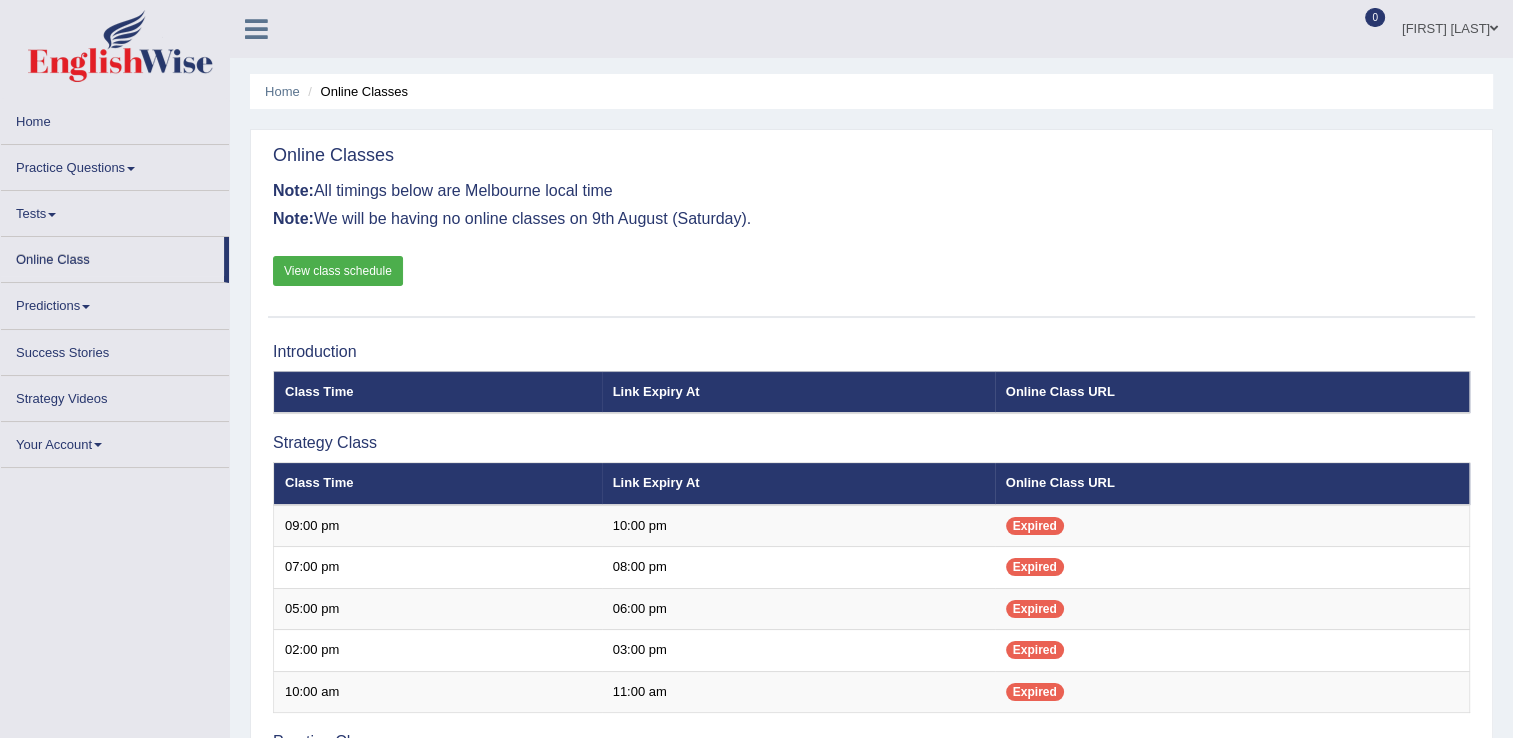 click on "View class schedule" at bounding box center [338, 271] 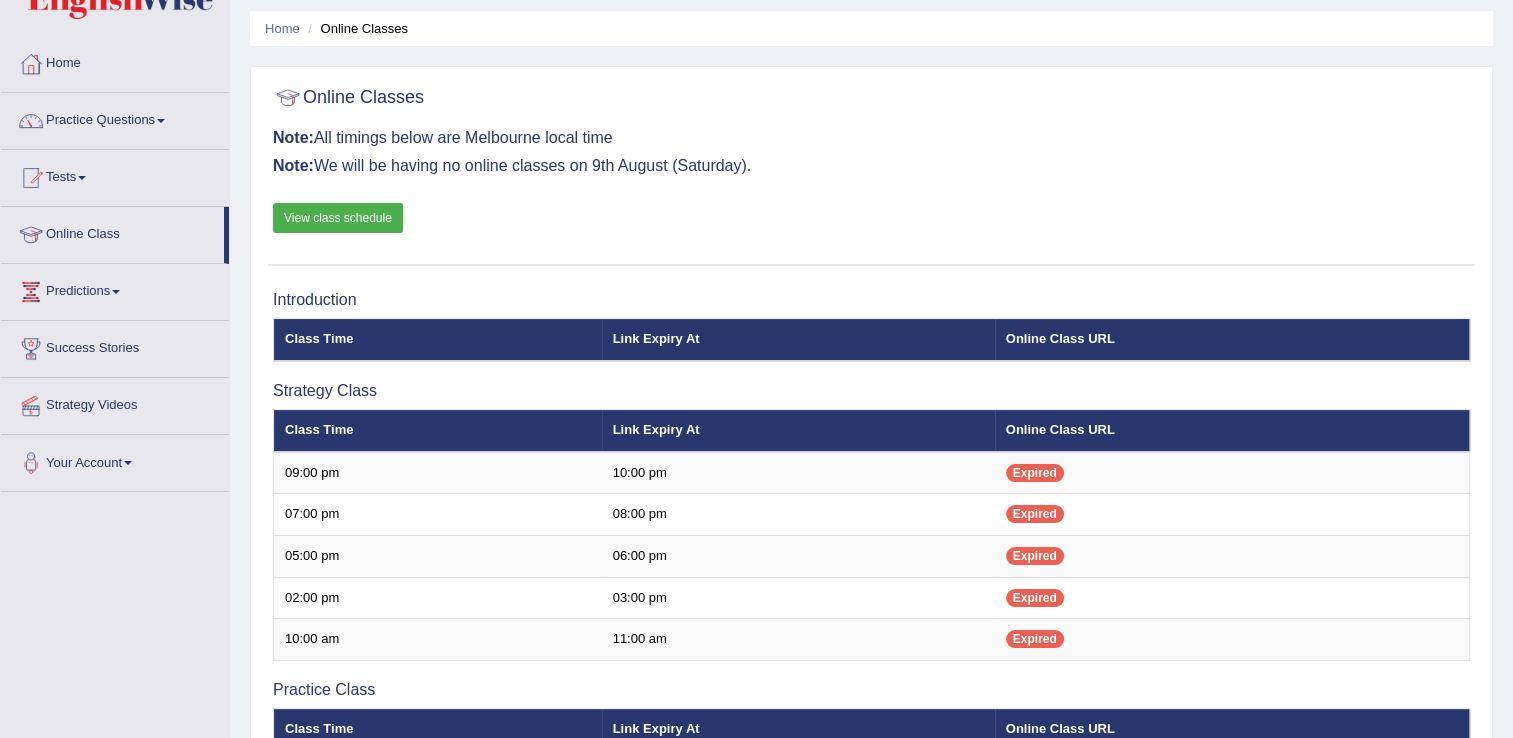 scroll, scrollTop: 62, scrollLeft: 0, axis: vertical 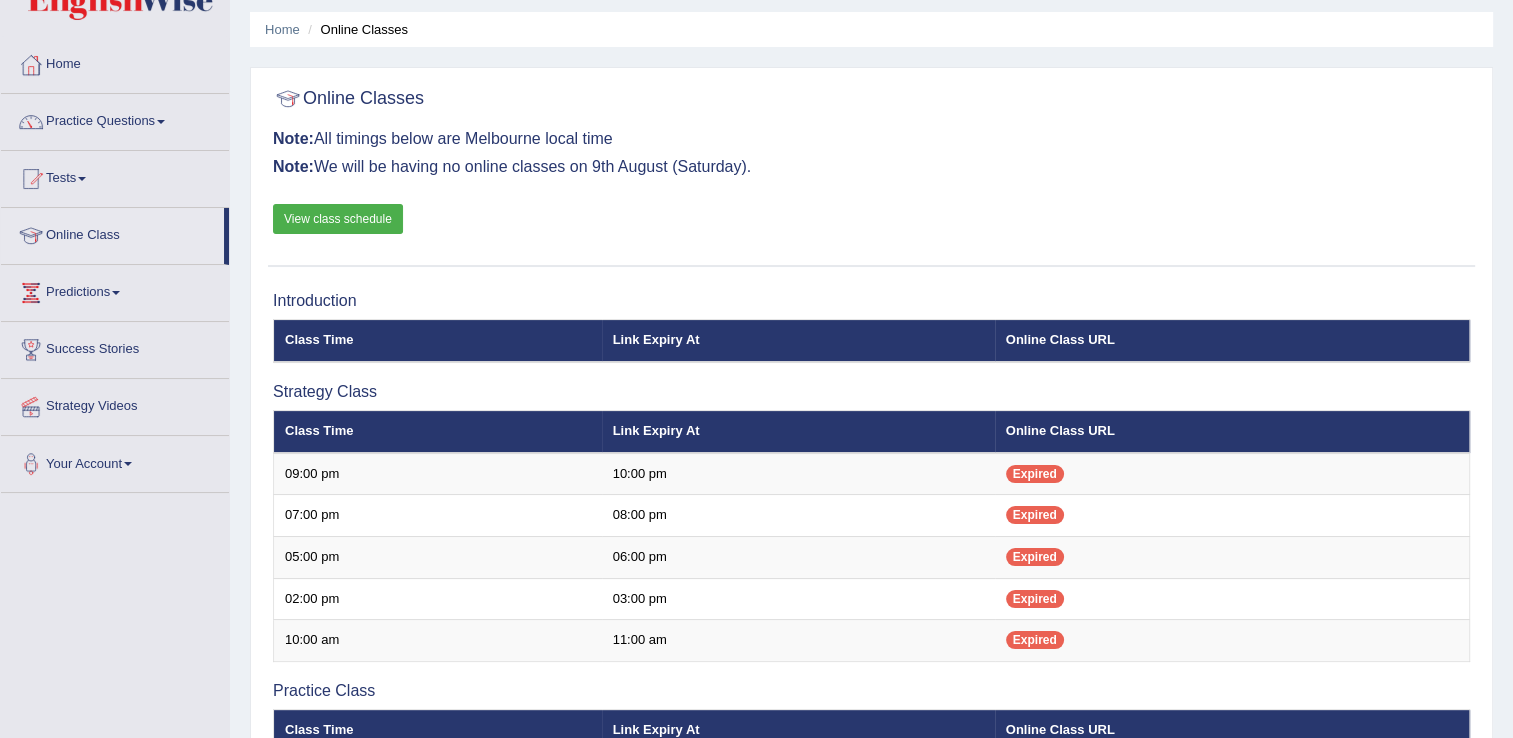 click on "Online Classes
Note:  All timings below are Melbourne local time
Note:  We will be having no online classes on 9th August (Saturday).
View class schedule" at bounding box center [871, 172] 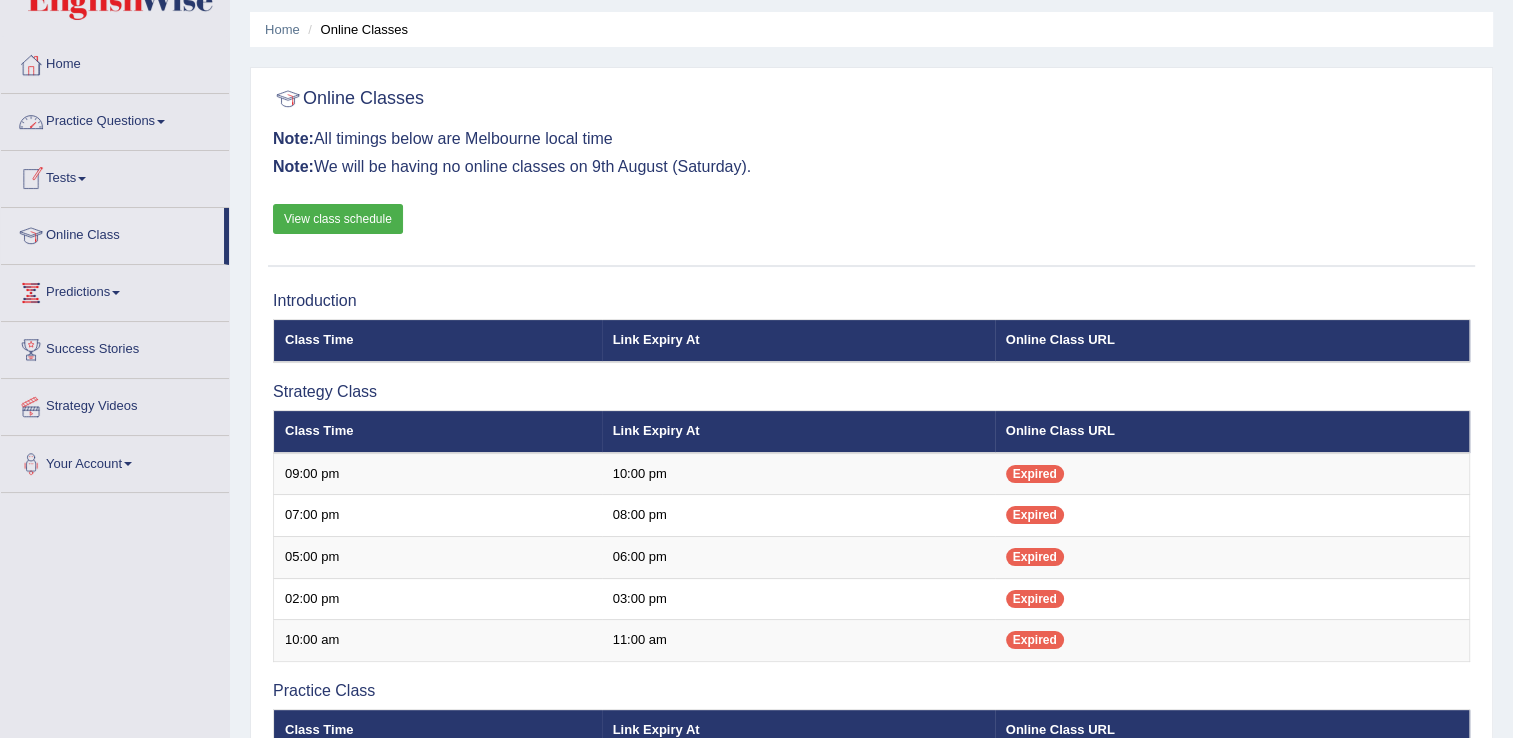 click on "Practice Questions" at bounding box center [115, 119] 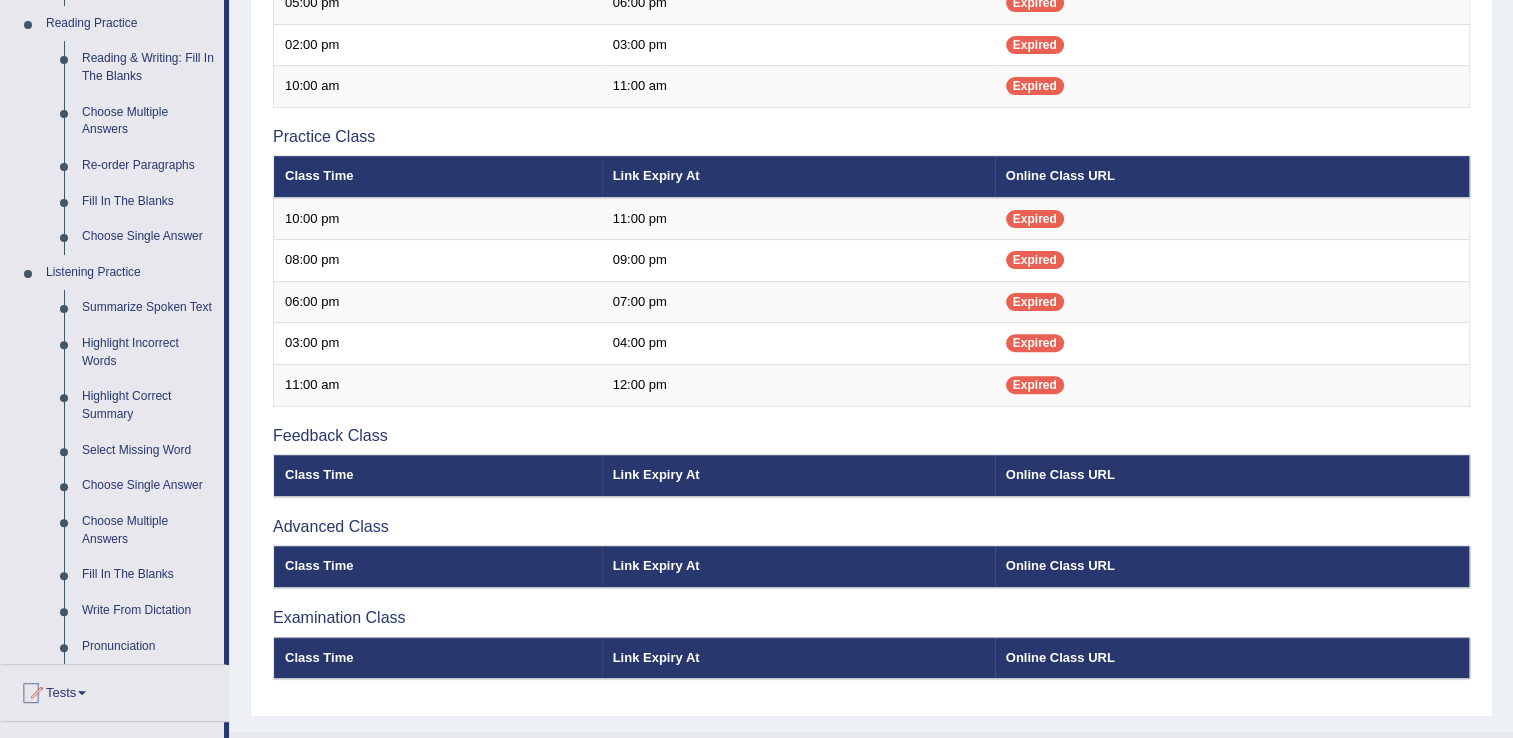 scroll, scrollTop: 609, scrollLeft: 0, axis: vertical 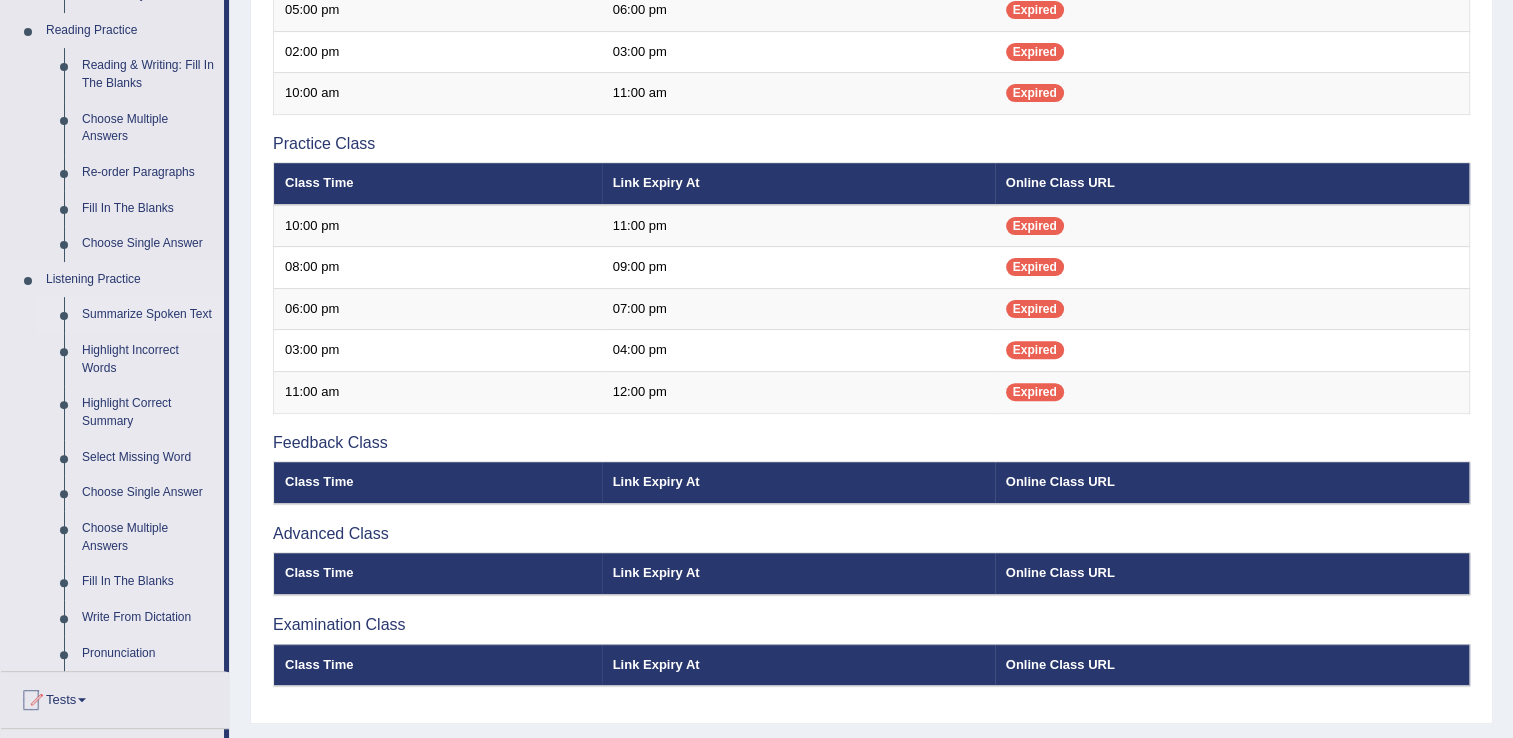 click on "Summarize Spoken Text" at bounding box center (148, 315) 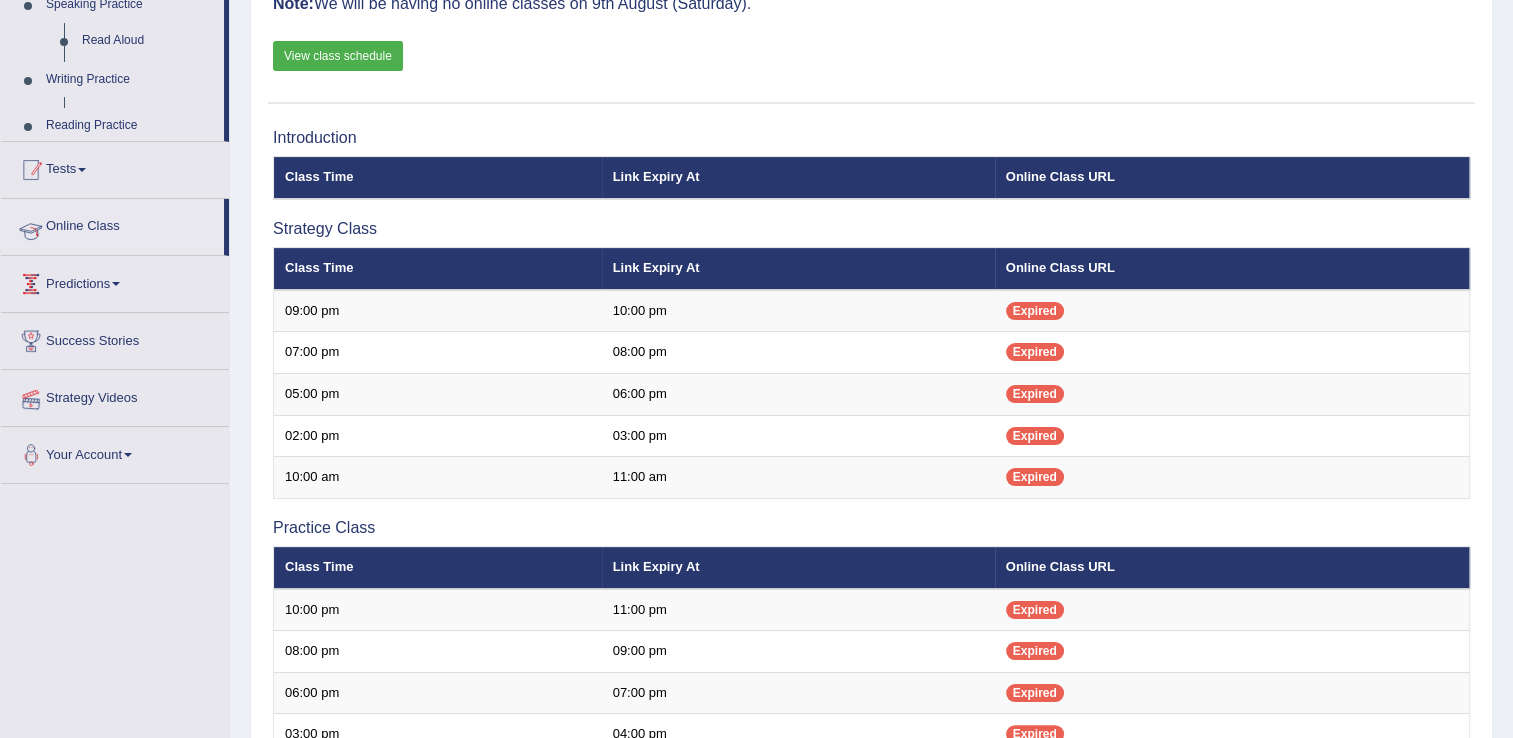 scroll, scrollTop: 254, scrollLeft: 0, axis: vertical 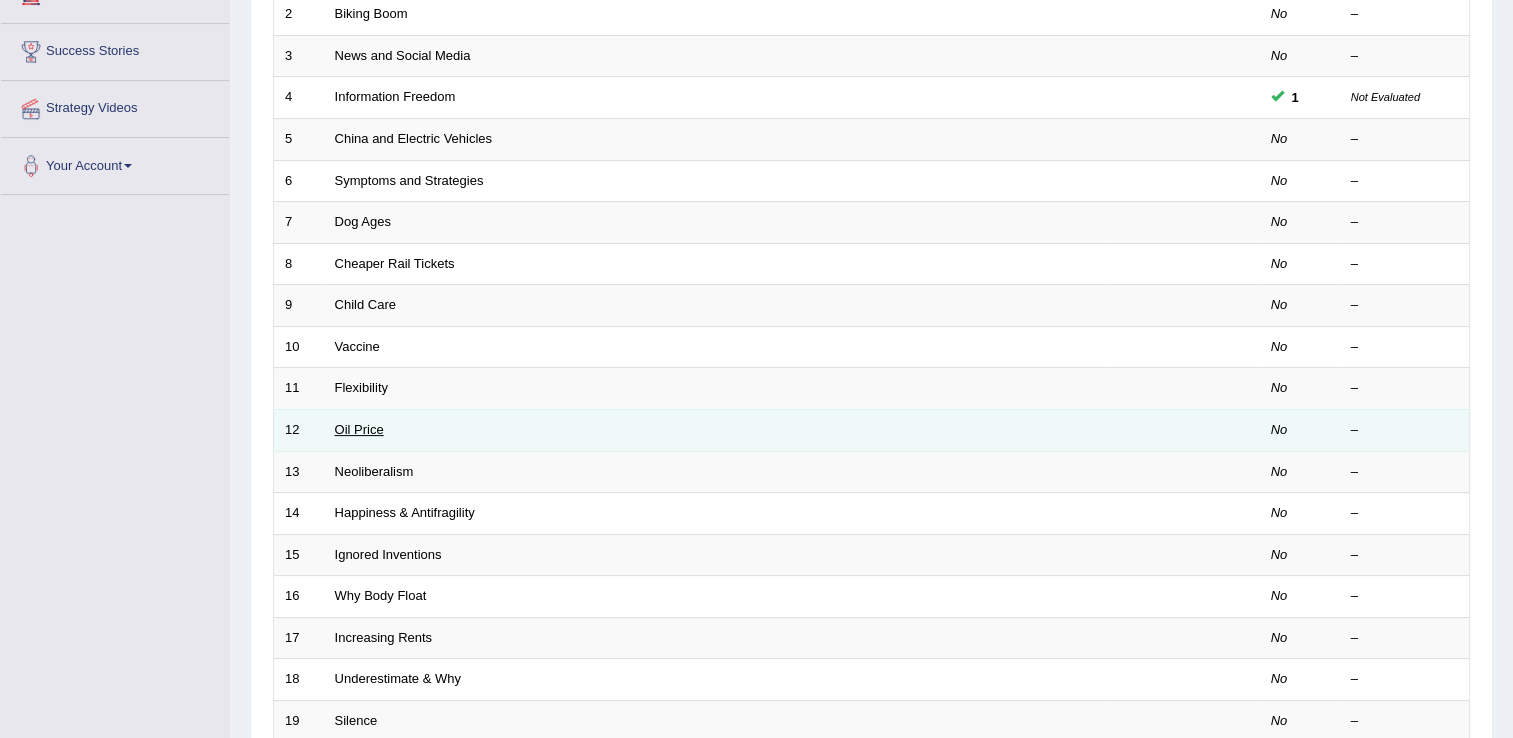 click on "Oil Price" at bounding box center (359, 429) 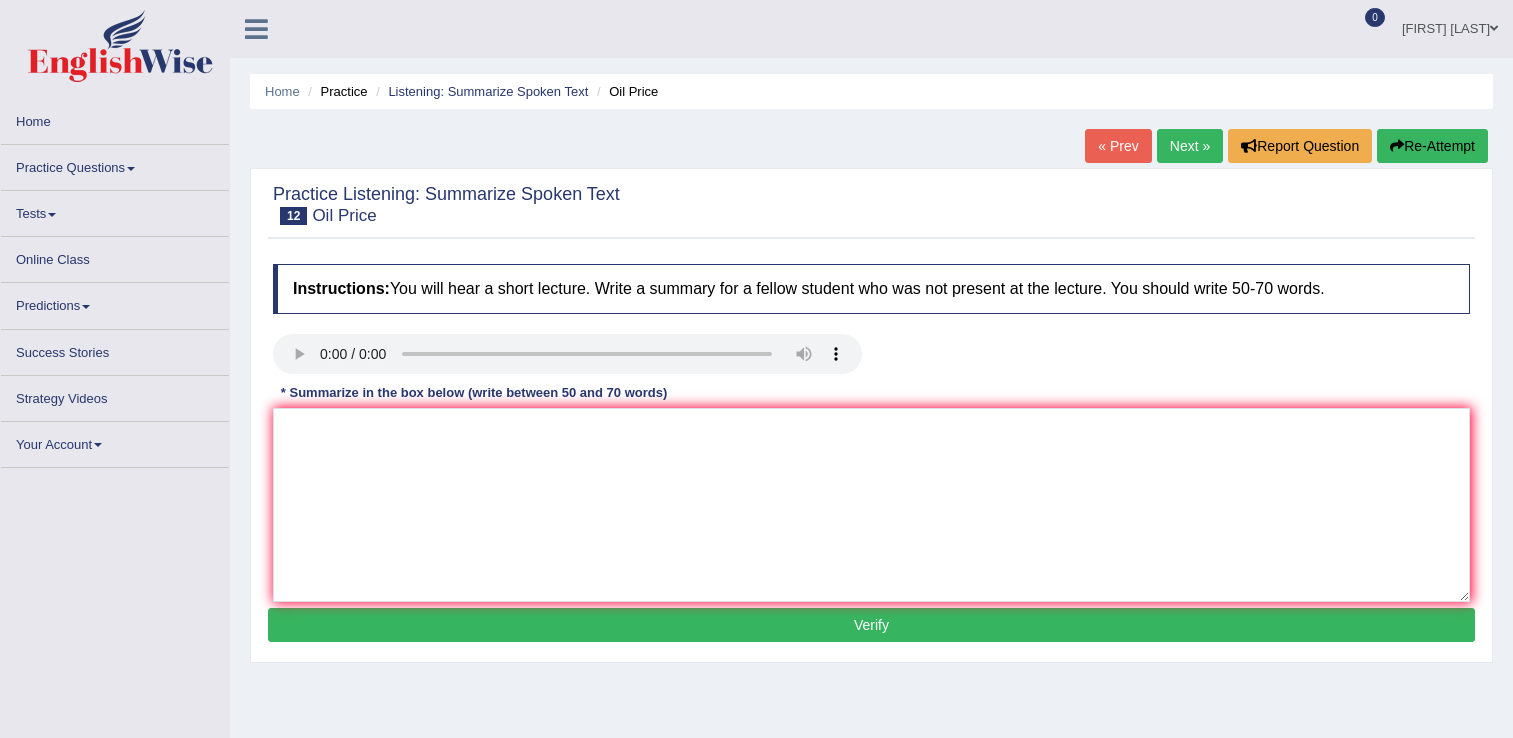 scroll, scrollTop: 0, scrollLeft: 0, axis: both 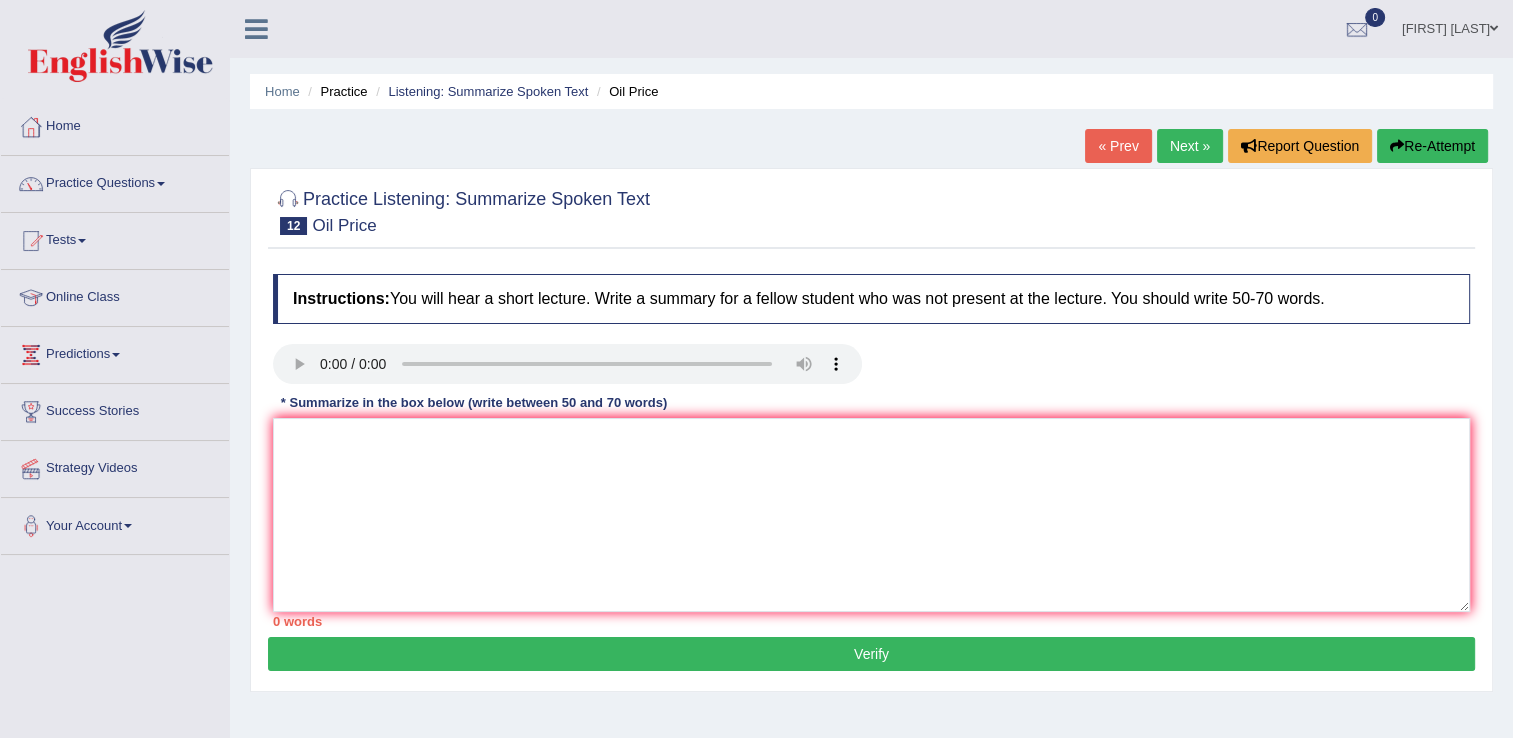 type 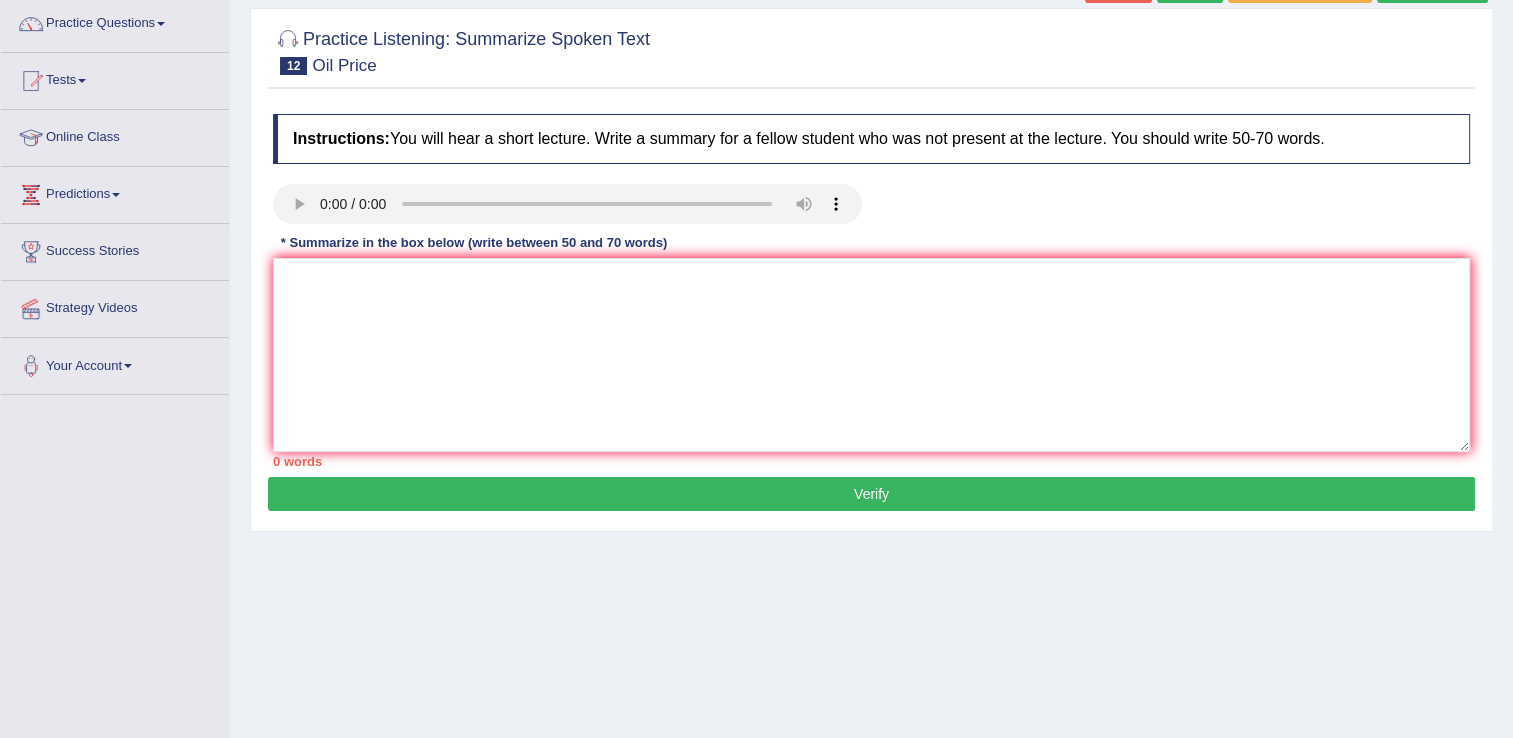 scroll, scrollTop: 160, scrollLeft: 0, axis: vertical 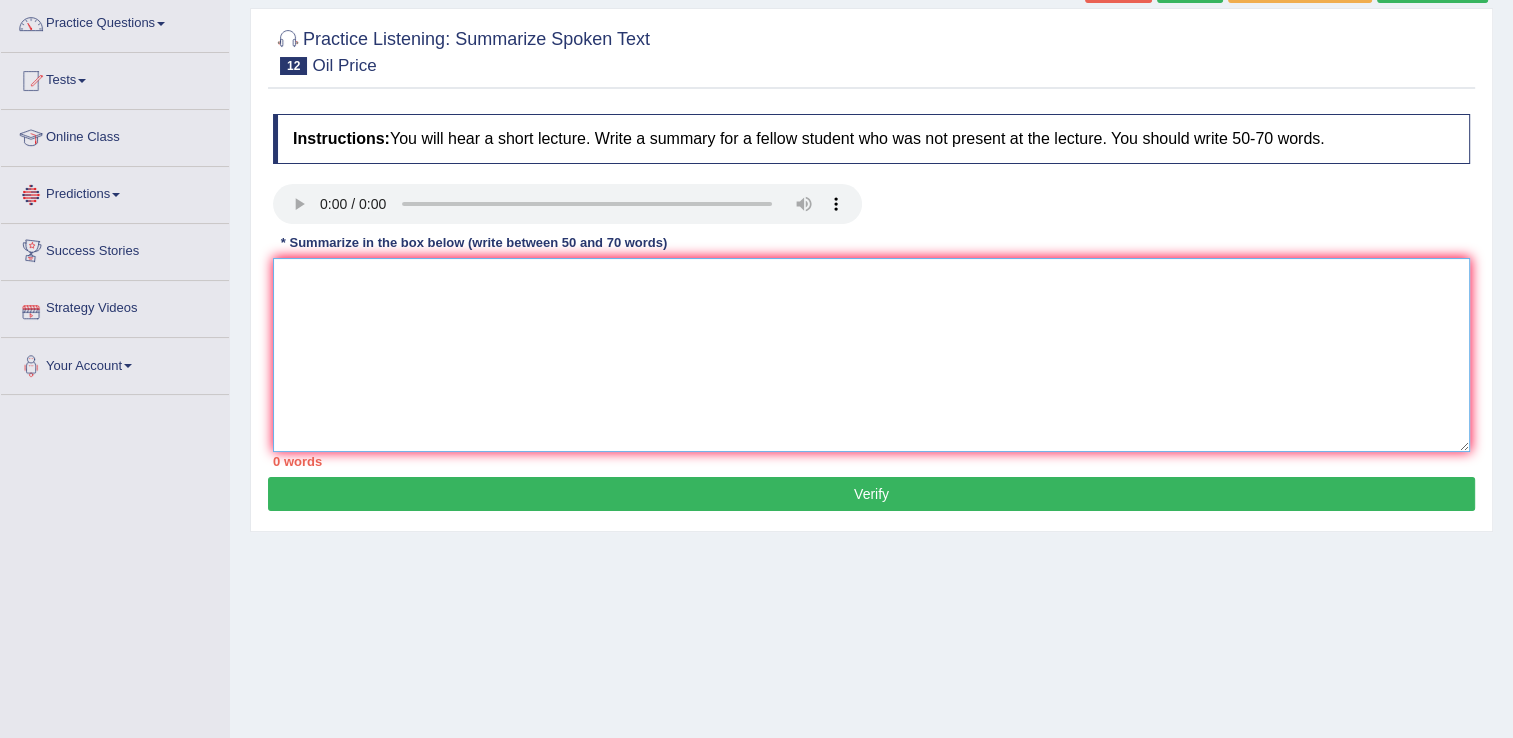 click at bounding box center [871, 355] 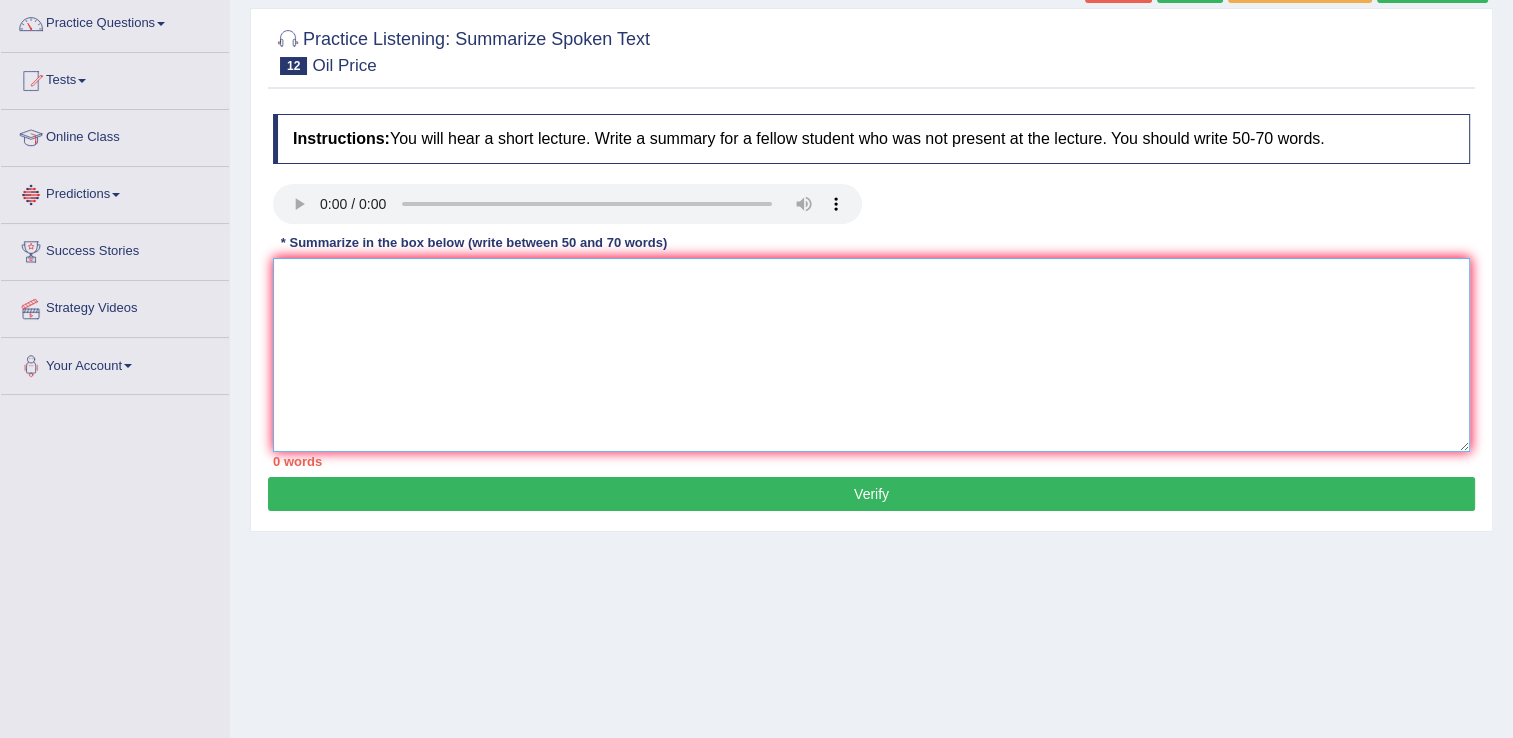 click at bounding box center (871, 355) 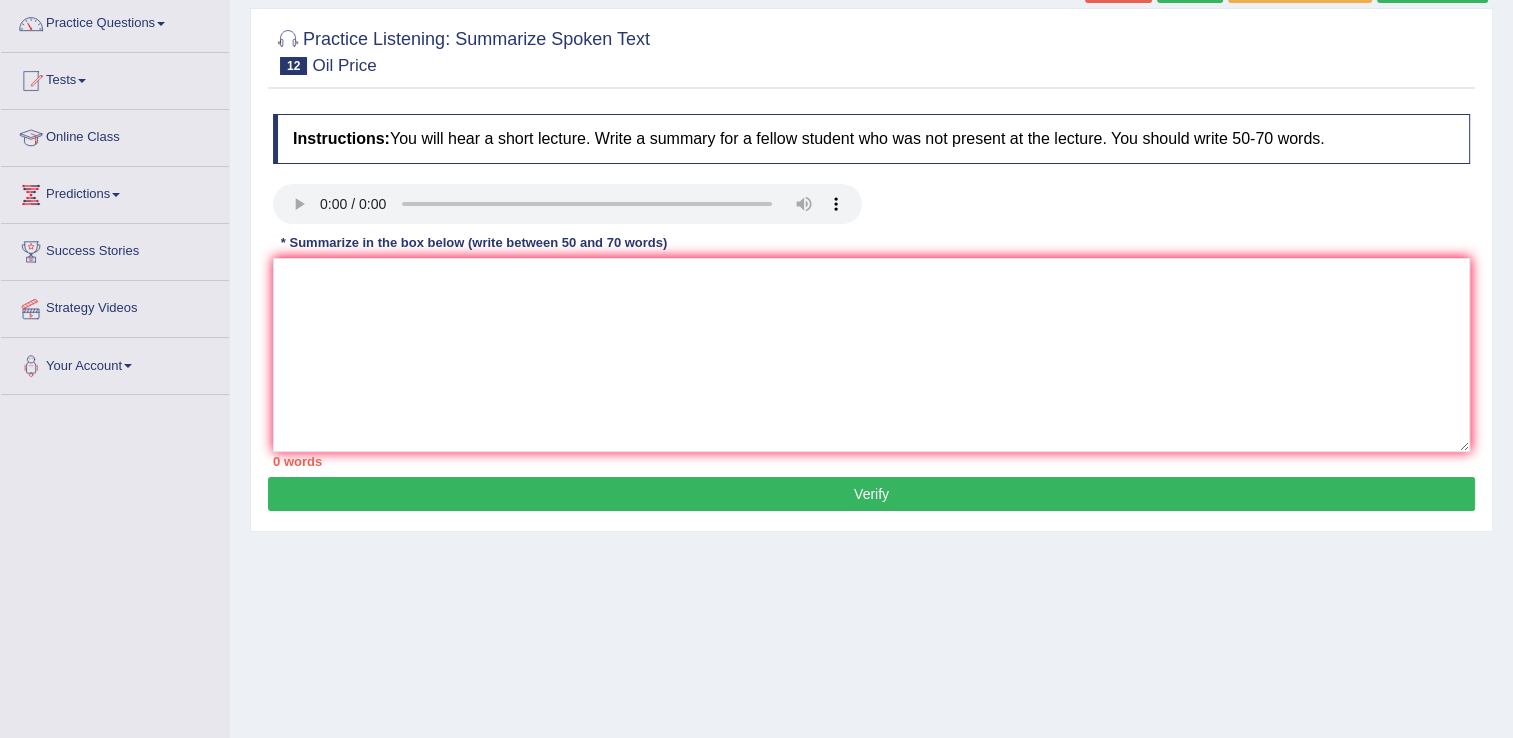 type 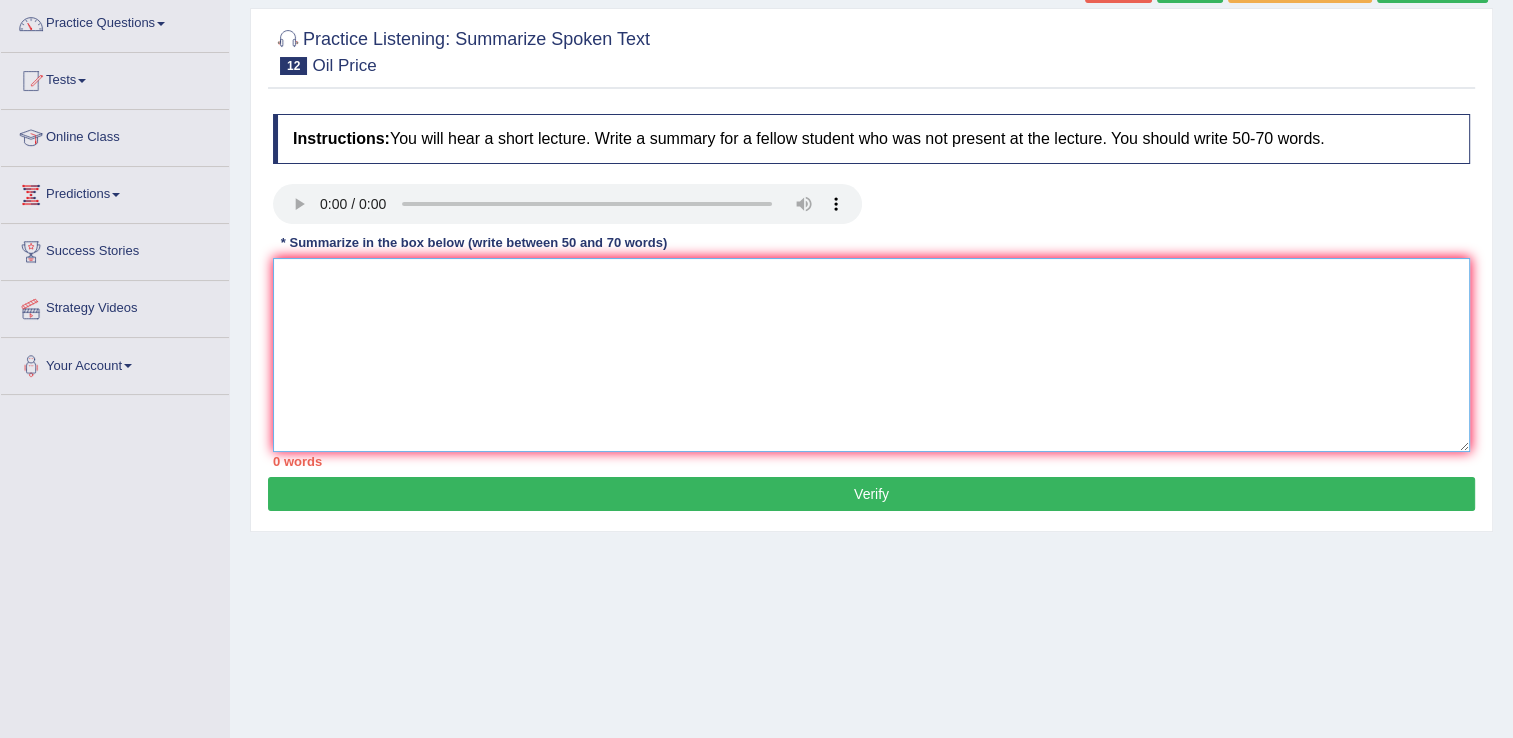click at bounding box center [871, 355] 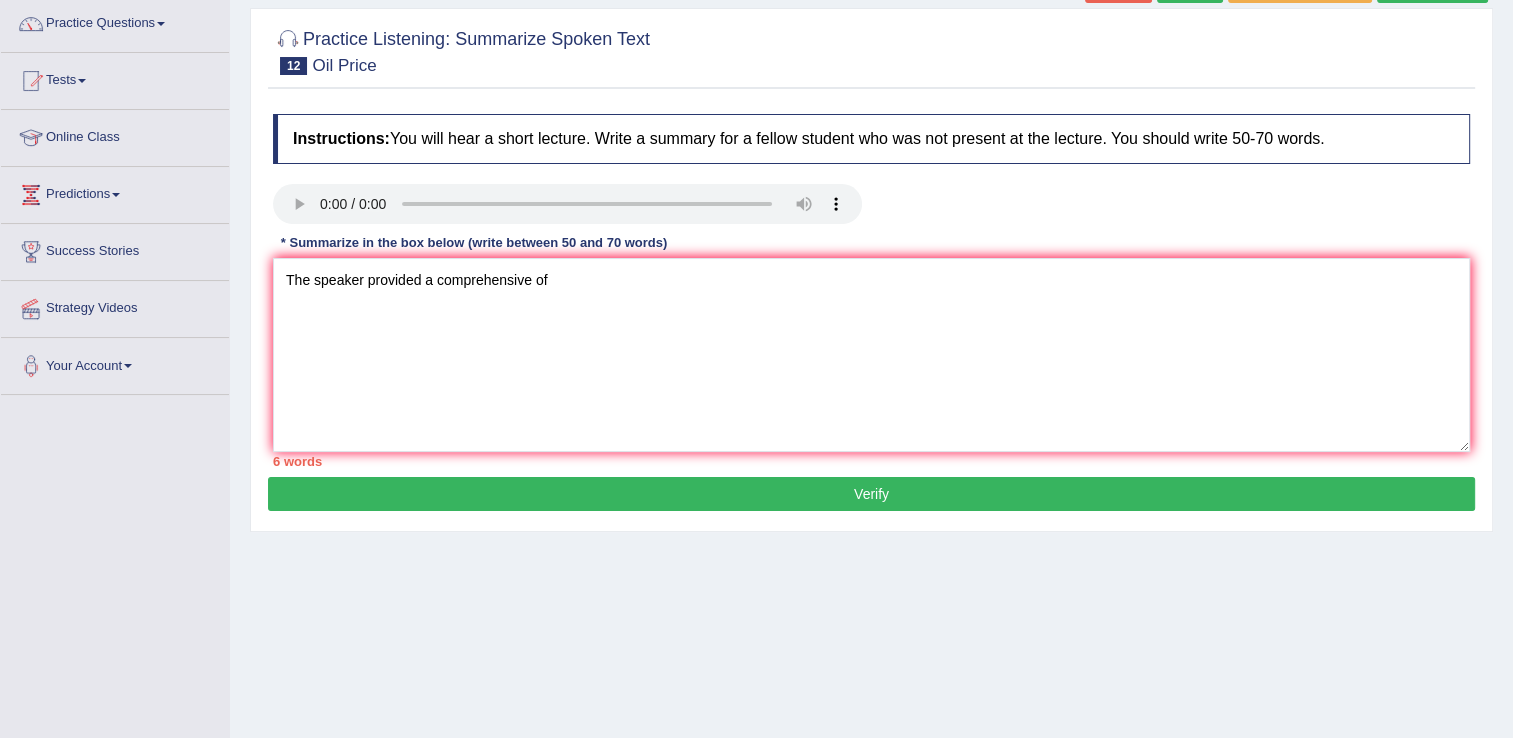 click on "* Summarize in the box below (write between 50 and 70 words)" at bounding box center (474, 243) 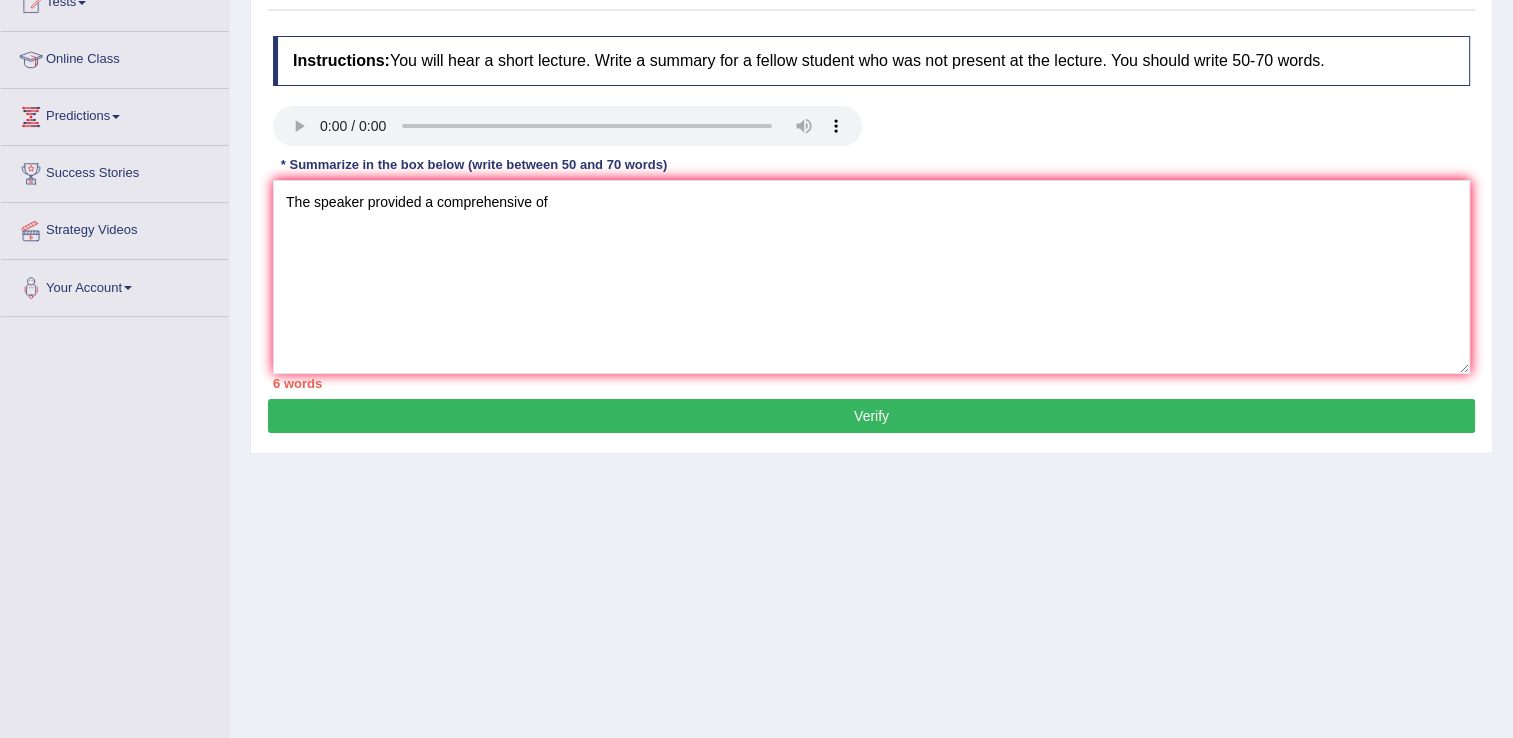 scroll, scrollTop: 312, scrollLeft: 0, axis: vertical 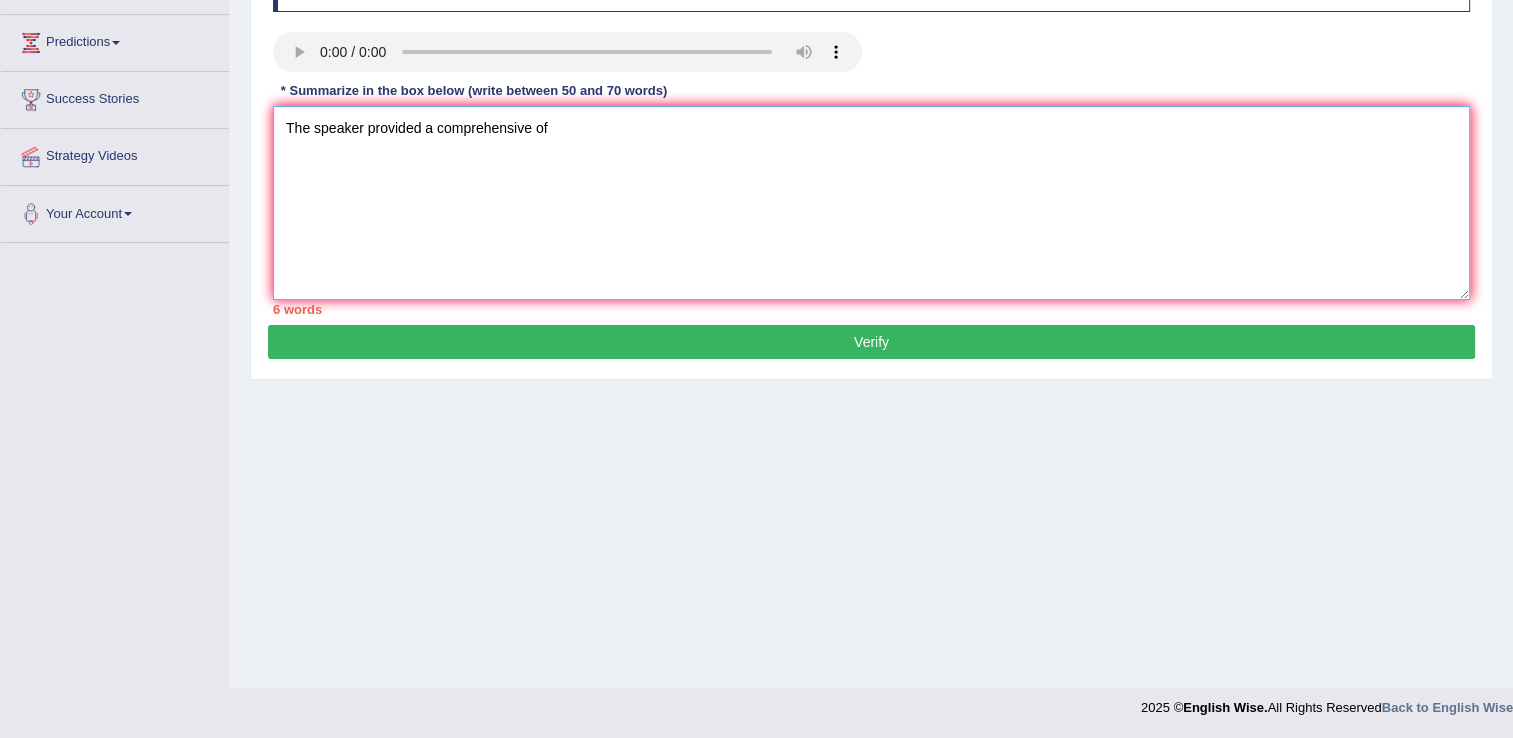 click on "The speaker provided a comprehensive of" at bounding box center [871, 203] 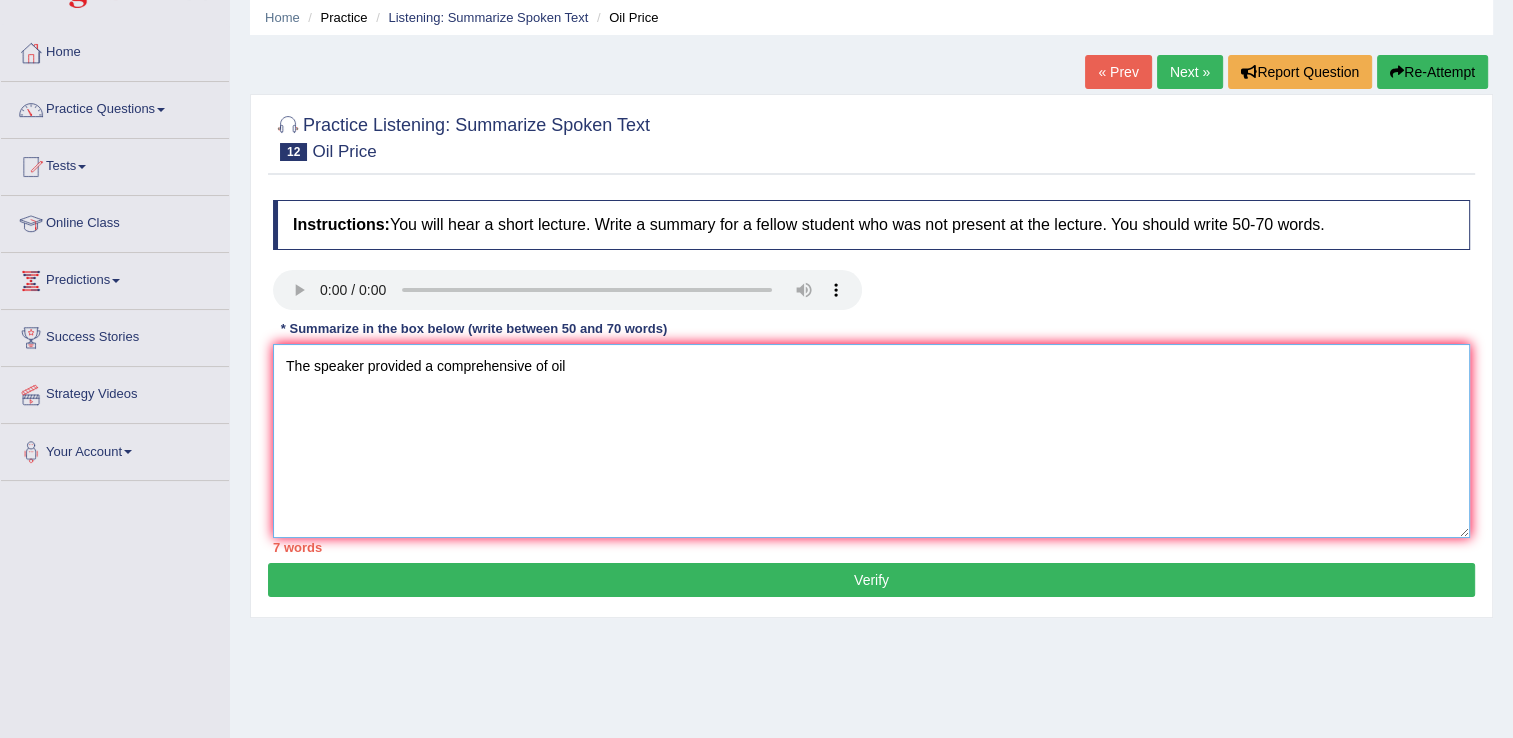 scroll, scrollTop: 72, scrollLeft: 0, axis: vertical 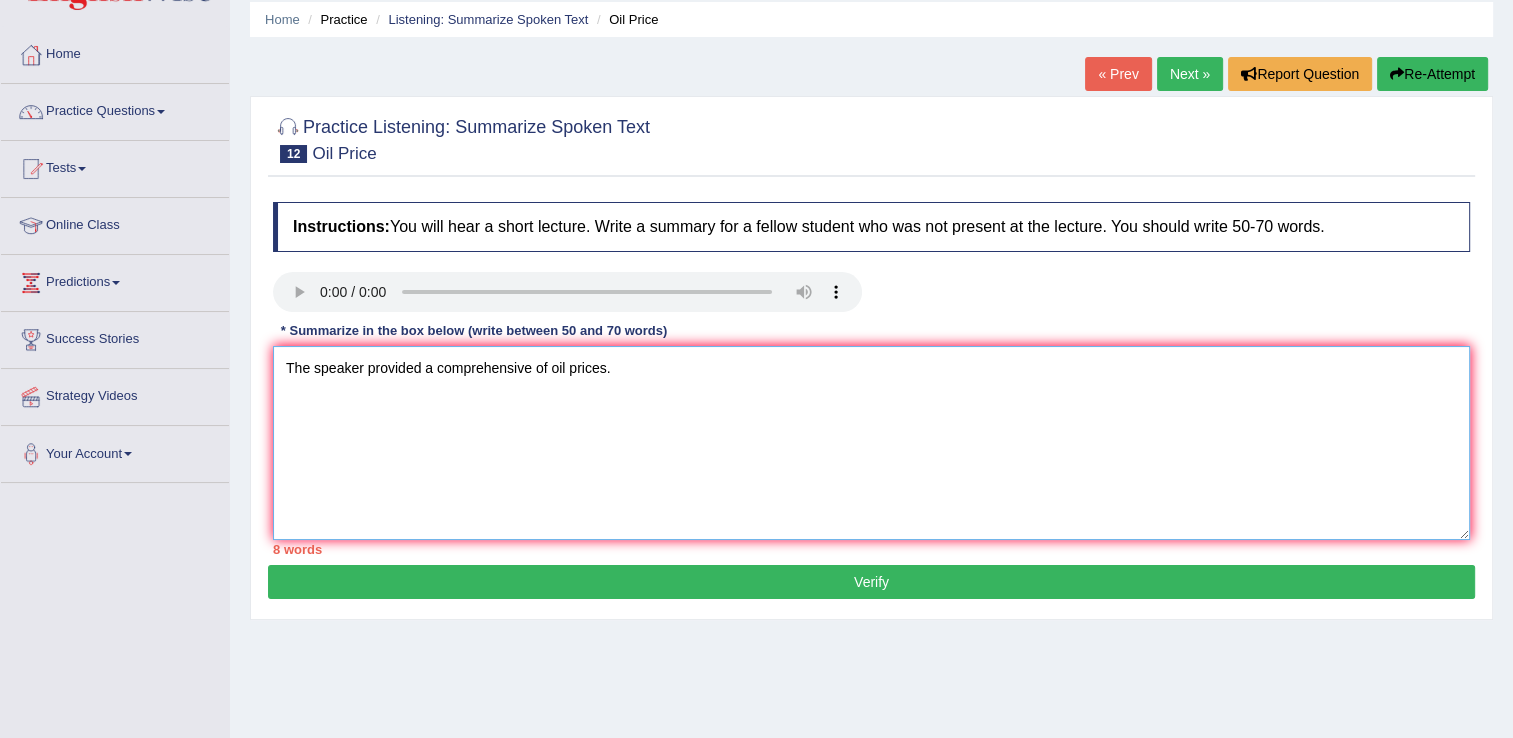 click on "The speaker provided a comprehensive of oil prices." at bounding box center (871, 443) 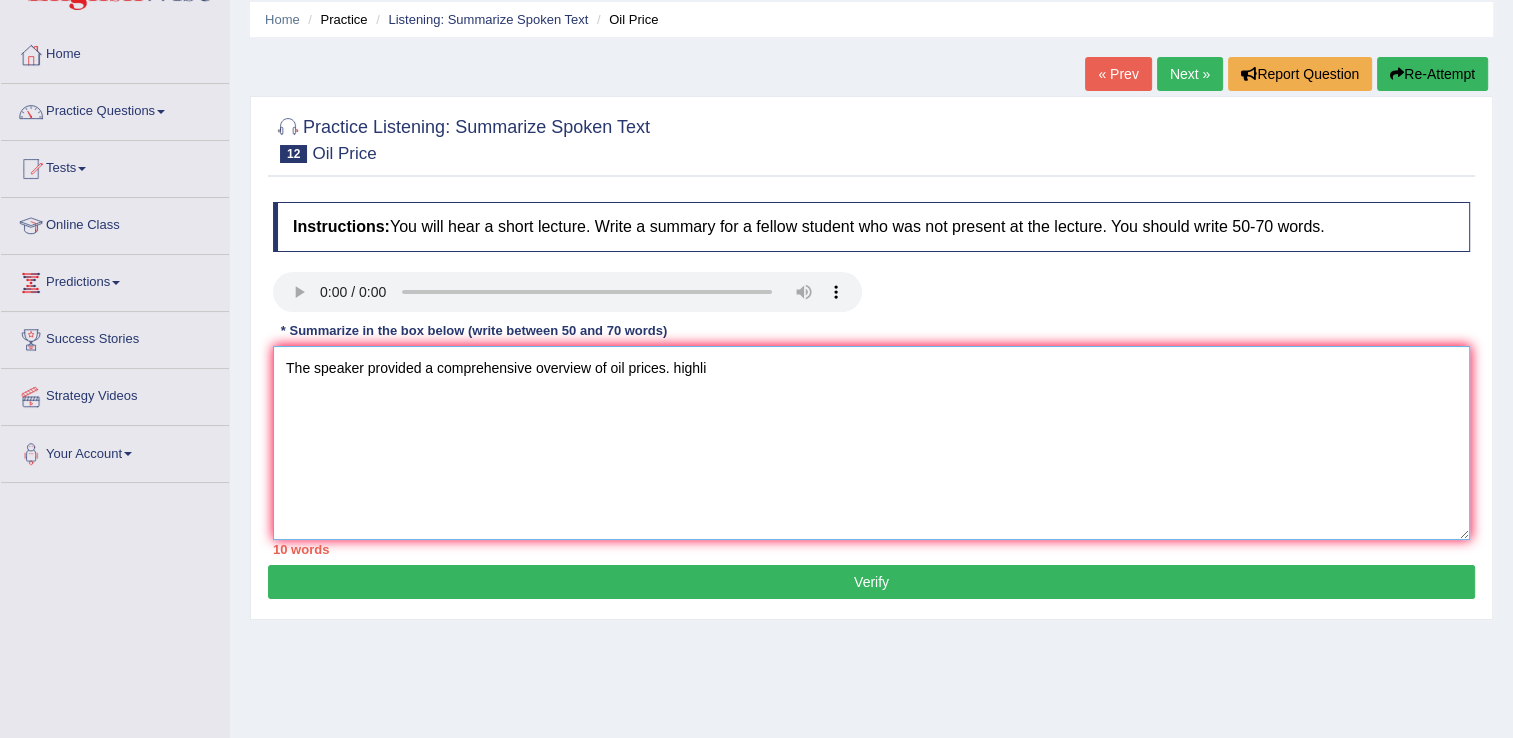 click on "The speaker provided a comprehensive overview of oil prices. highli" at bounding box center (871, 443) 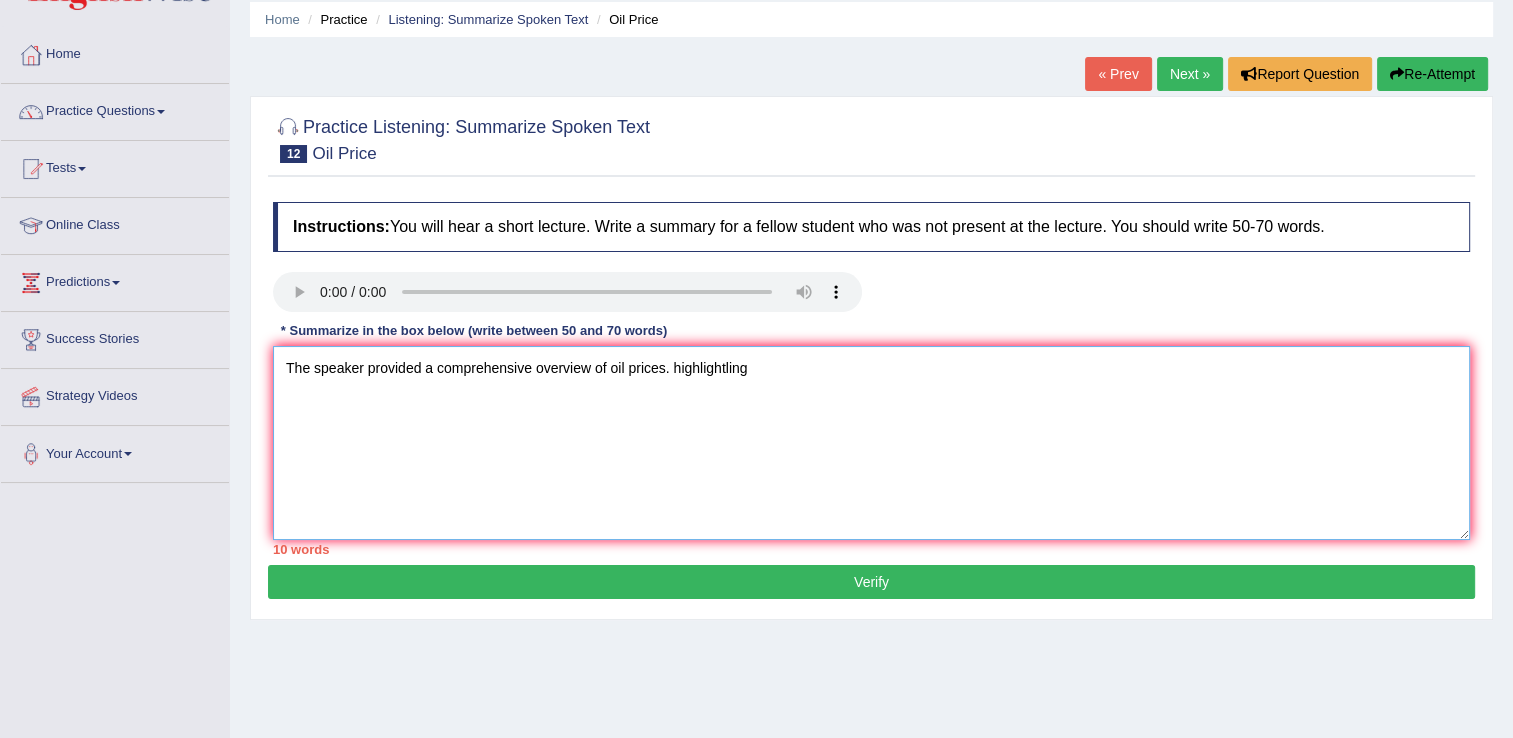 click on "The speaker provided a comprehensive overview of oil prices. highlightling" at bounding box center (871, 443) 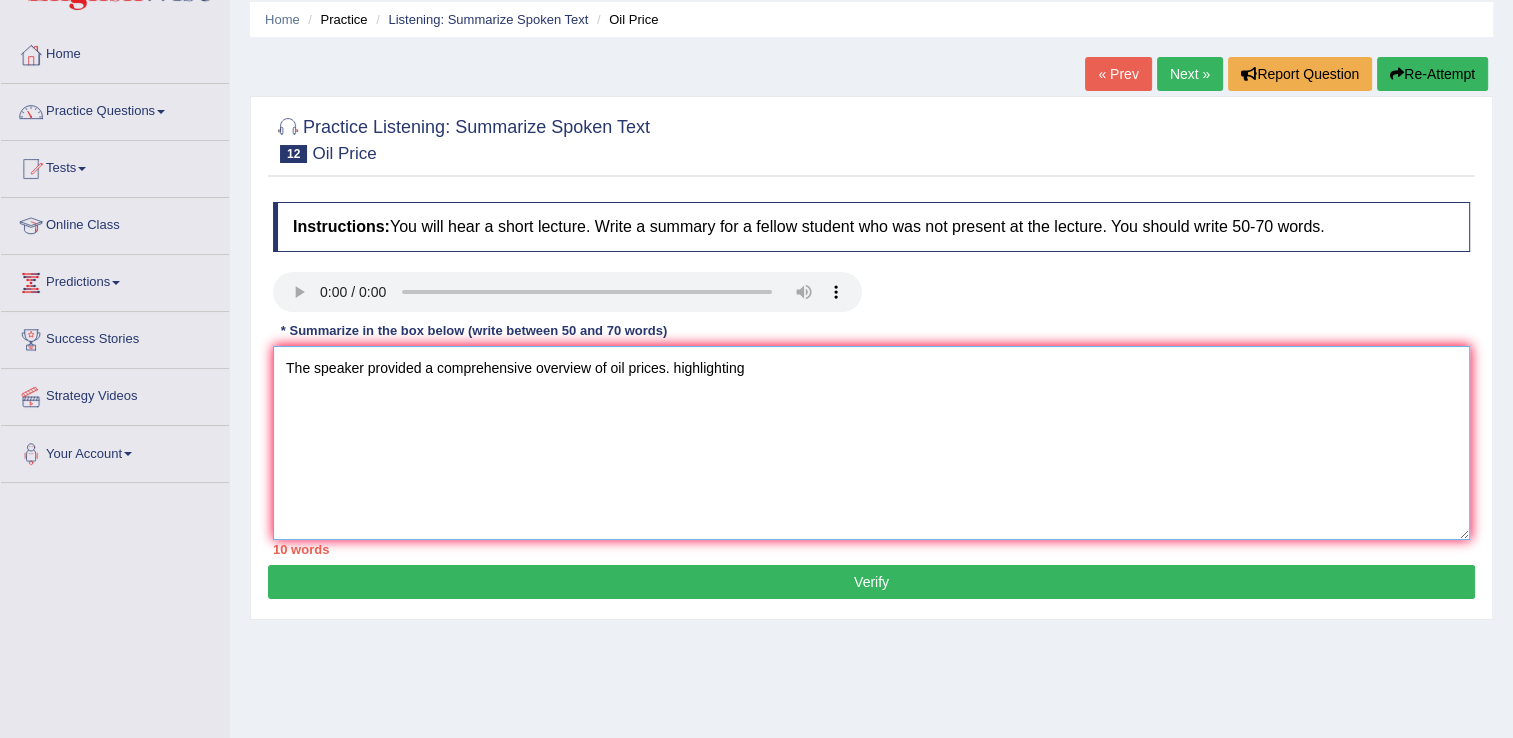 click on "The speaker provided a comprehensive overview of oil prices. highlighting" at bounding box center (871, 443) 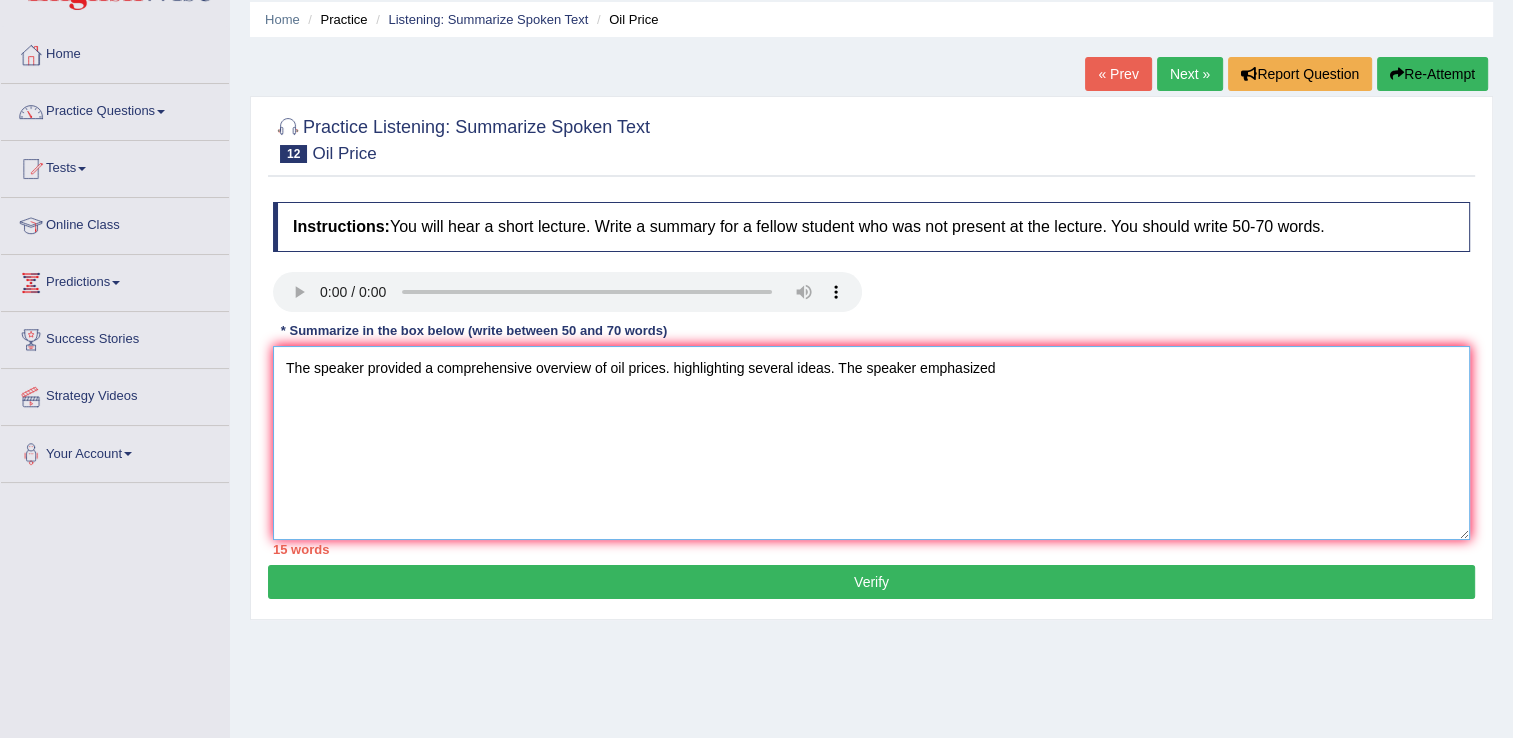 click on "The speaker provided a comprehensive overview of oil prices. highlighting several ideas. The speaker emphasized" at bounding box center (871, 443) 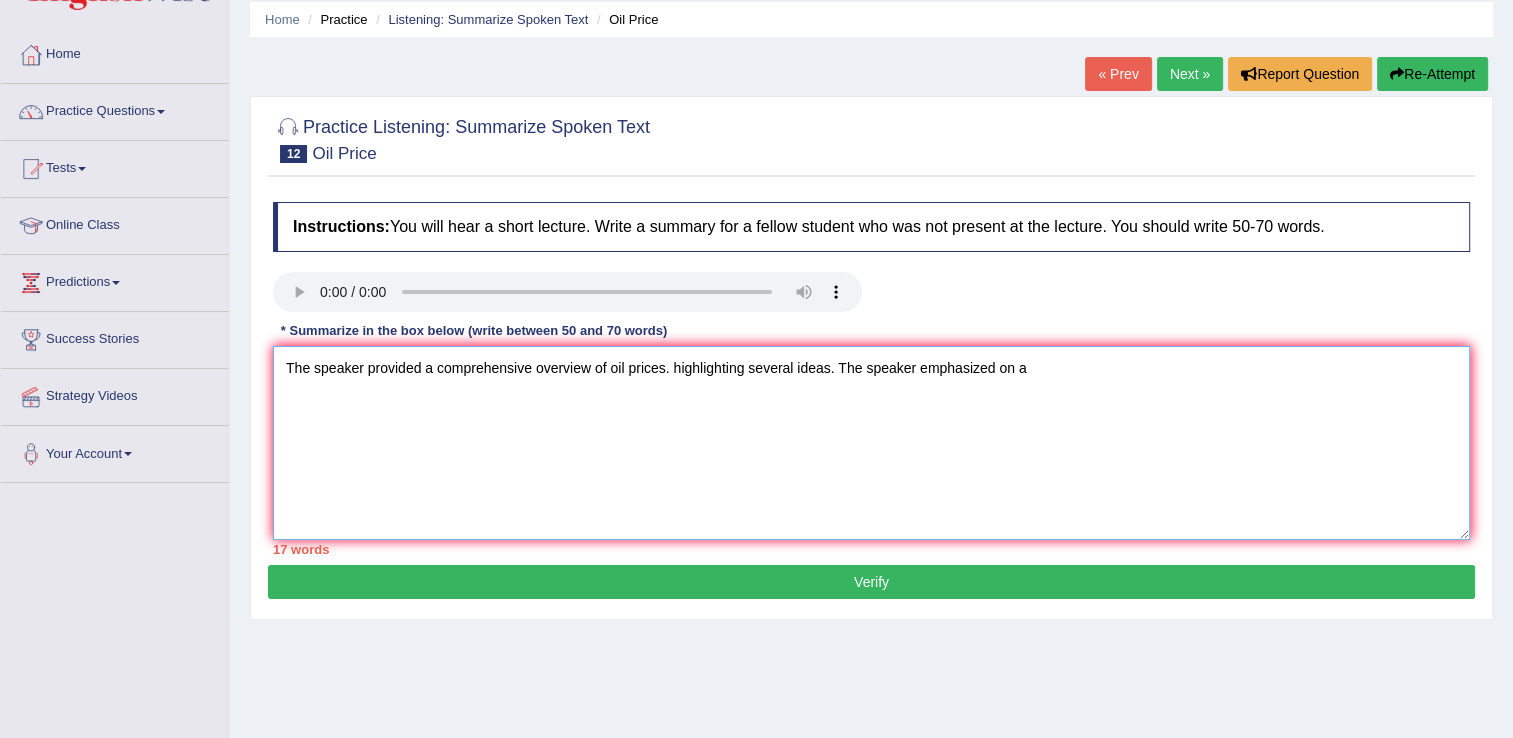 click on "The speaker provided a comprehensive overview of oil prices. highlighting several ideas. The speaker emphasized on a" at bounding box center (871, 443) 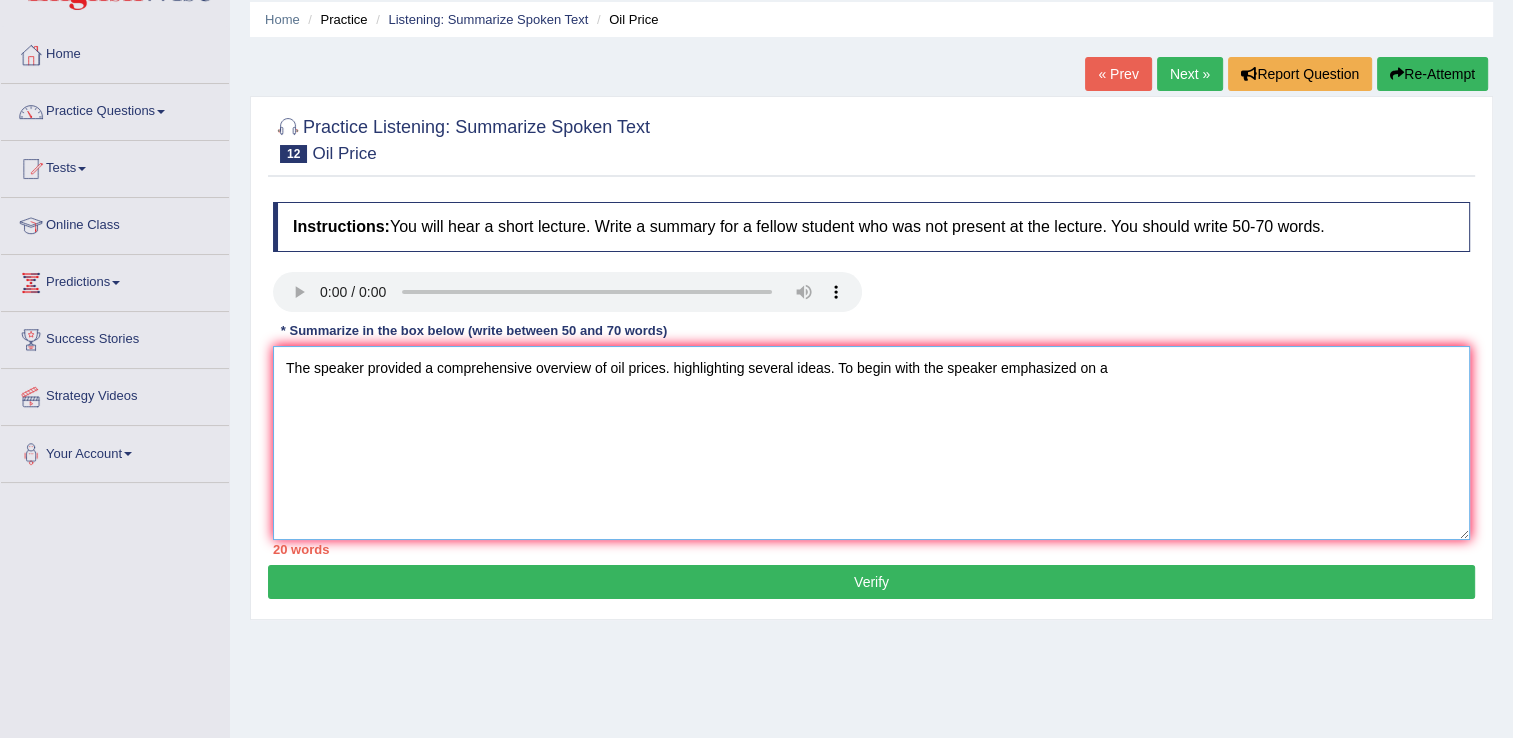 click on "The speaker provided a comprehensive overview of oil prices. highlighting several ideas. To begin with the speaker emphasized on a" at bounding box center (871, 443) 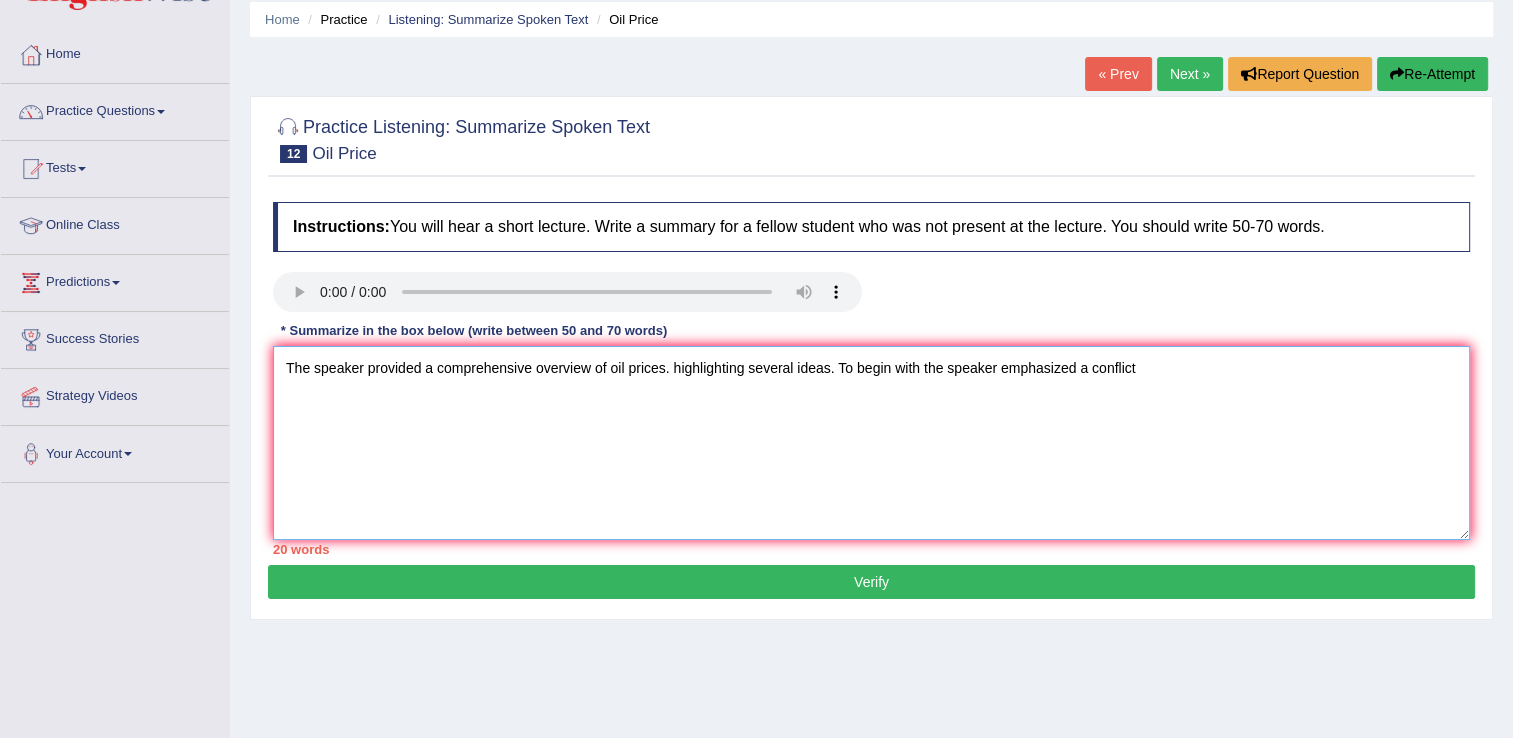 click on "The speaker provided a comprehensive overview of oil prices. highlighting several ideas. To begin with the speaker emphasized a conflict" at bounding box center (871, 443) 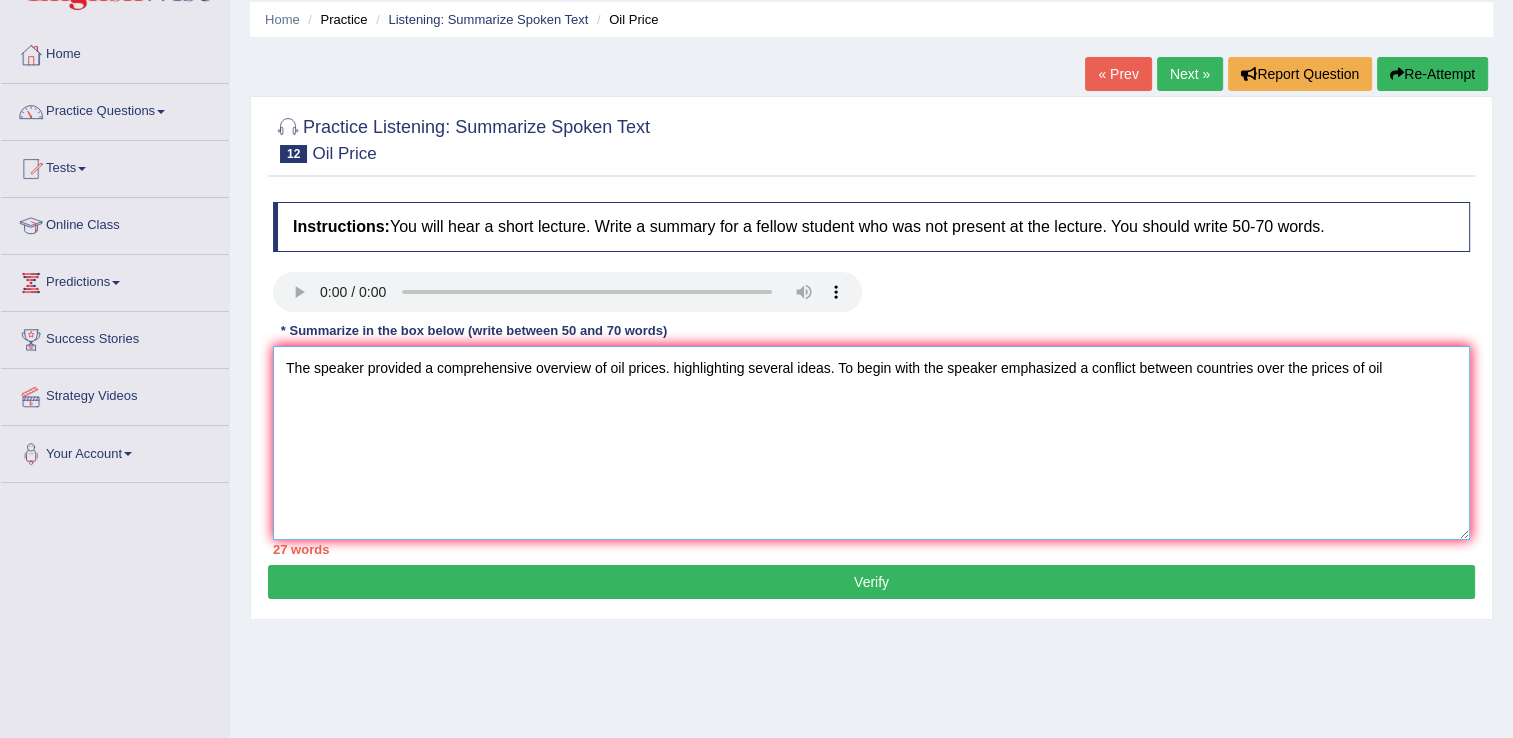 click on "The speaker provided a comprehensive overview of oil prices. highlighting several ideas. To begin with the speaker emphasized a conflict between countries over the prices of oil" at bounding box center [871, 443] 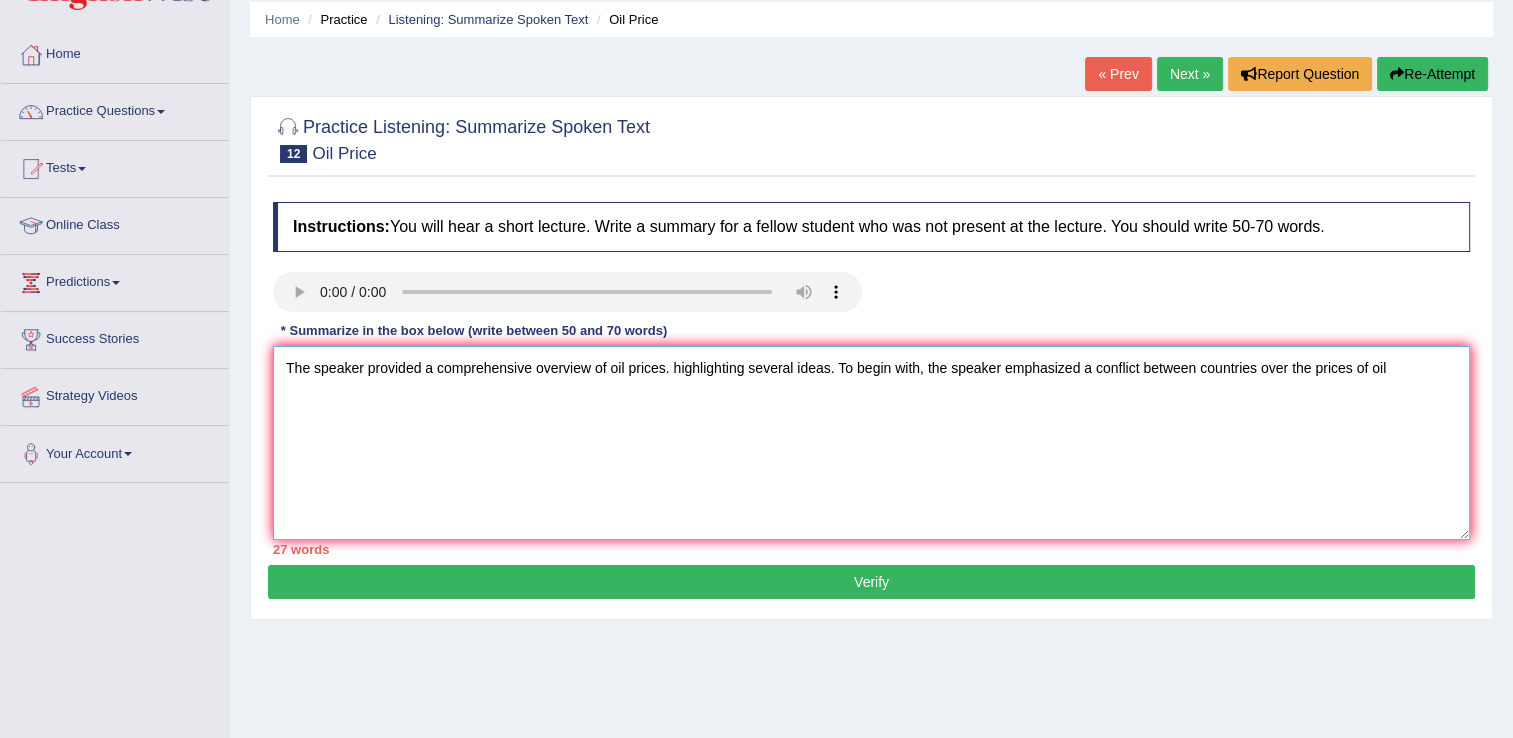 click on "The speaker provided a comprehensive overview of oil prices. highlighting several ideas. To begin with, the speaker emphasized a conflict between countries over the prices of oil" at bounding box center (871, 443) 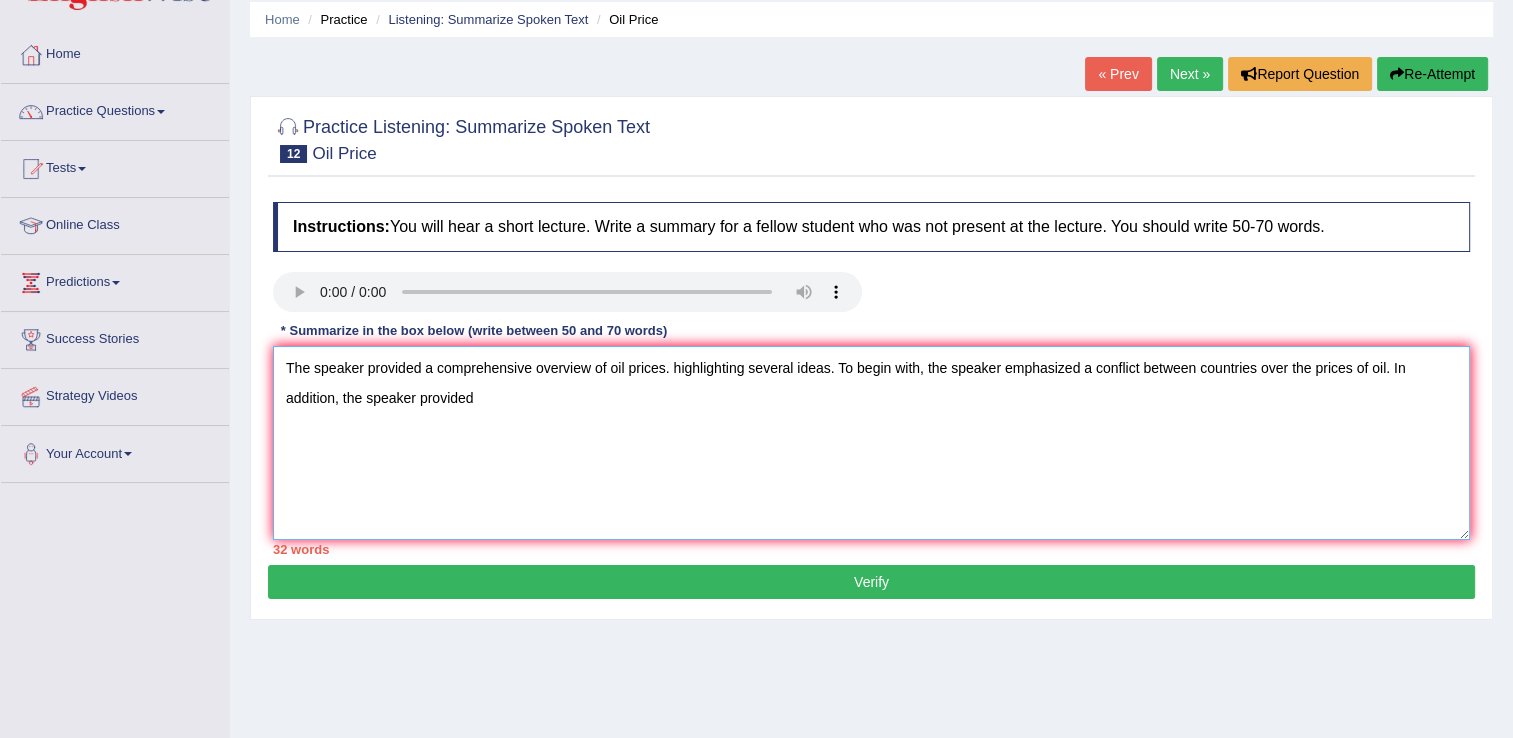 click on "The speaker provided a comprehensive overview of oil prices. highlighting several ideas. To begin with, the speaker emphasized a conflict between countries over the prices of oil. In addition, the speaker provided" at bounding box center (871, 443) 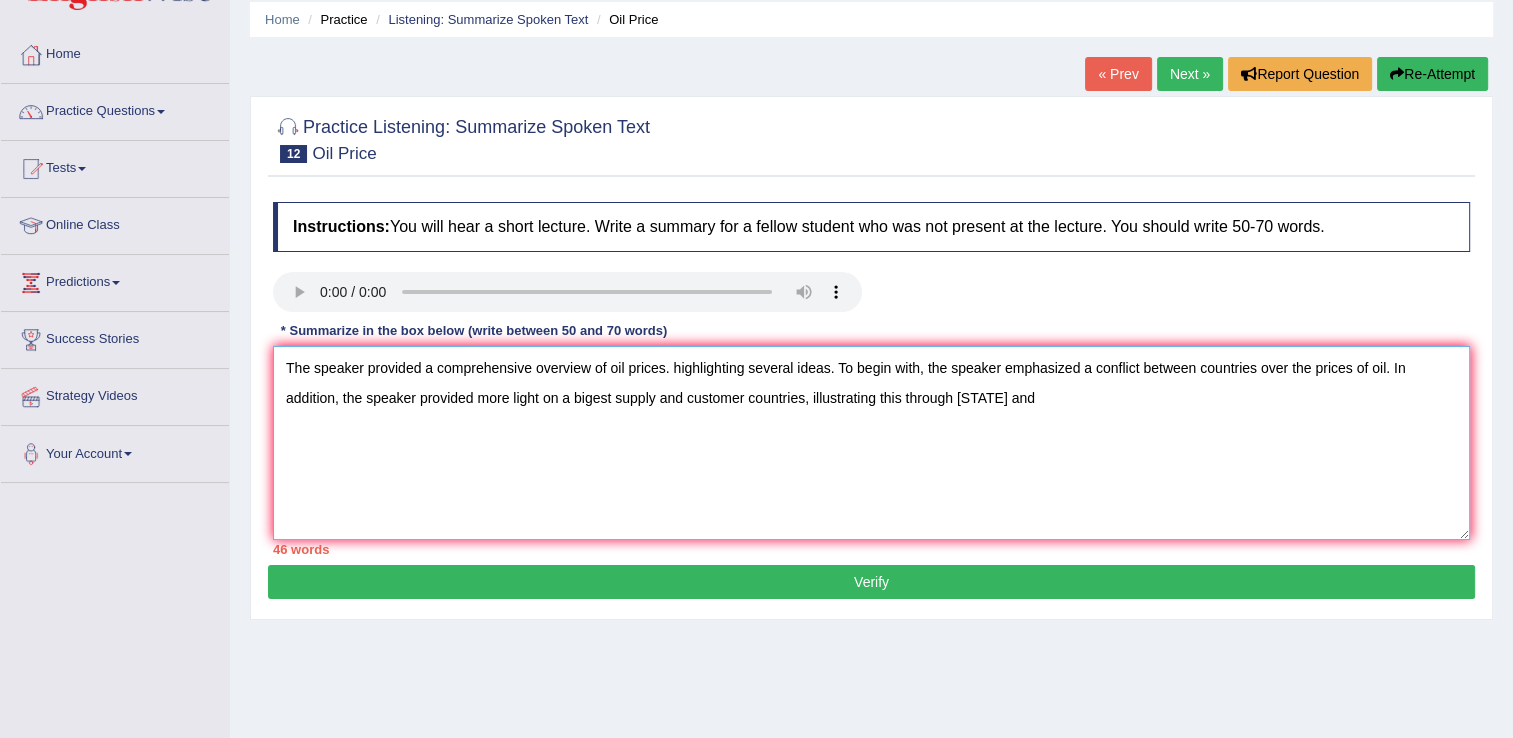 click on "The speaker provided a comprehensive overview of oil prices. highlighting several ideas. To begin with, the speaker emphasized a conflict between countries over the prices of oil. In addition, the speaker provided more light on a bigest supply and customer countries, illustrating this through Europe and" at bounding box center [871, 443] 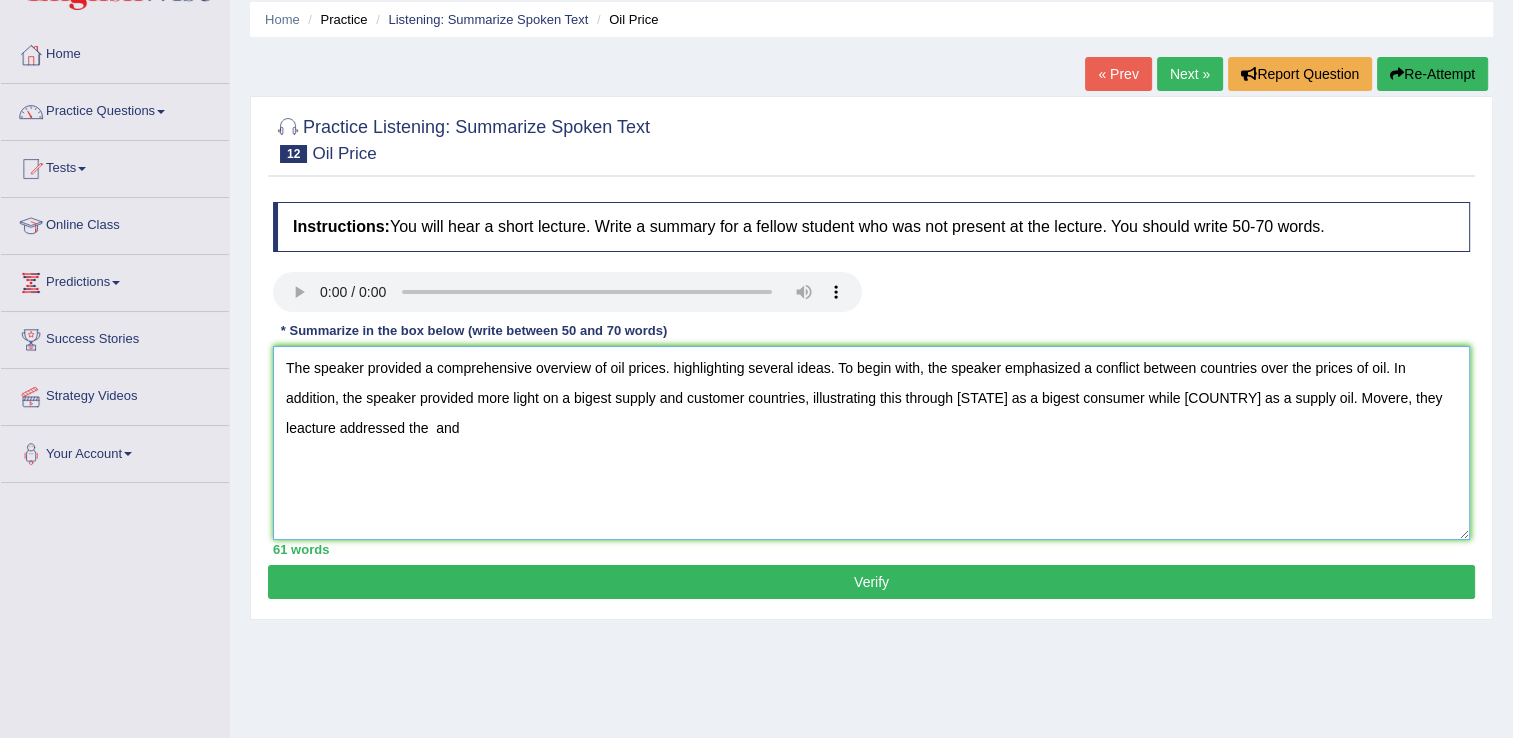 click on "The speaker provided a comprehensive overview of oil prices. highlighting several ideas. To begin with, the speaker emphasized a conflict between countries over the prices of oil. In addition, the speaker provided more light on a bigest supply and customer countries, illustrating this through Europe as a bigest consumer while Russia as a supply oil. Movere, they  leacture addressed the  and" at bounding box center [871, 443] 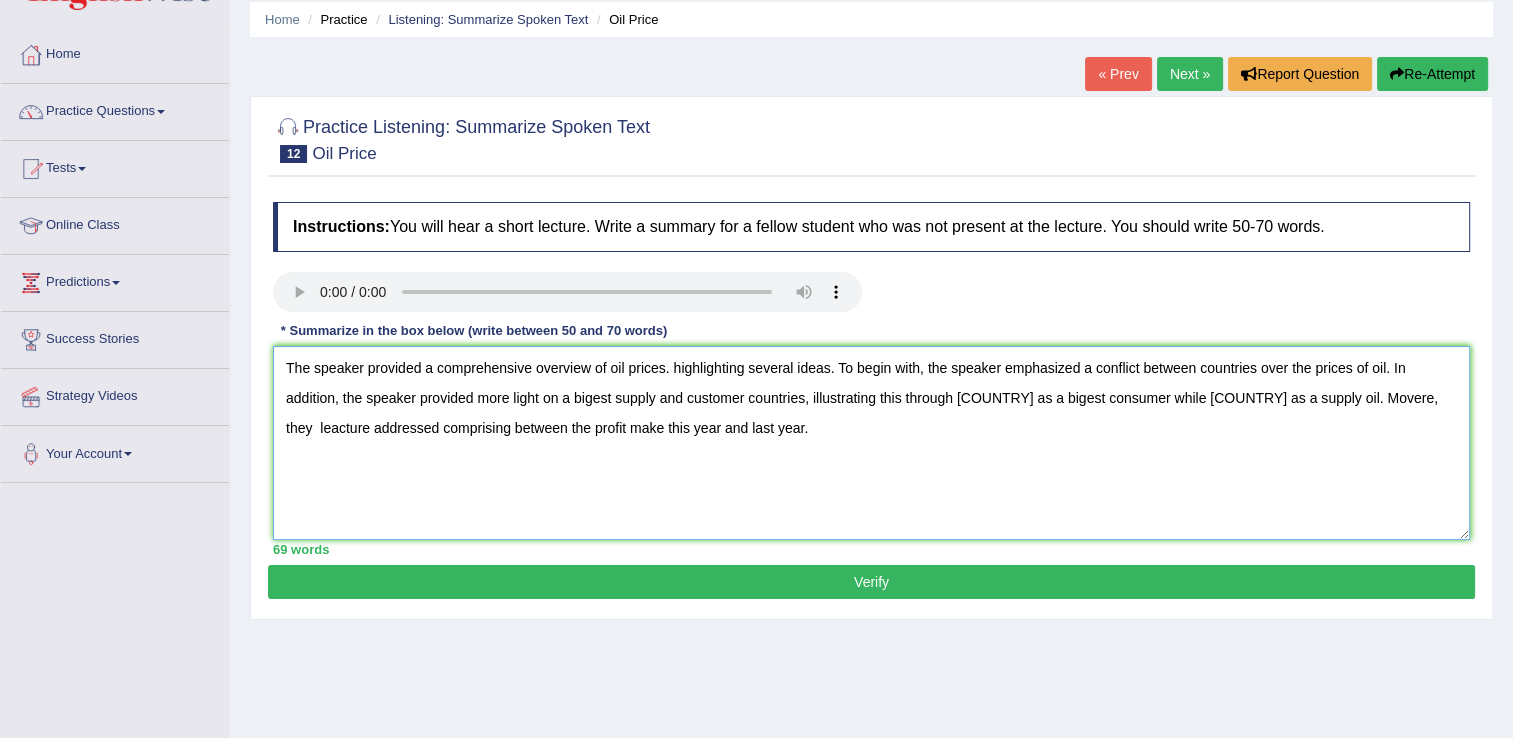 click on "The speaker provided a comprehensive overview of oil prices. highlighting several ideas. To begin with, the speaker emphasized a conflict between countries over the prices of oil. In addition, the speaker provided more light on a bigest supply and customer countries, illustrating this through Europe as a bigest consumer while Russia as a supply oil. Movere, they  leacture addressed comprising between the profit make this year and last year." at bounding box center (871, 443) 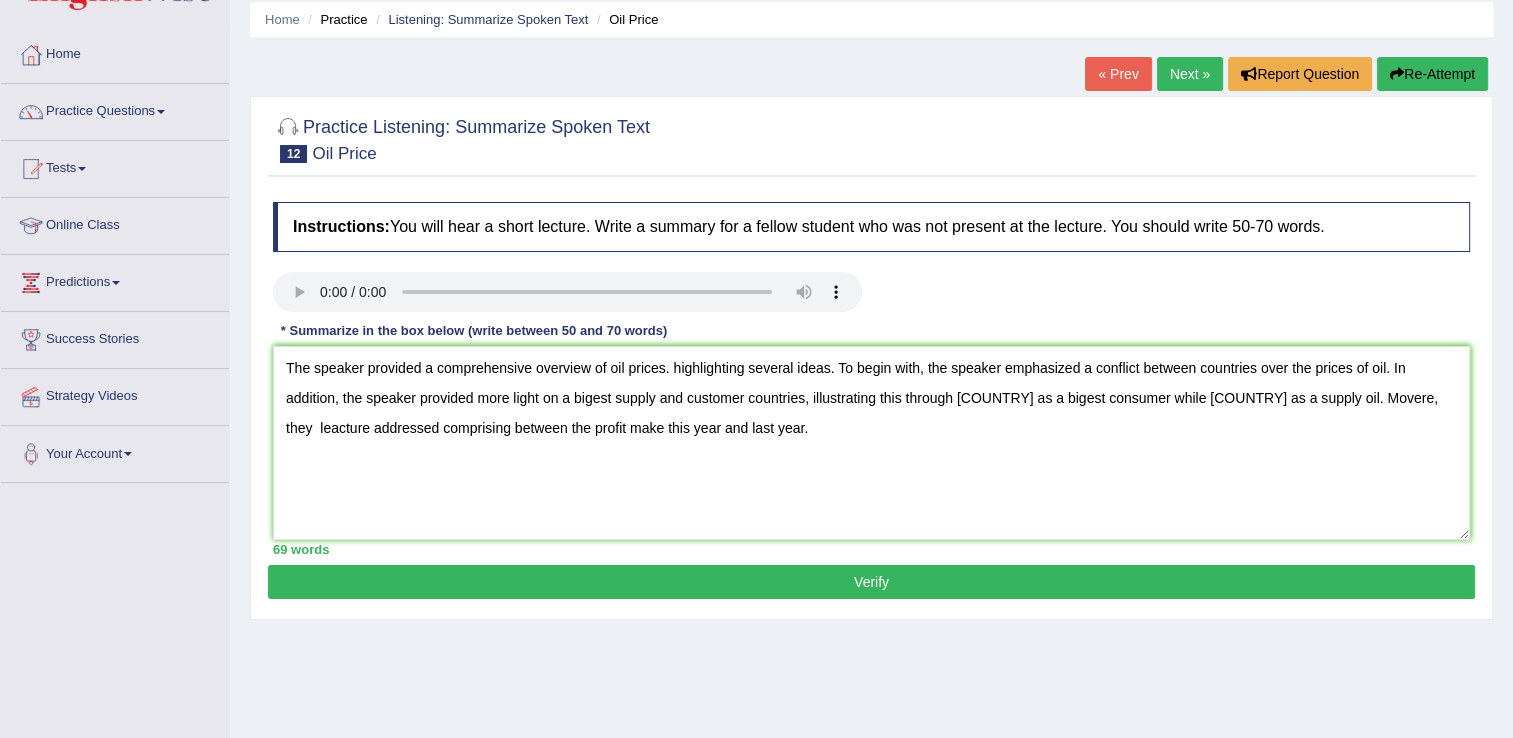 click on "Verify" at bounding box center (871, 582) 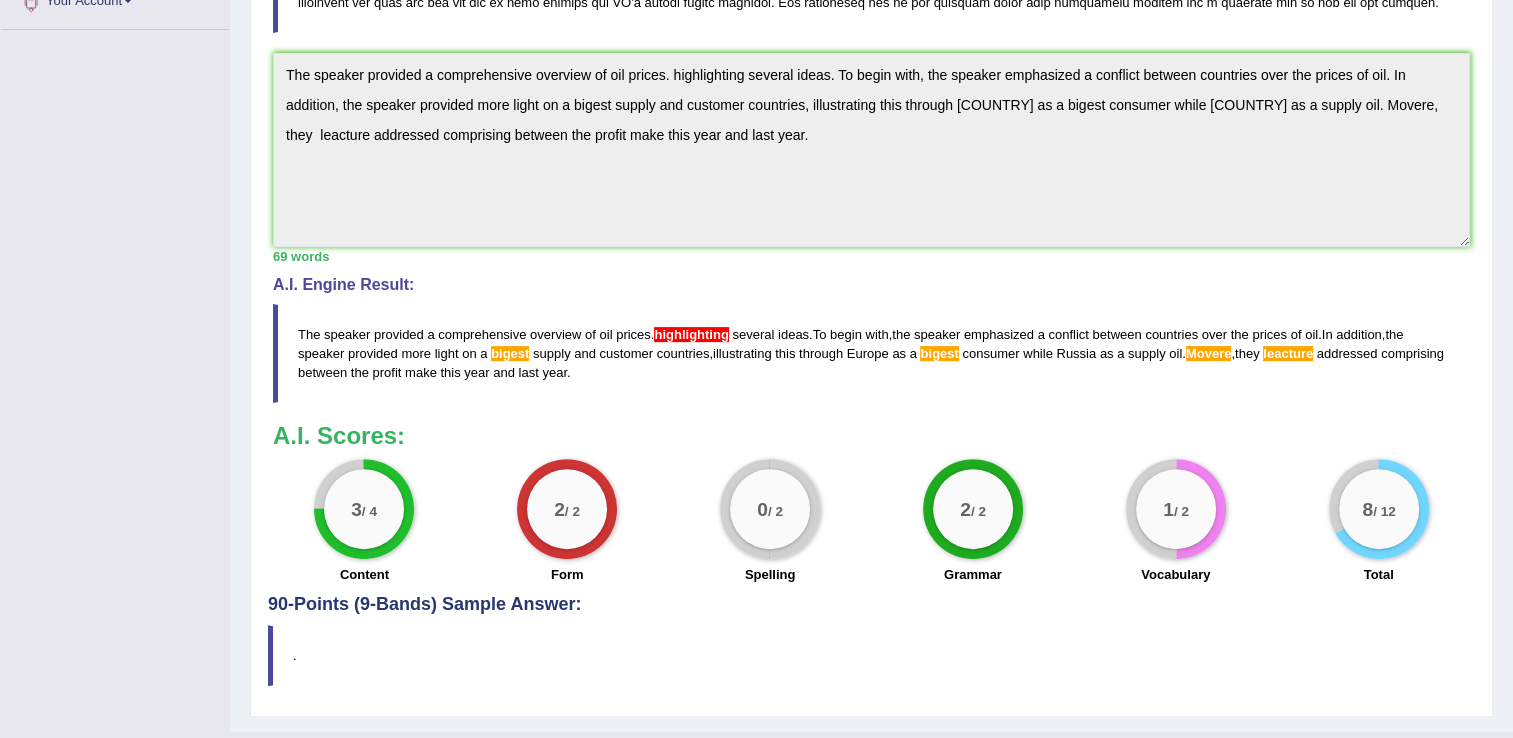 scroll, scrollTop: 522, scrollLeft: 0, axis: vertical 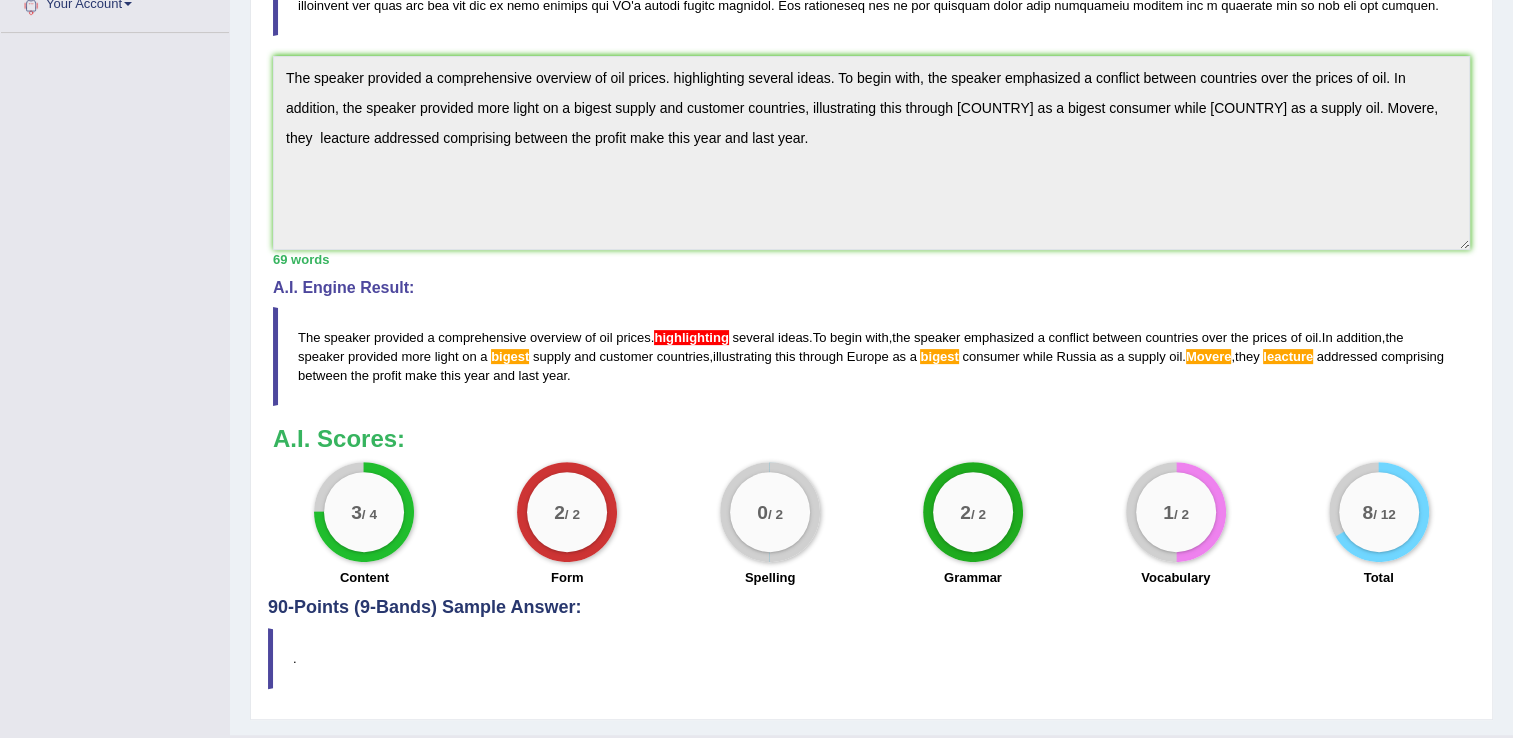 click on "90-Points (9-Bands) Sample Answer:" at bounding box center (871, 177) 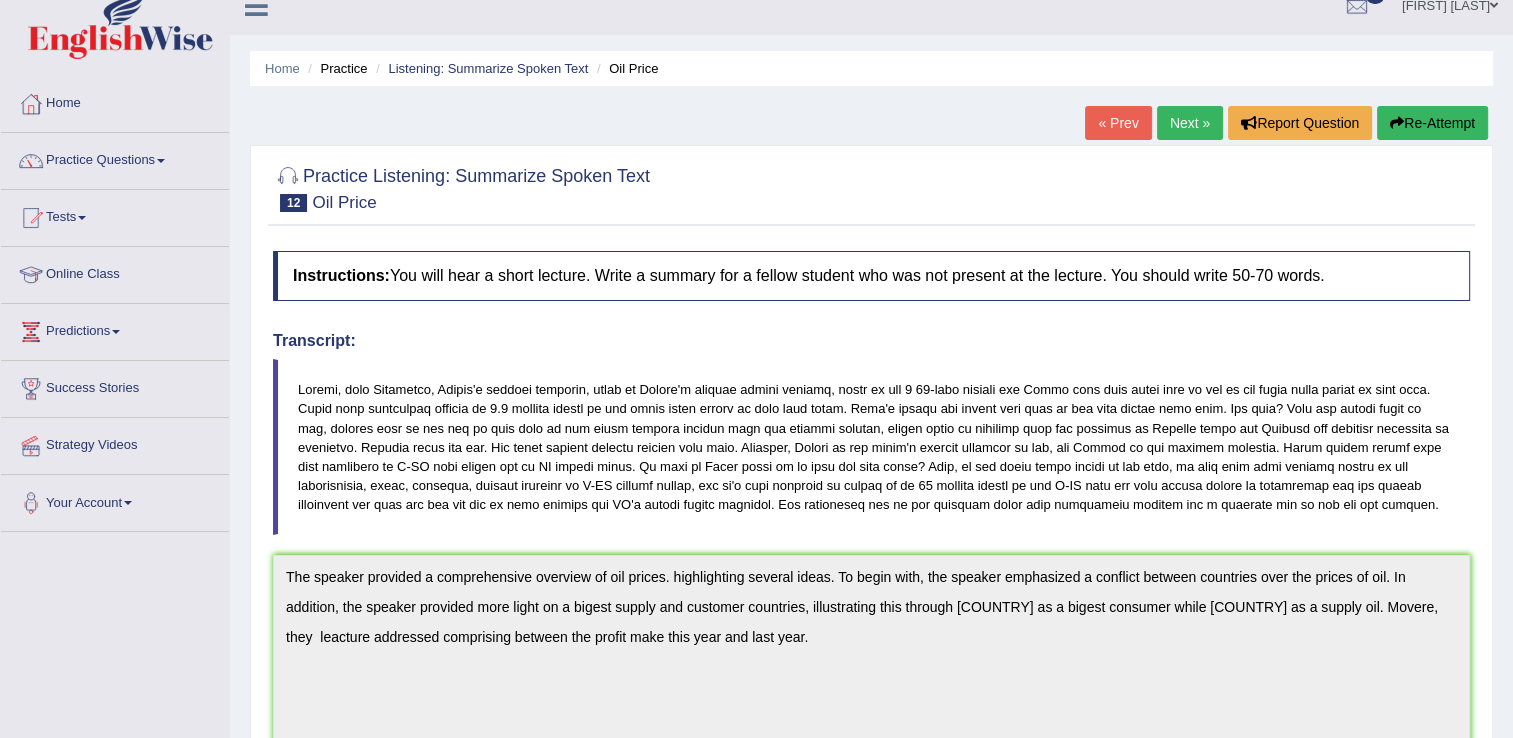 scroll, scrollTop: 32, scrollLeft: 0, axis: vertical 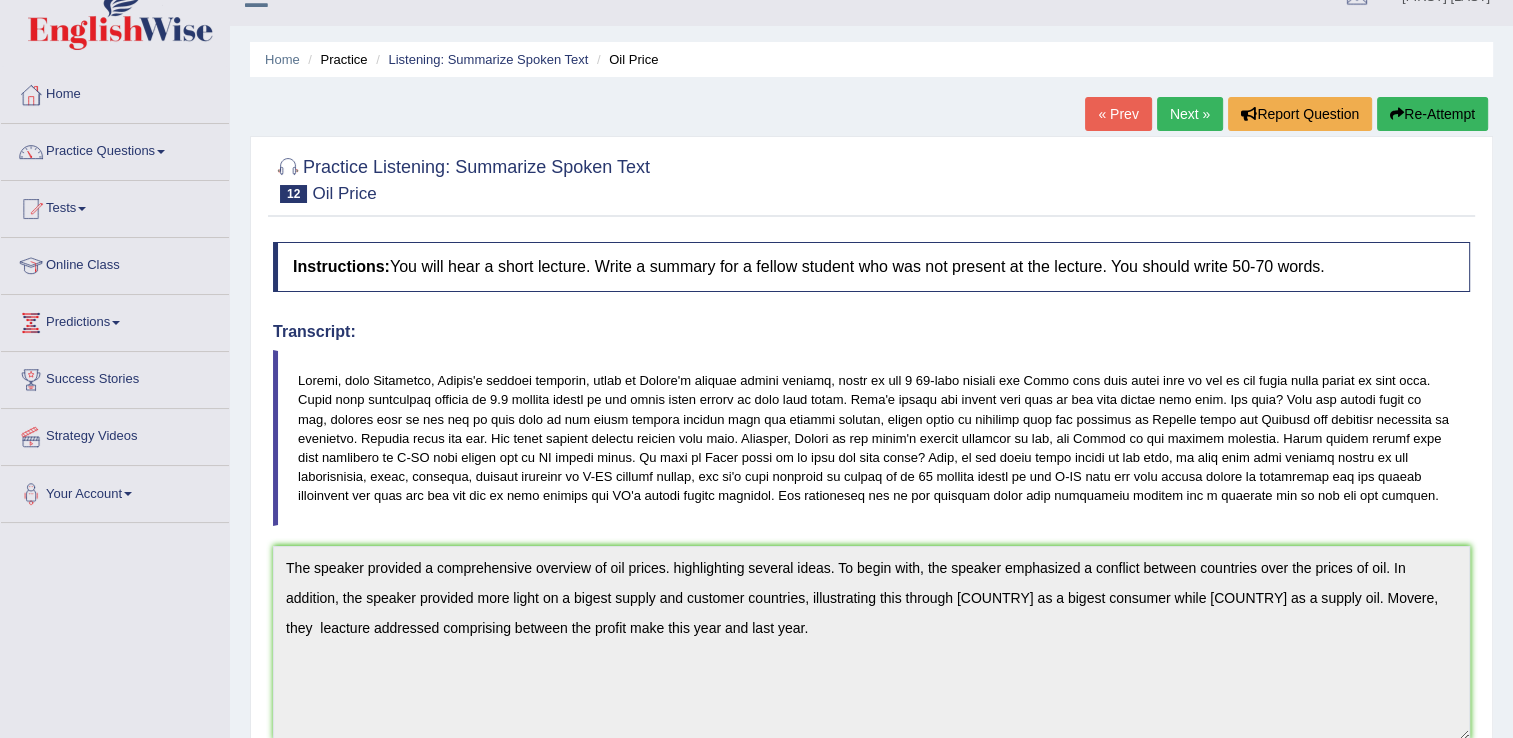click on "« Prev" at bounding box center [1118, 114] 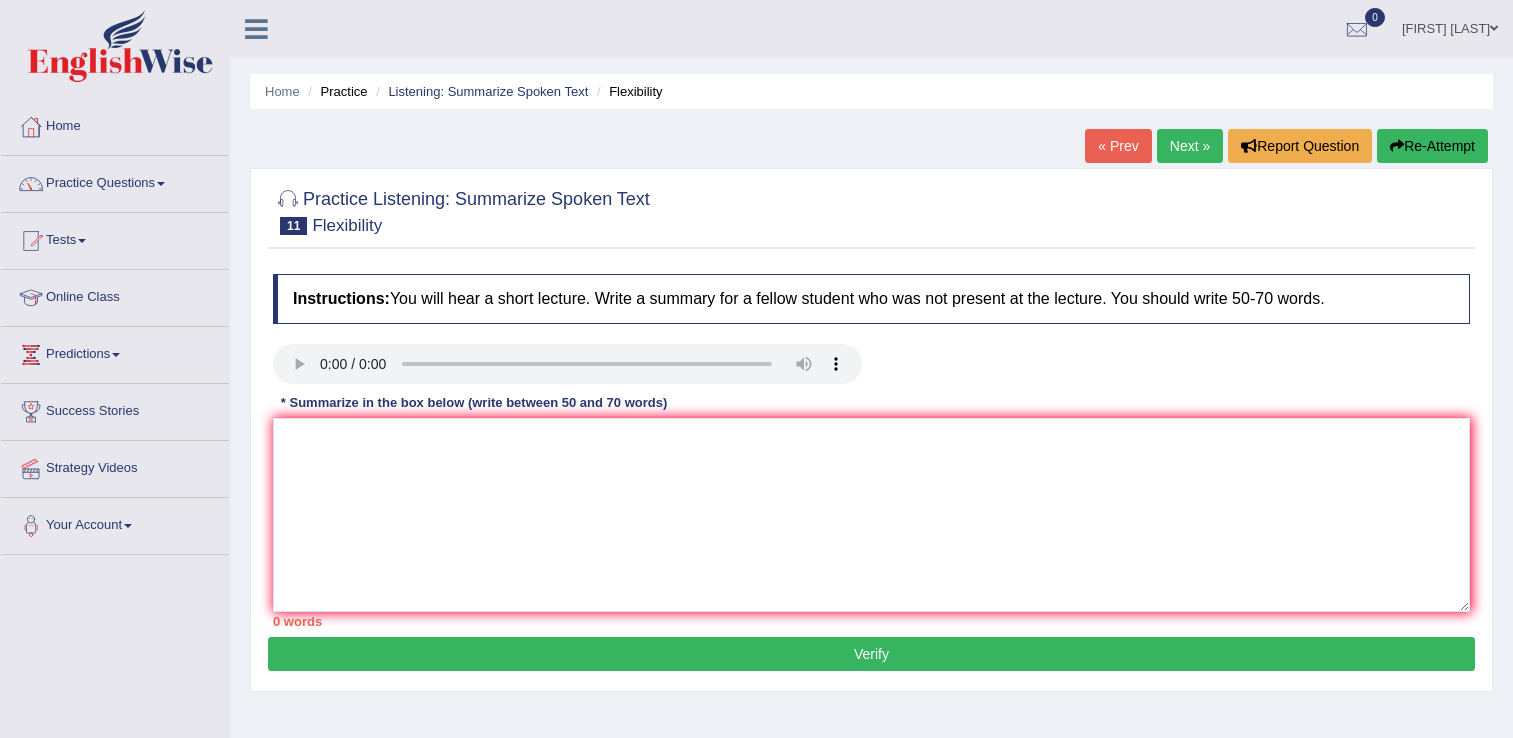 scroll, scrollTop: 0, scrollLeft: 0, axis: both 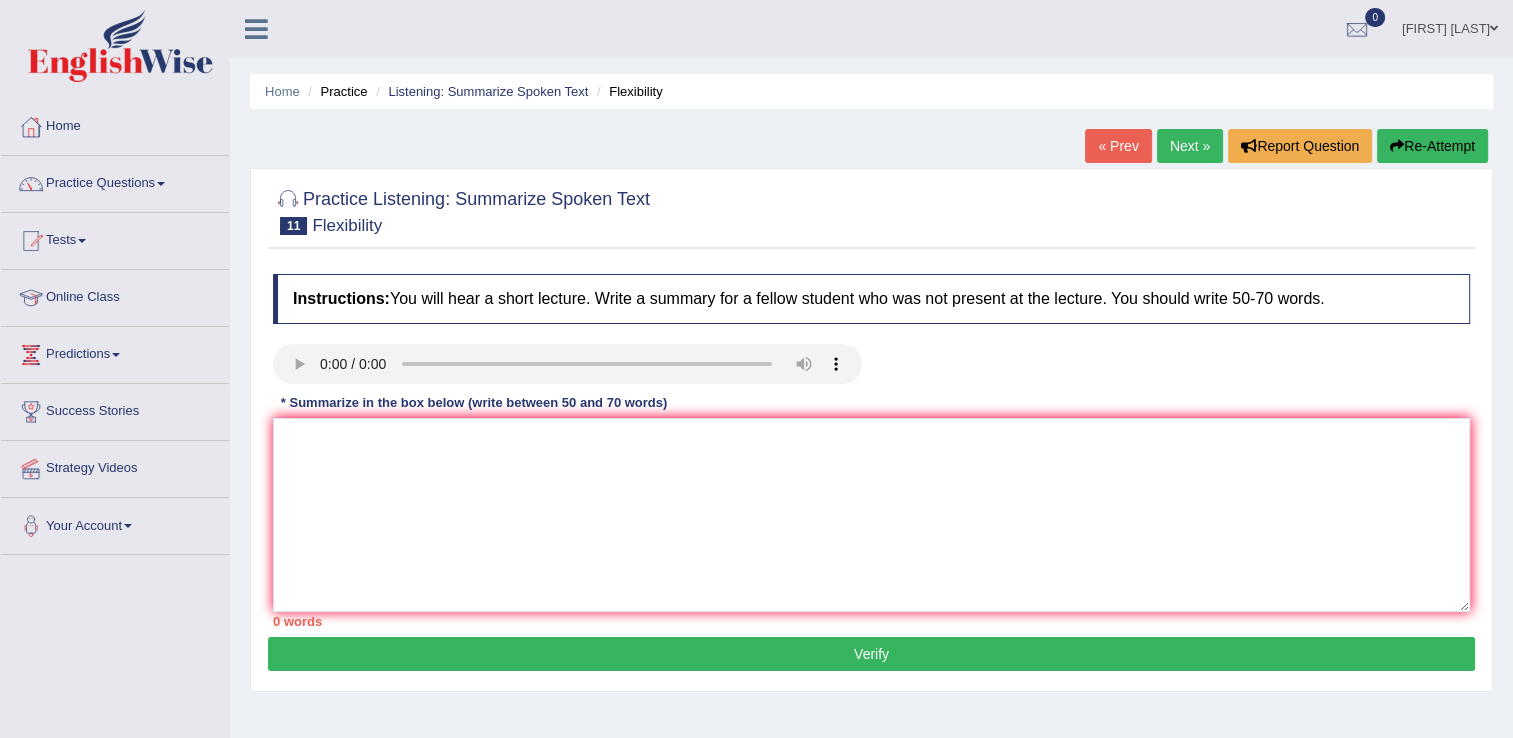 click on "Next »" at bounding box center [1190, 146] 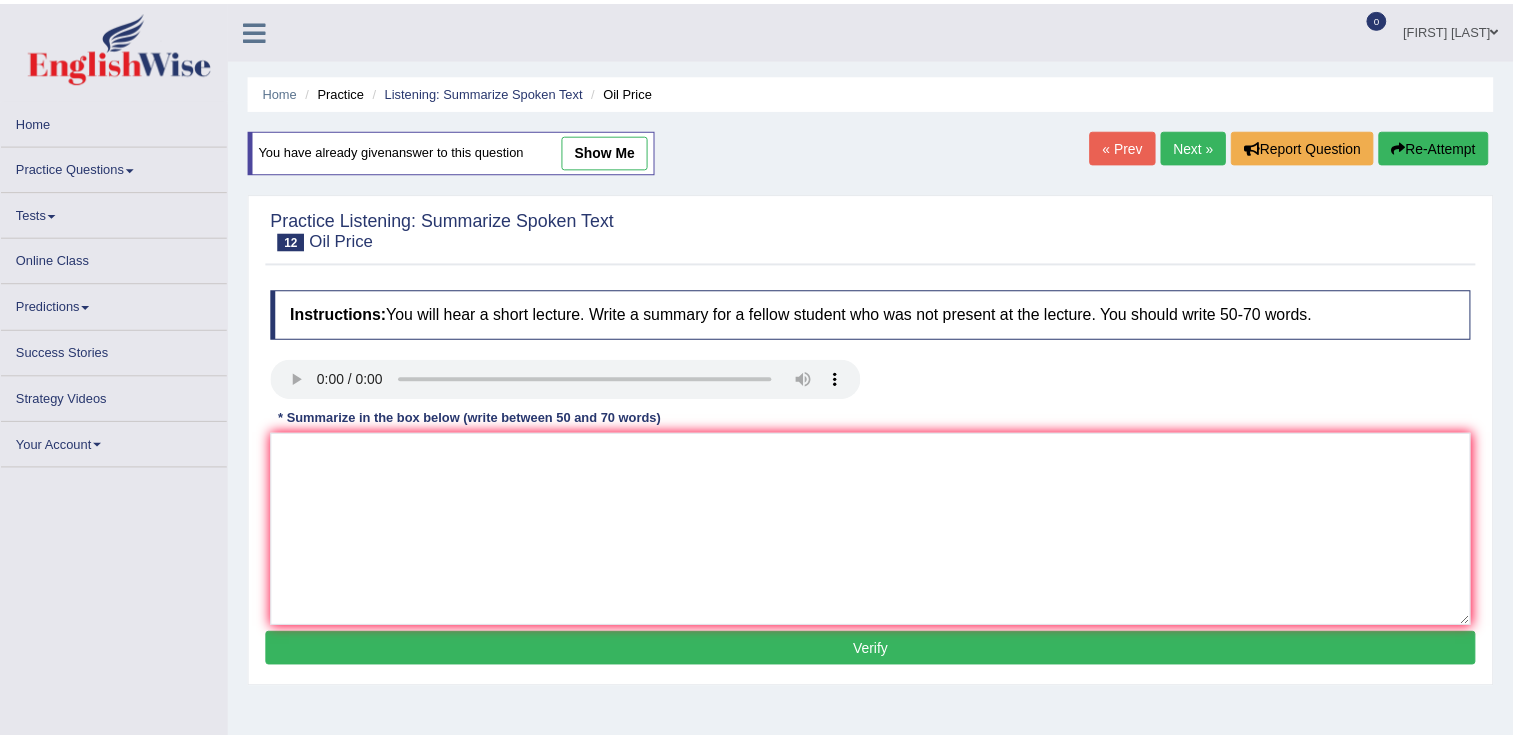 scroll, scrollTop: 0, scrollLeft: 0, axis: both 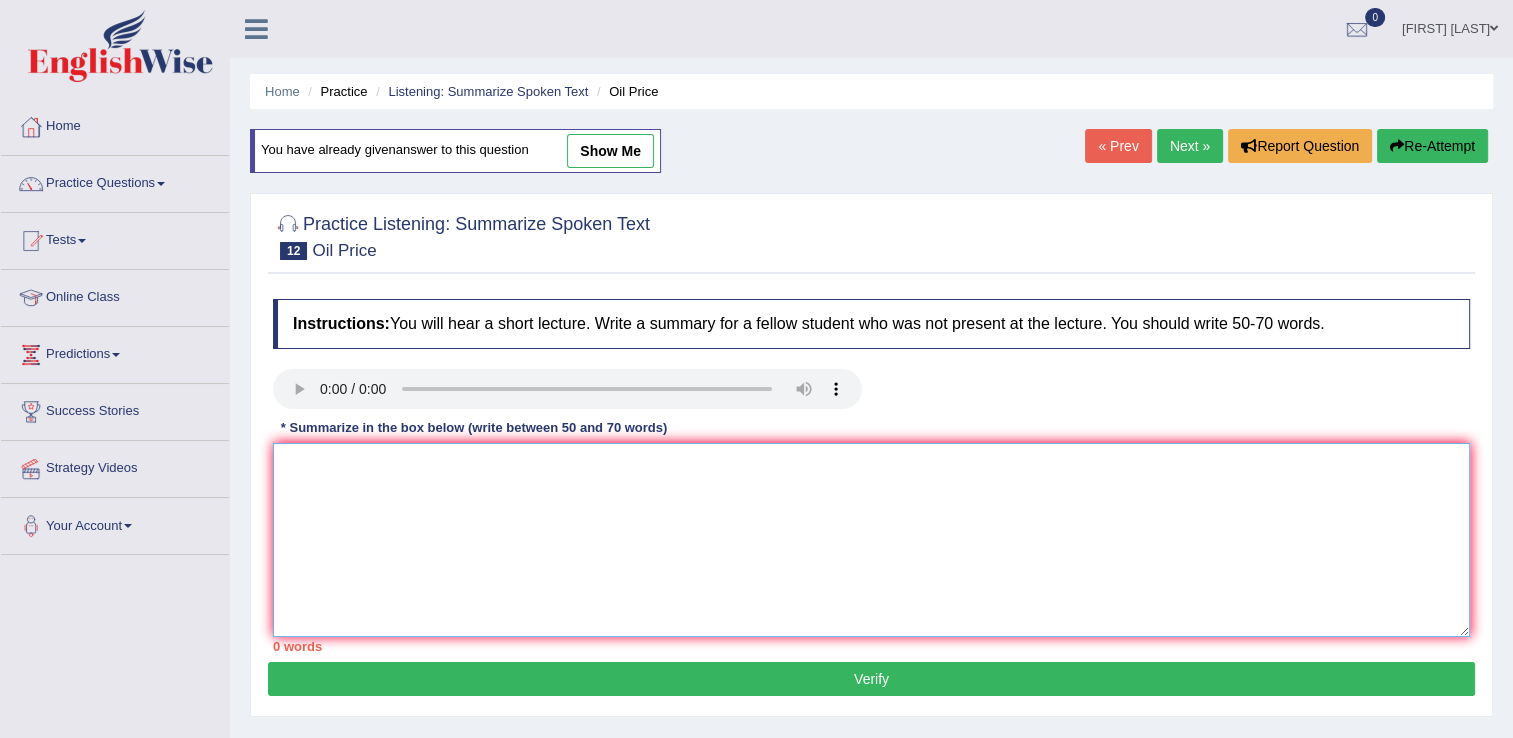 click at bounding box center [871, 540] 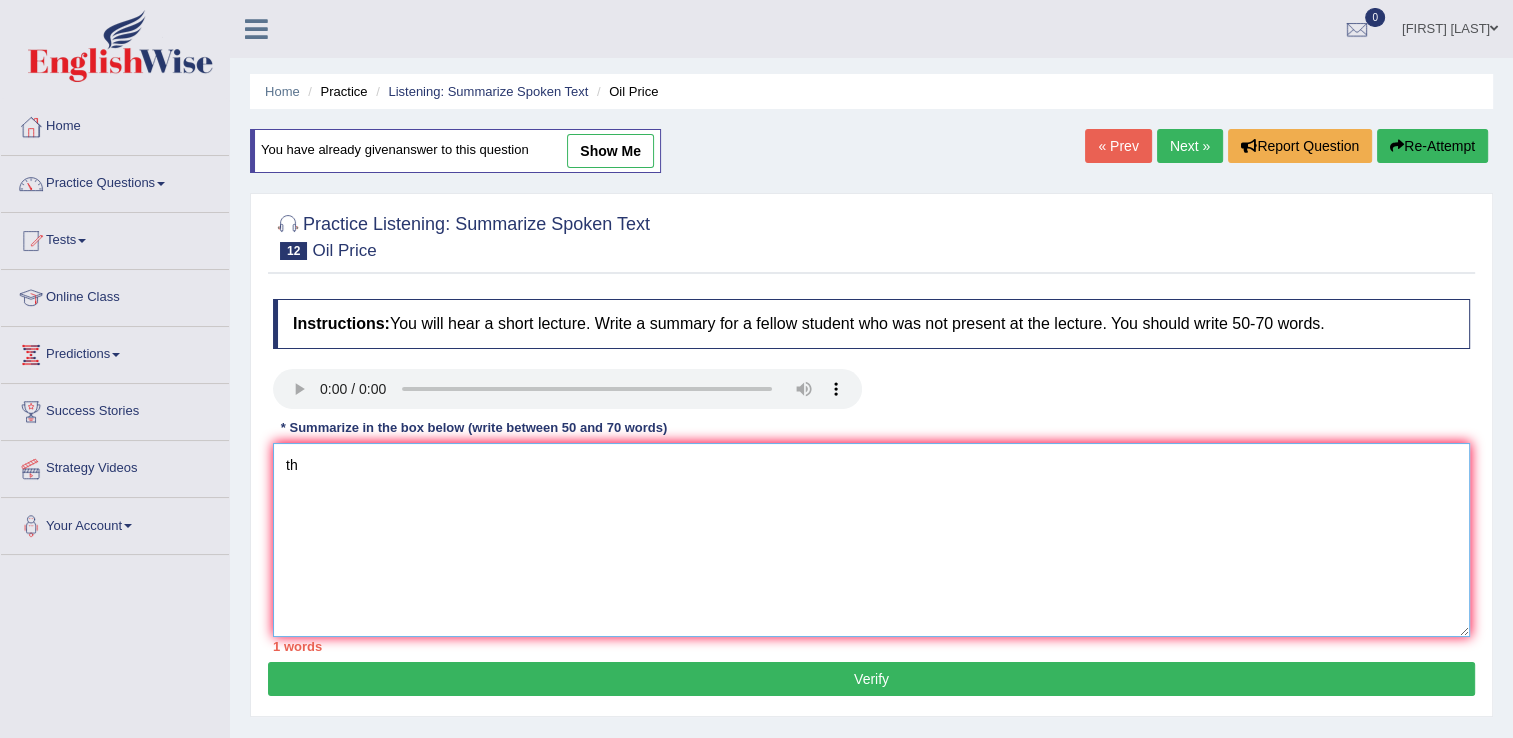 type on "t" 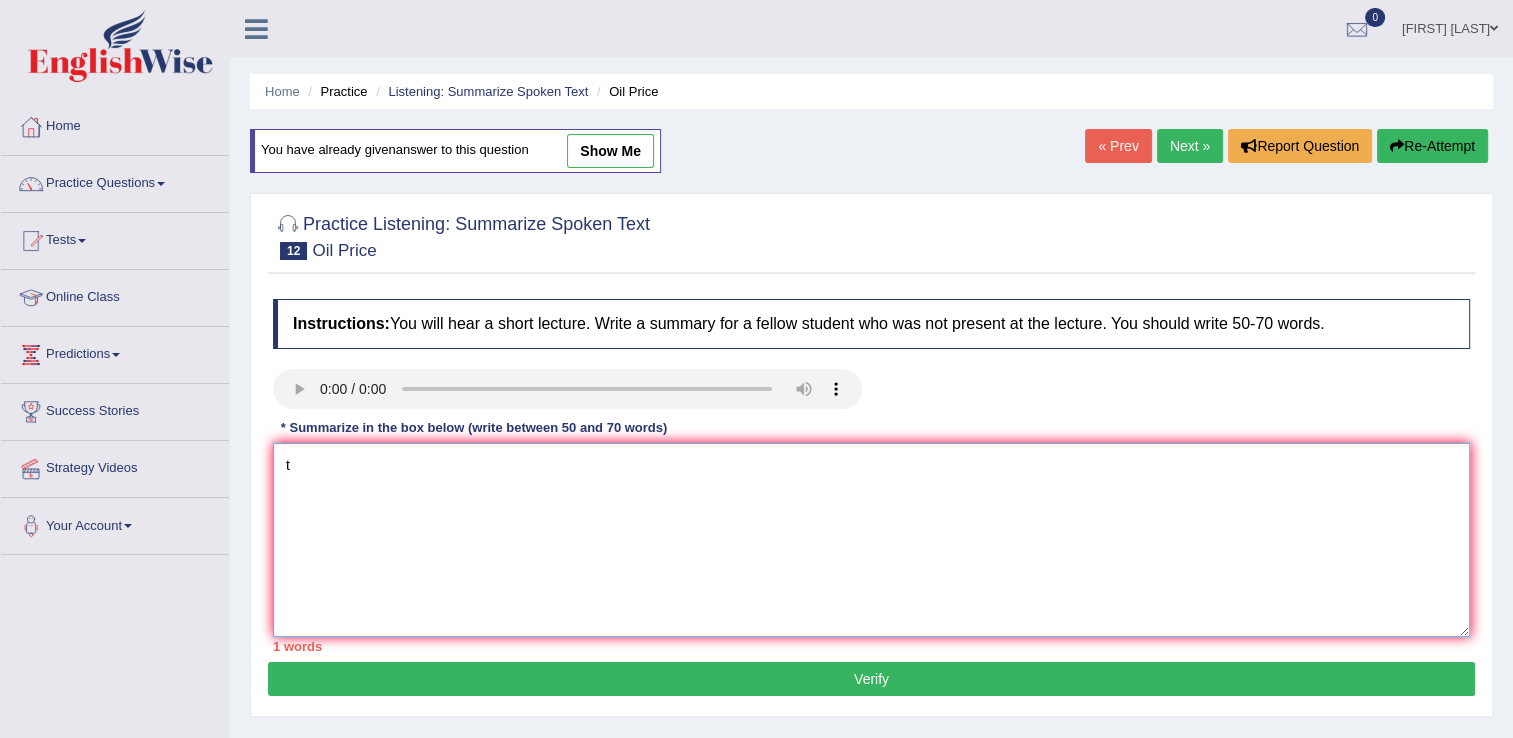 type 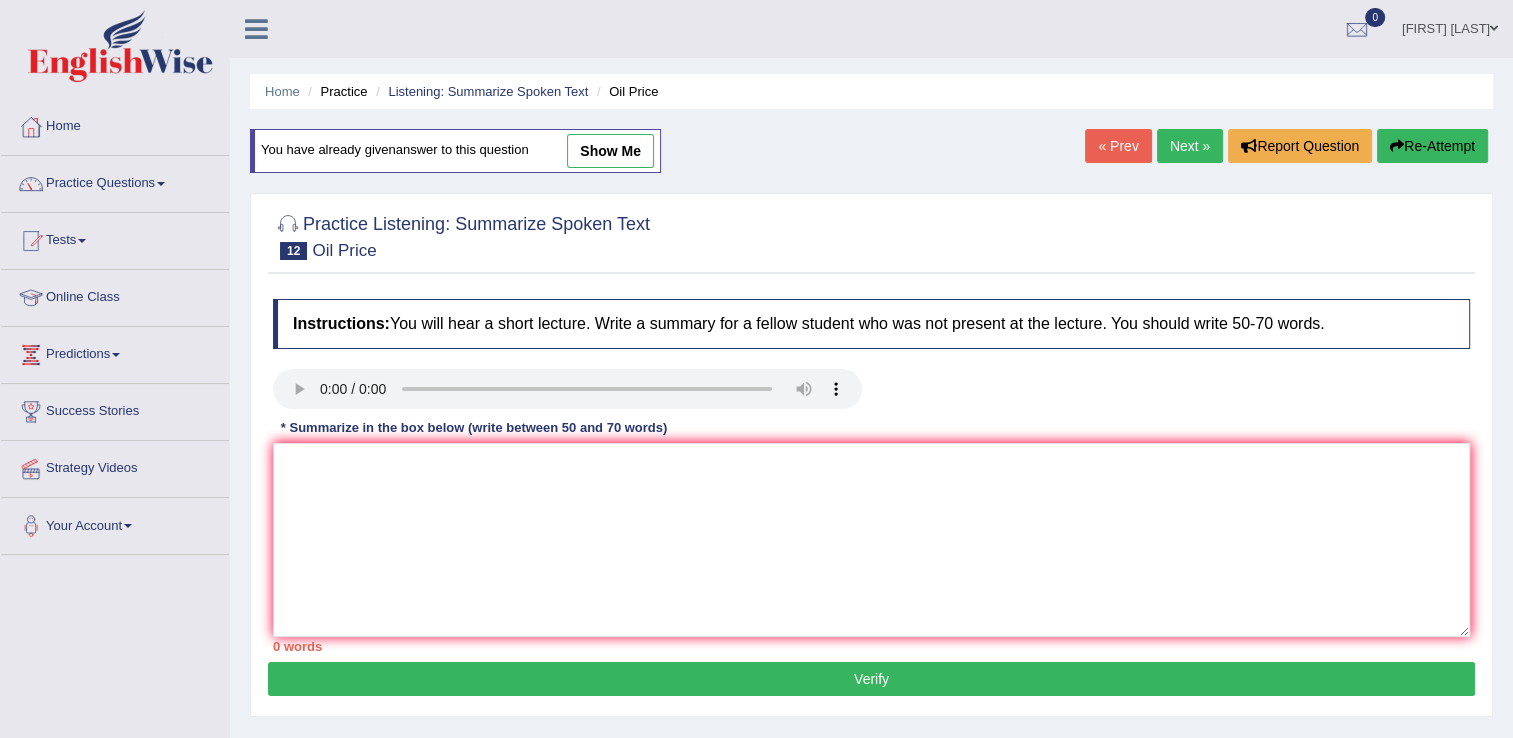 type 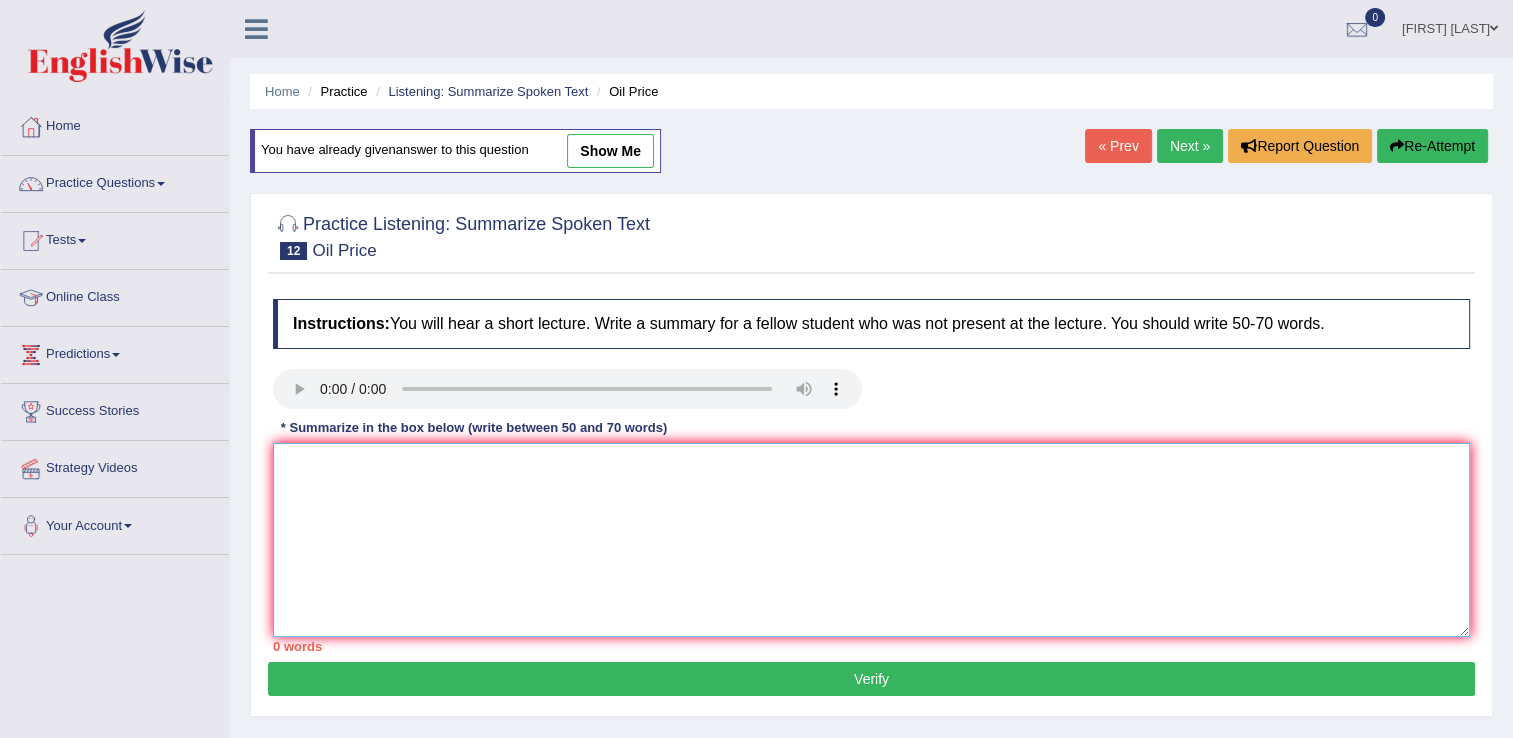 click at bounding box center [871, 540] 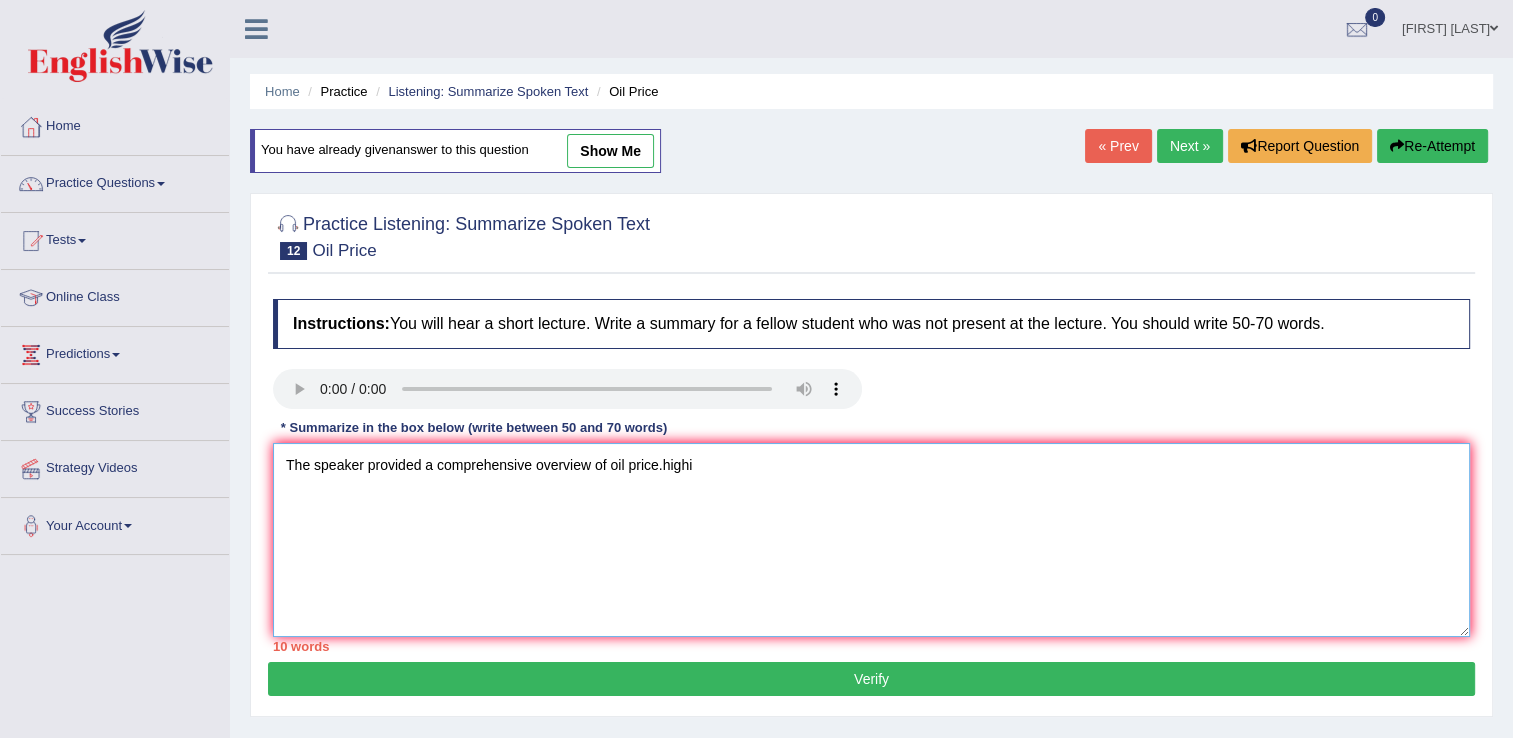 click on "The speaker provided a comprehensive overview of oil price.highi" at bounding box center (871, 540) 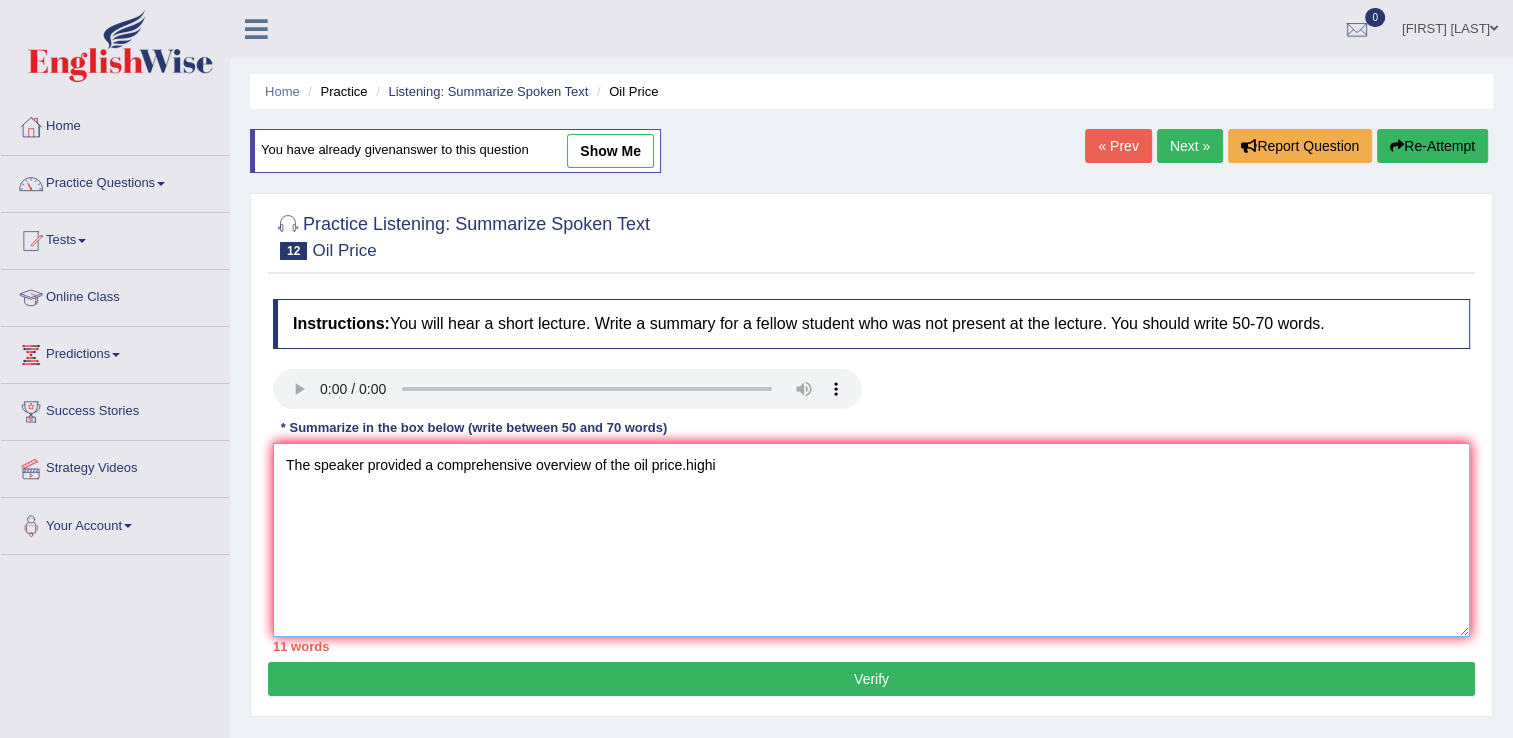 click on "The speaker provided a comprehensive overview of the oil price.highi" at bounding box center [871, 540] 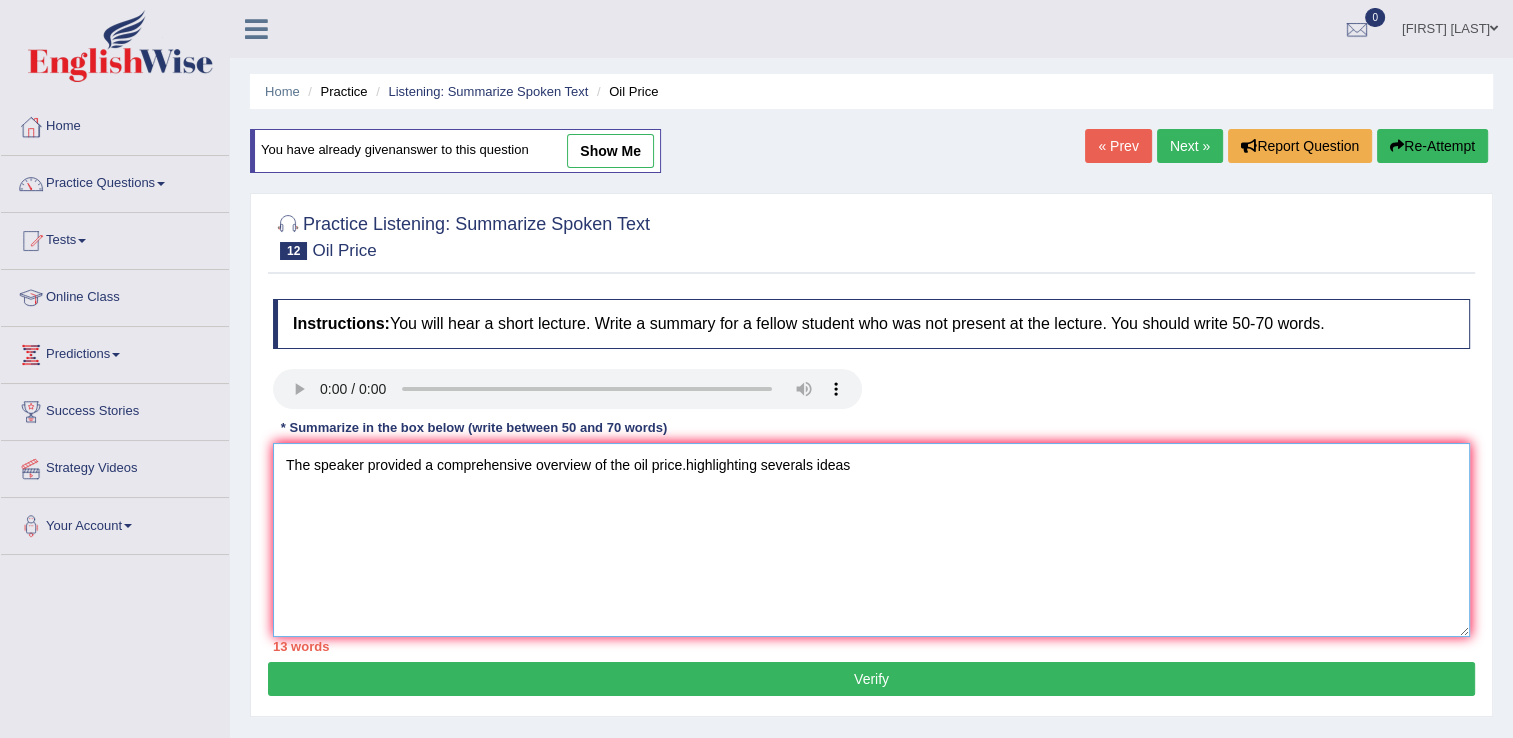click on "The speaker provided a comprehensive overview of the oil price.highlighting severals ideas" at bounding box center (871, 540) 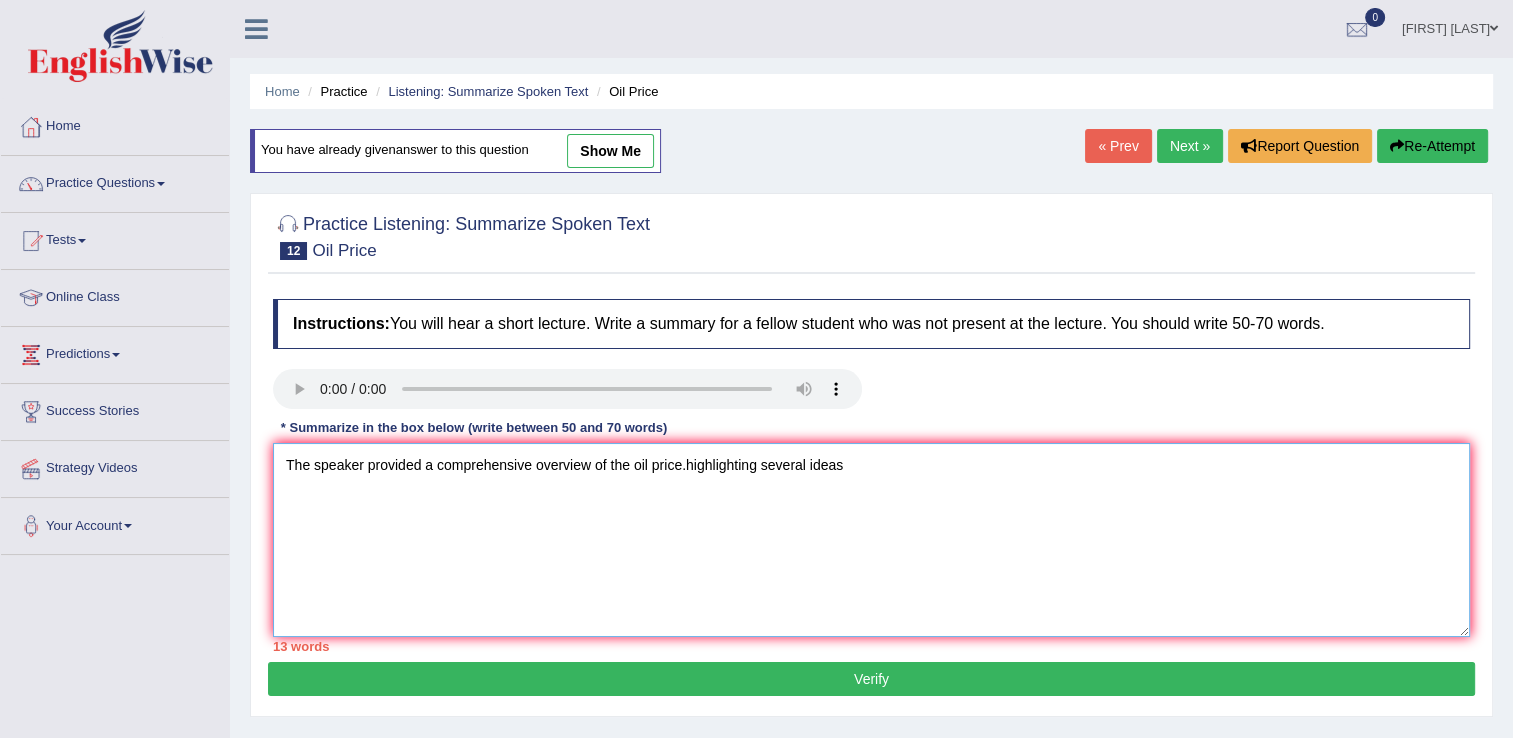click on "The speaker provided a comprehensive overview of the oil price.highlighting several ideas" at bounding box center (871, 540) 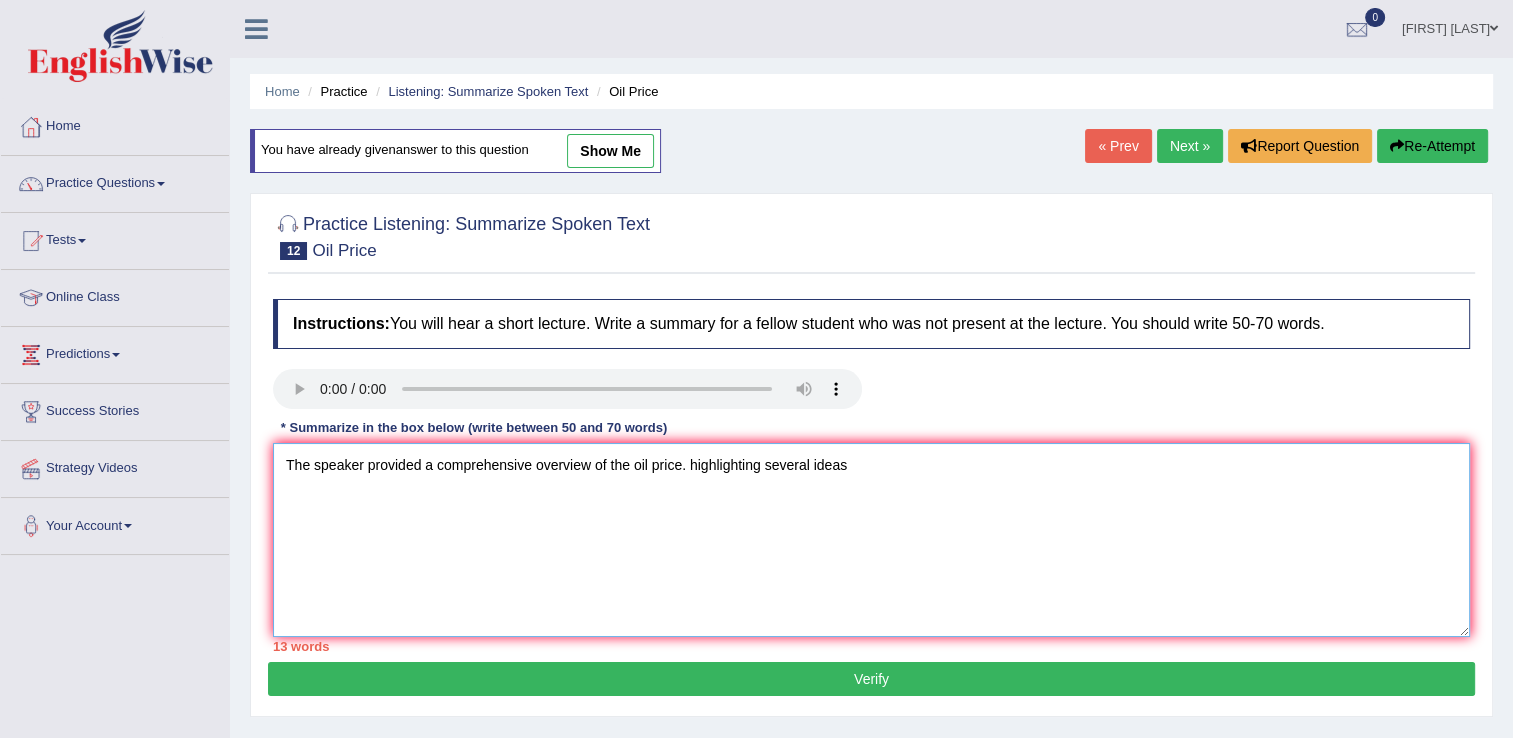 click on "The speaker provided a comprehensive overview of the oil price. highlighting several ideas" at bounding box center [871, 540] 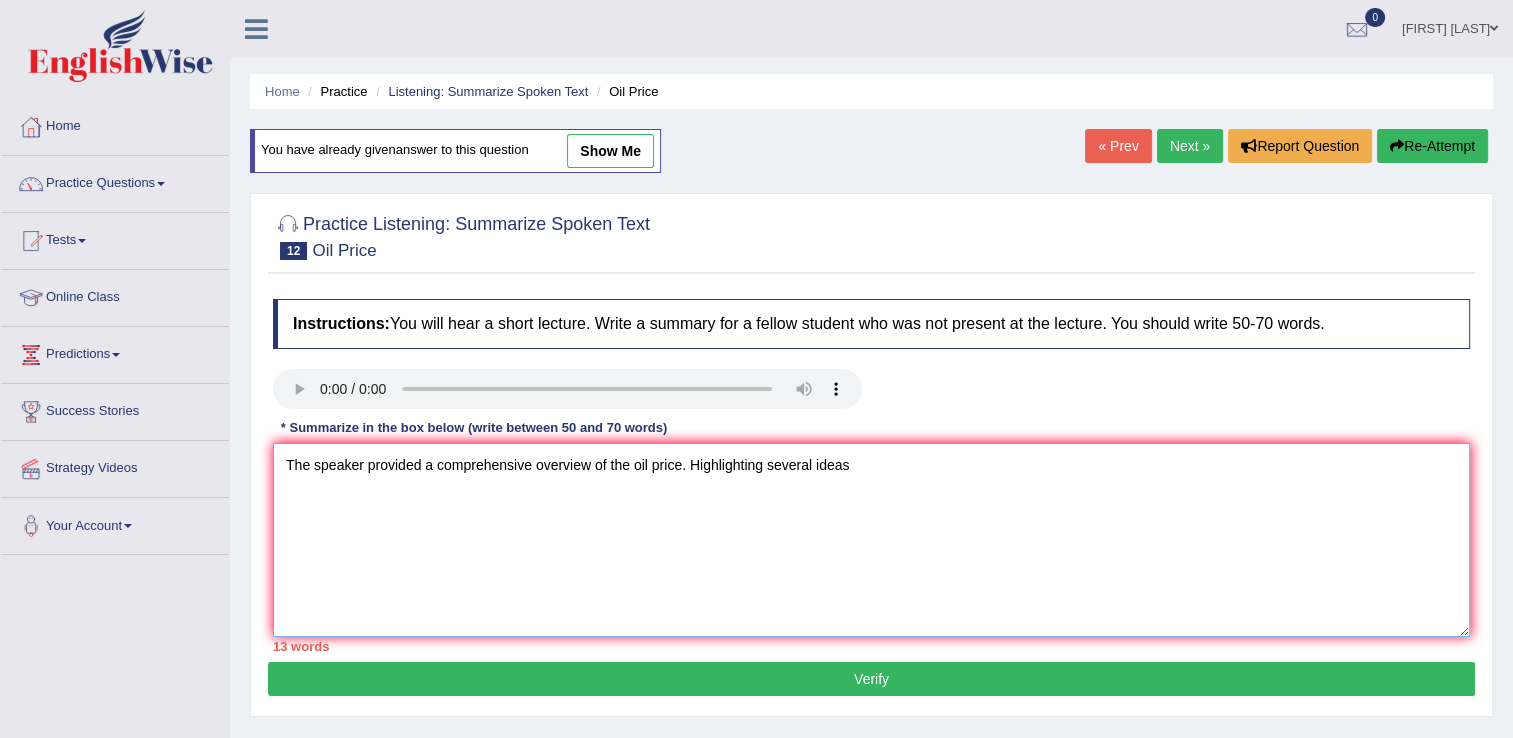 click on "The speaker provided a comprehensive overview of the oil price. Highlighting several ideas" at bounding box center (871, 540) 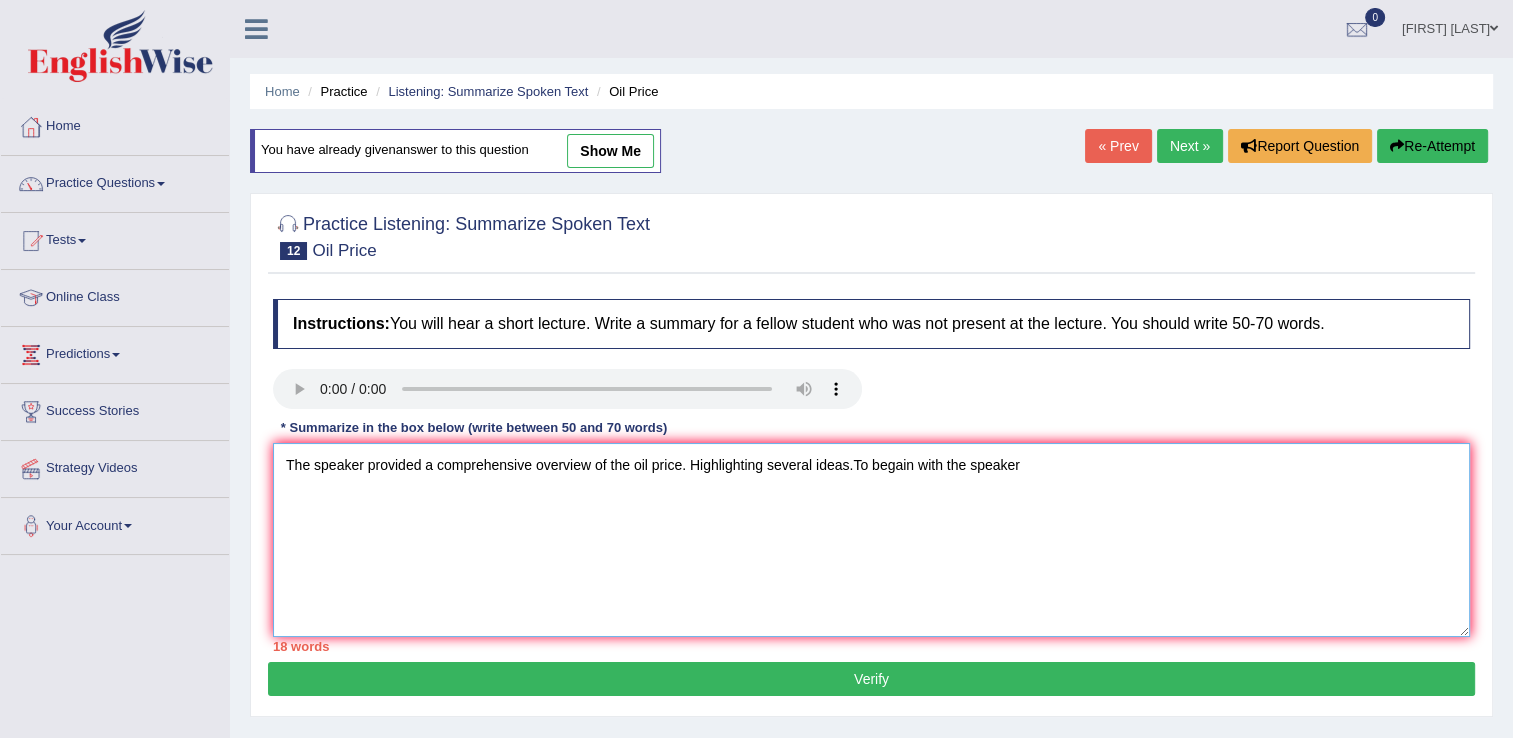click on "The speaker provided a comprehensive overview of the oil price. Highlighting several ideas.To begain with the speaker" at bounding box center (871, 540) 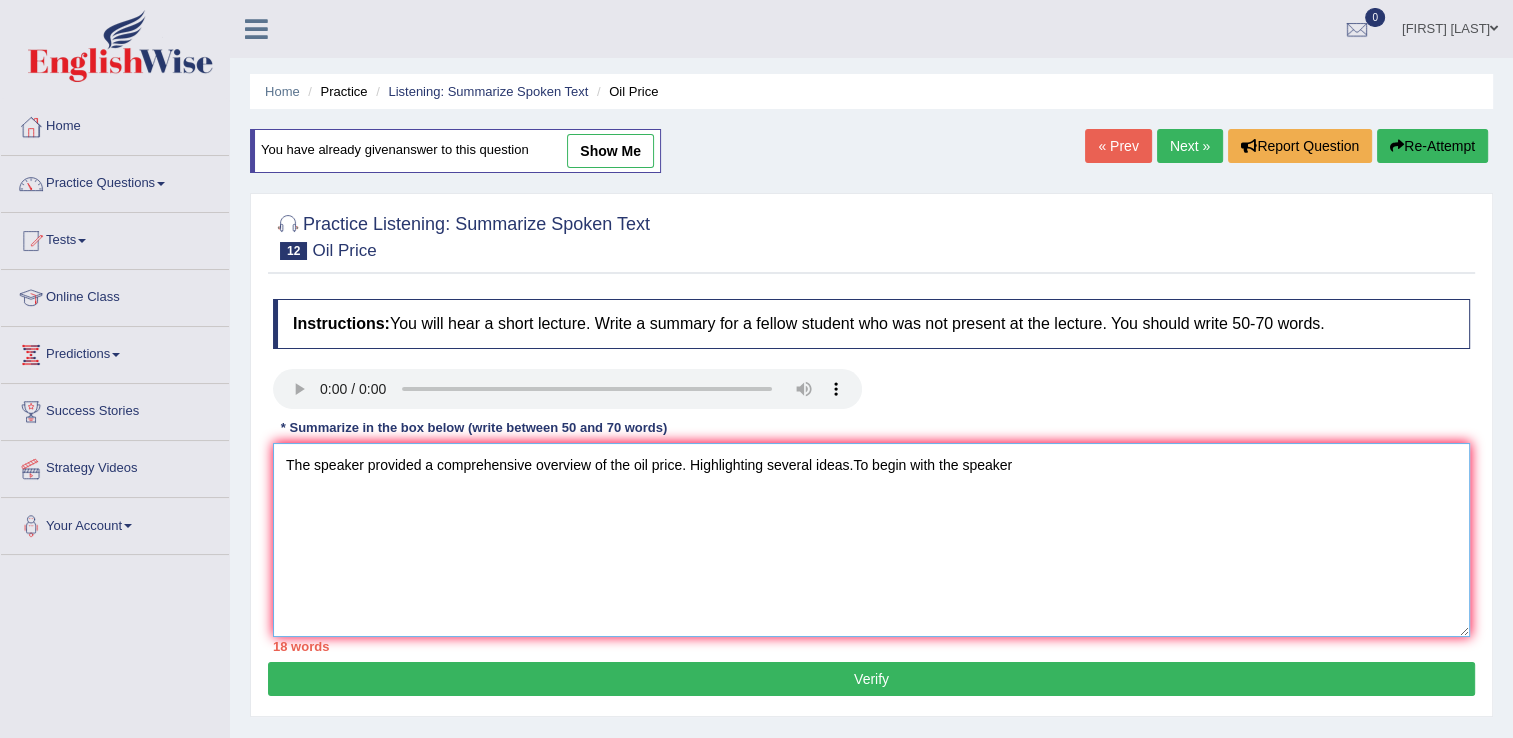 click on "The speaker provided a comprehensive overview of the oil price. Highlighting several ideas.To begin with the speaker" at bounding box center [871, 540] 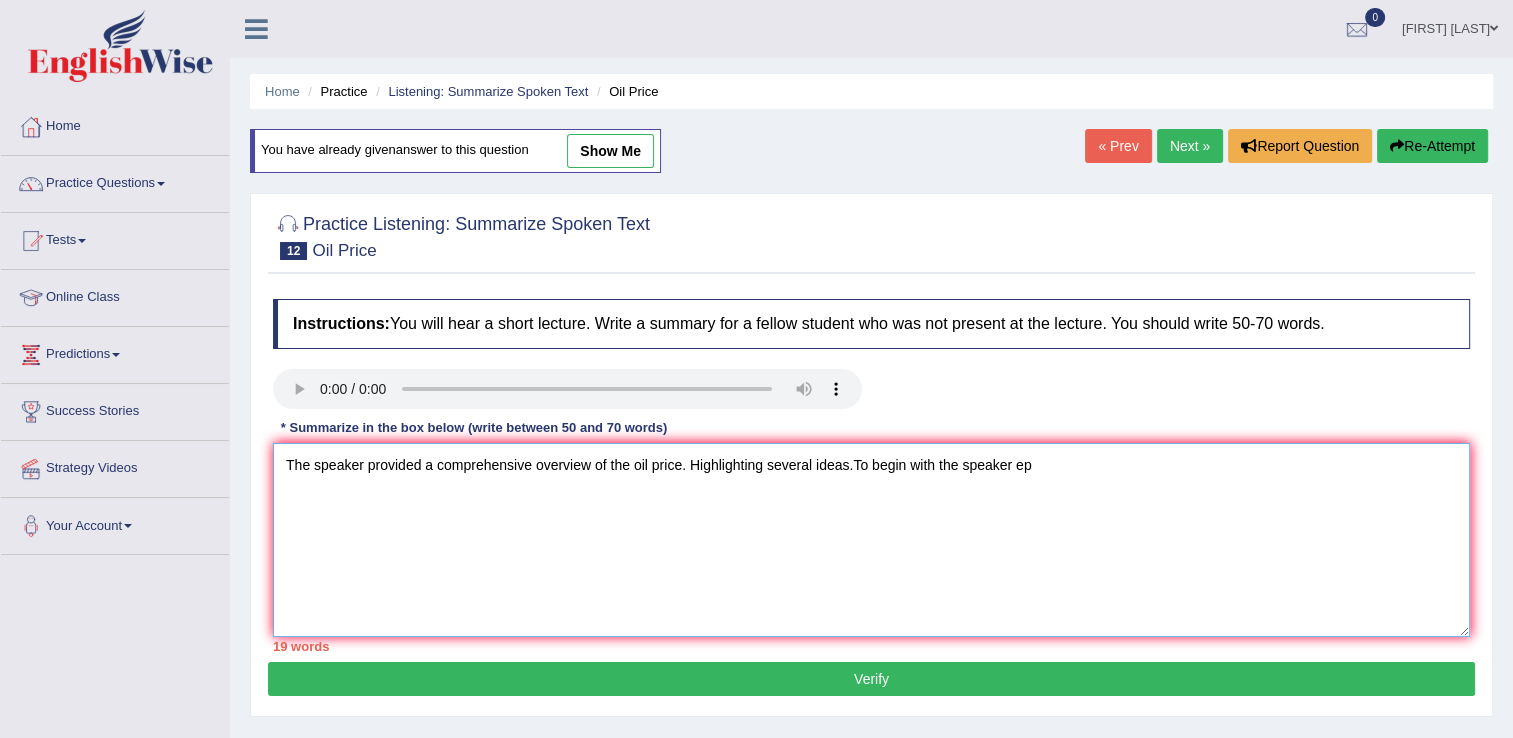 click on "The speaker provided a comprehensive overview of the oil price. Highlighting several ideas.To begin with the speaker ep" at bounding box center [871, 540] 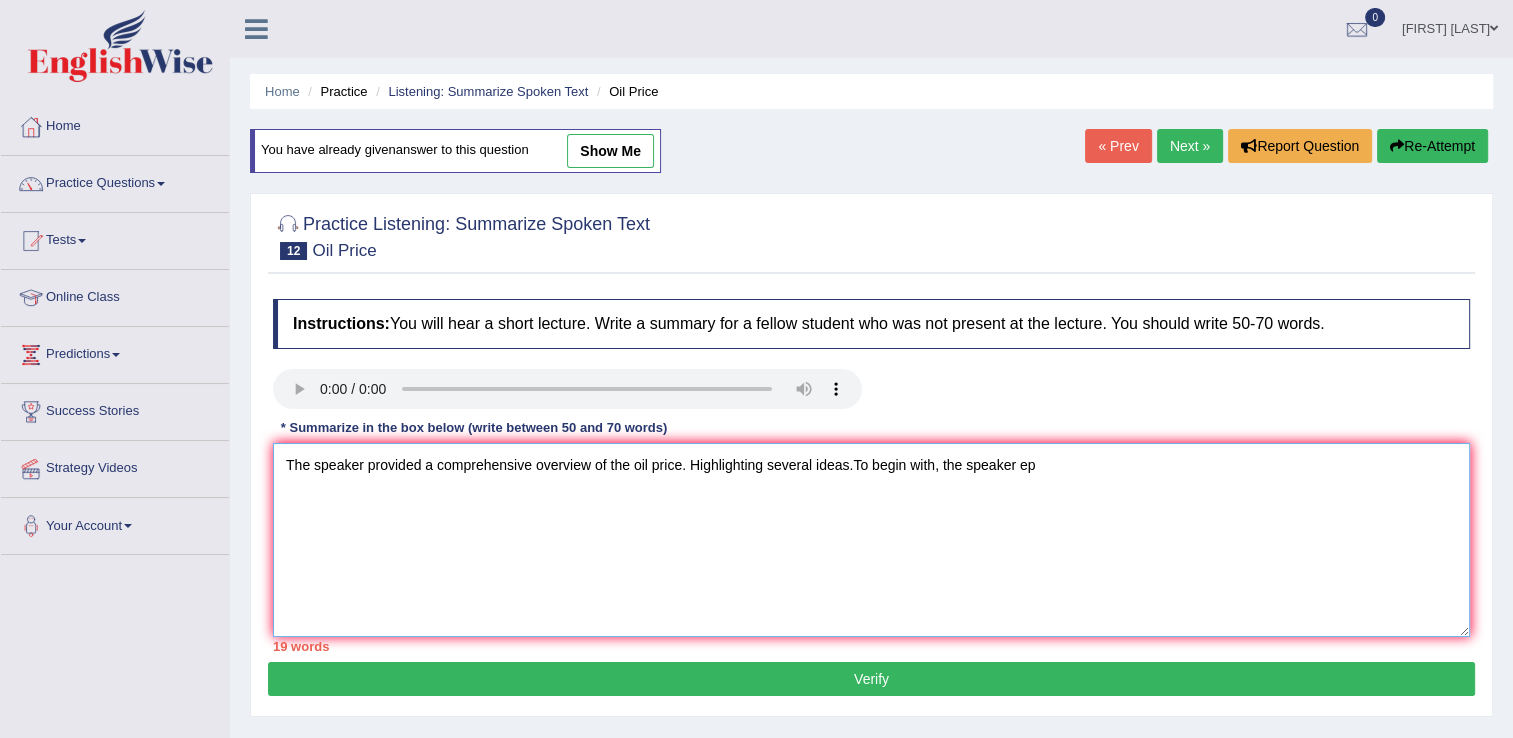 click on "The speaker provided a comprehensive overview of the oil price. Highlighting several ideas.To begin with, the speaker ep" at bounding box center (871, 540) 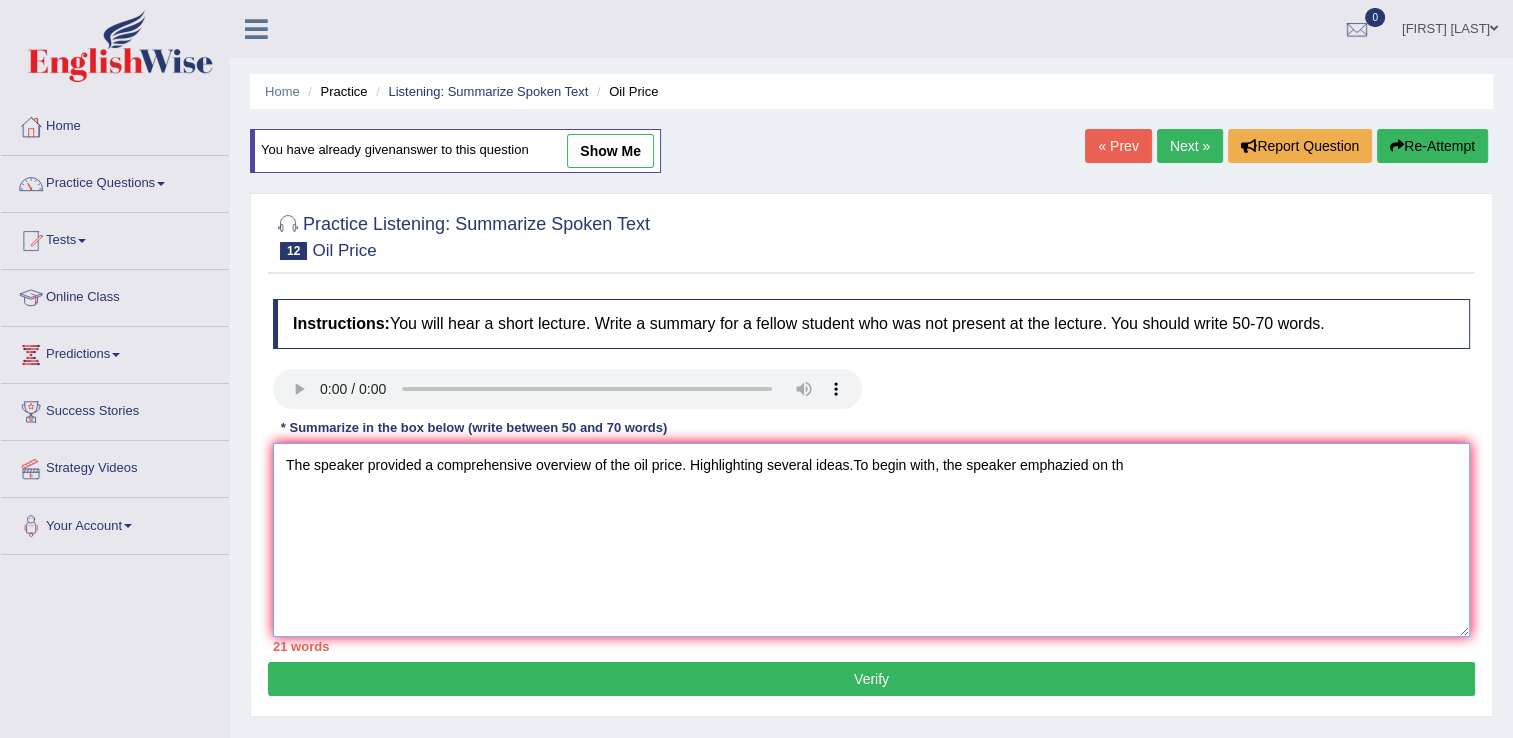 click on "The speaker provided a comprehensive overview of the oil price. Highlighting several ideas.To begin with, the speaker emphazied on th" at bounding box center (871, 540) 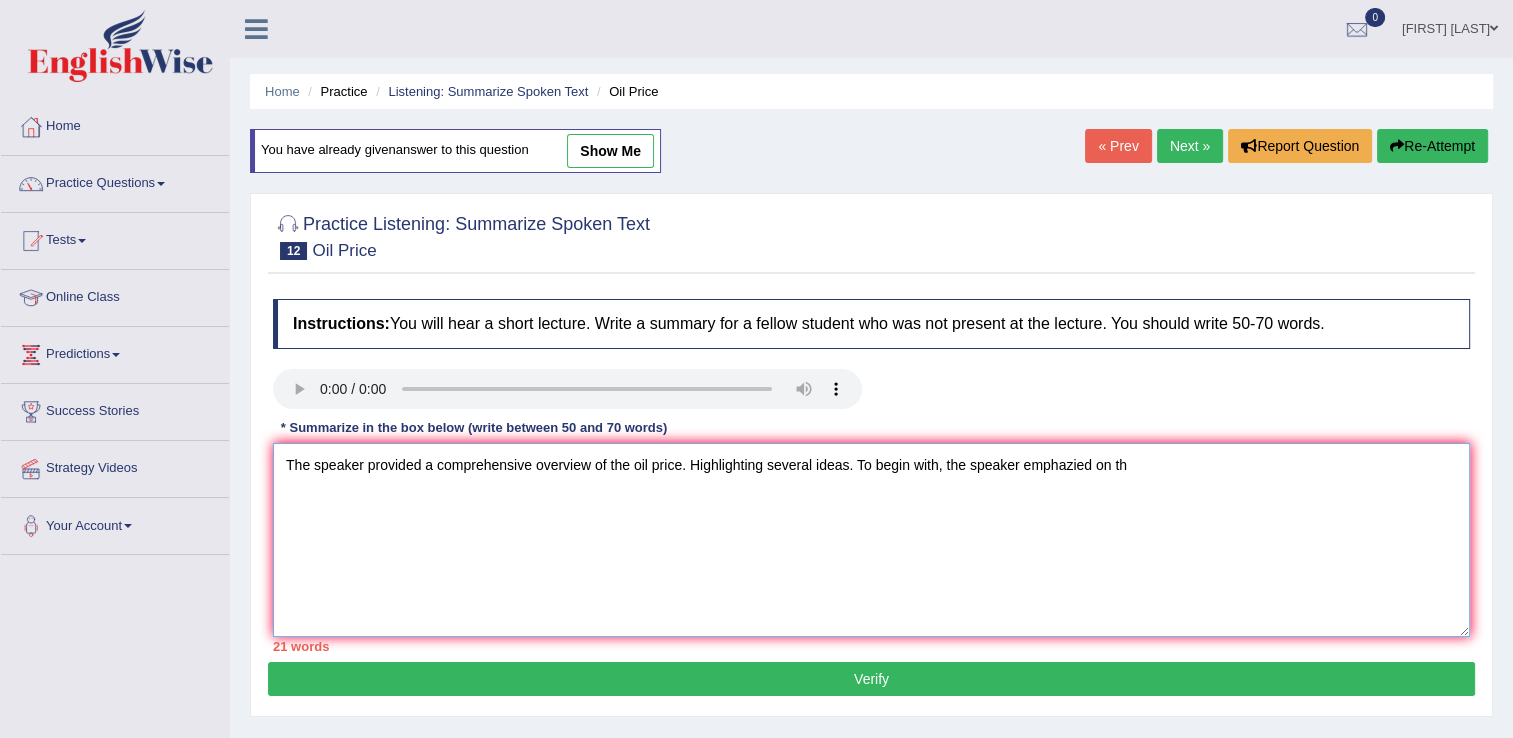 click on "The speaker provided a comprehensive overview of the oil price. Highlighting several ideas. To begin with, the speaker emphazied on th" at bounding box center [871, 540] 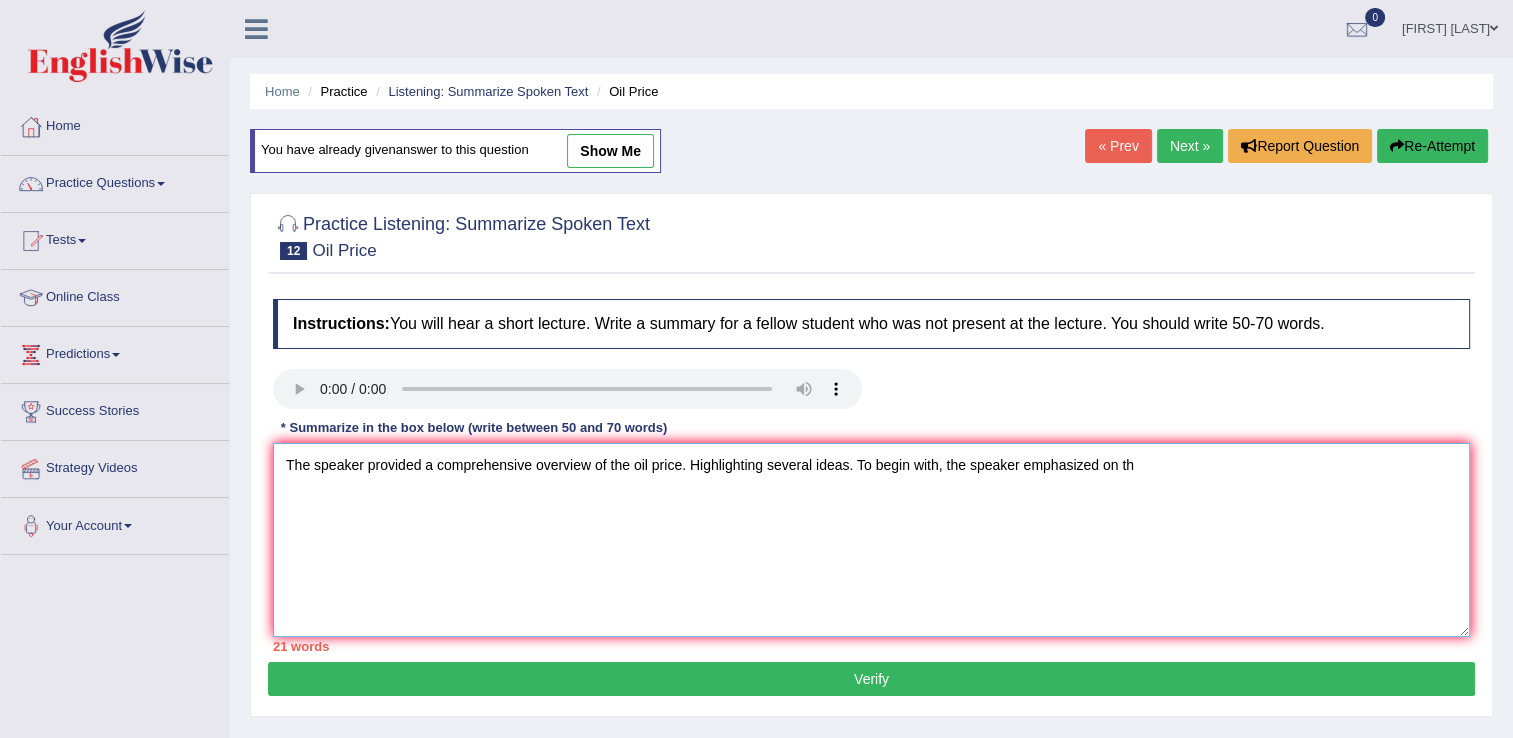 click on "The speaker provided a comprehensive overview of the oil price. Highlighting several ideas. To begin with, the speaker emphasized on th" at bounding box center (871, 540) 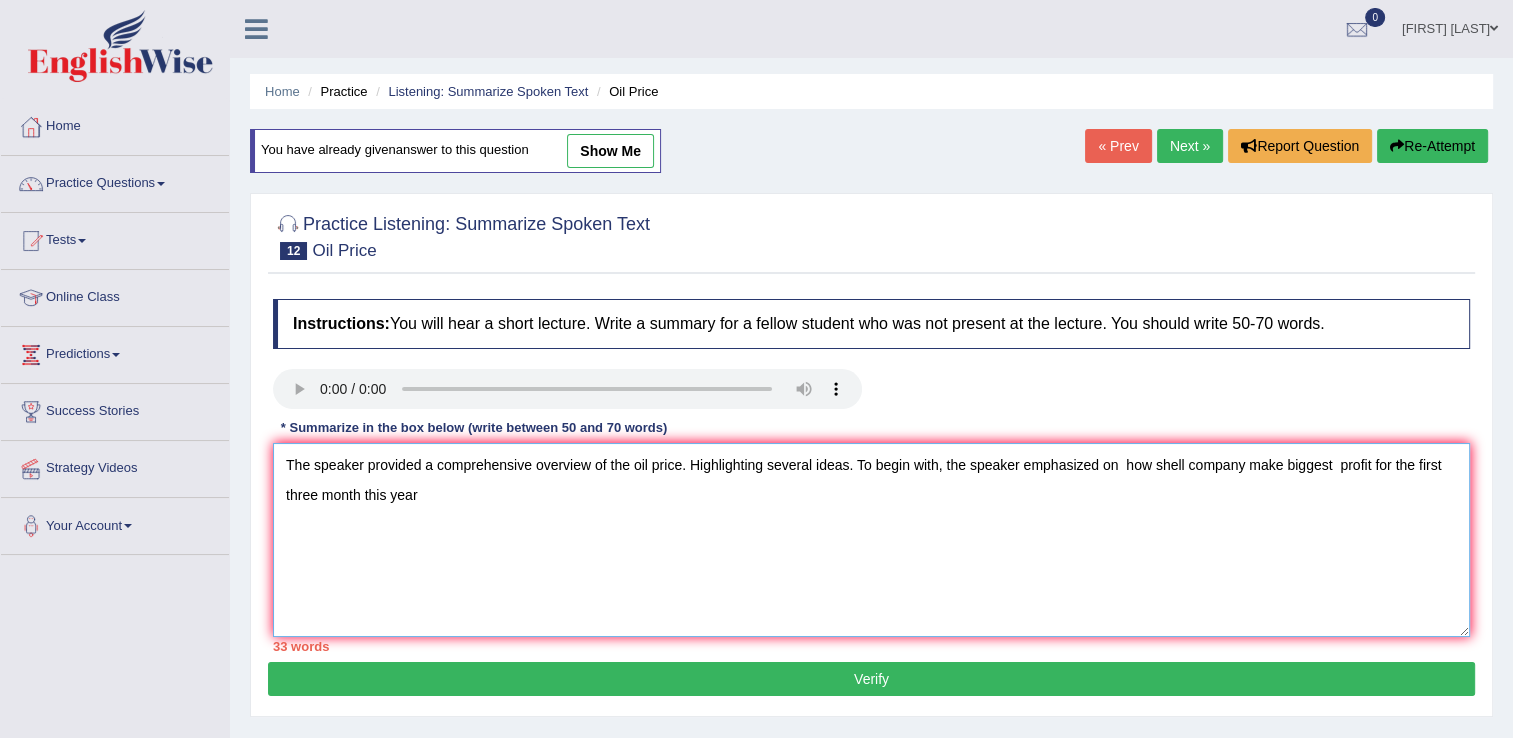 click on "The speaker provided a comprehensive overview of the oil price. Highlighting several ideas. To begin with, the speaker emphasized on  how shell company make biggest  profit for the first three month this year" at bounding box center [871, 540] 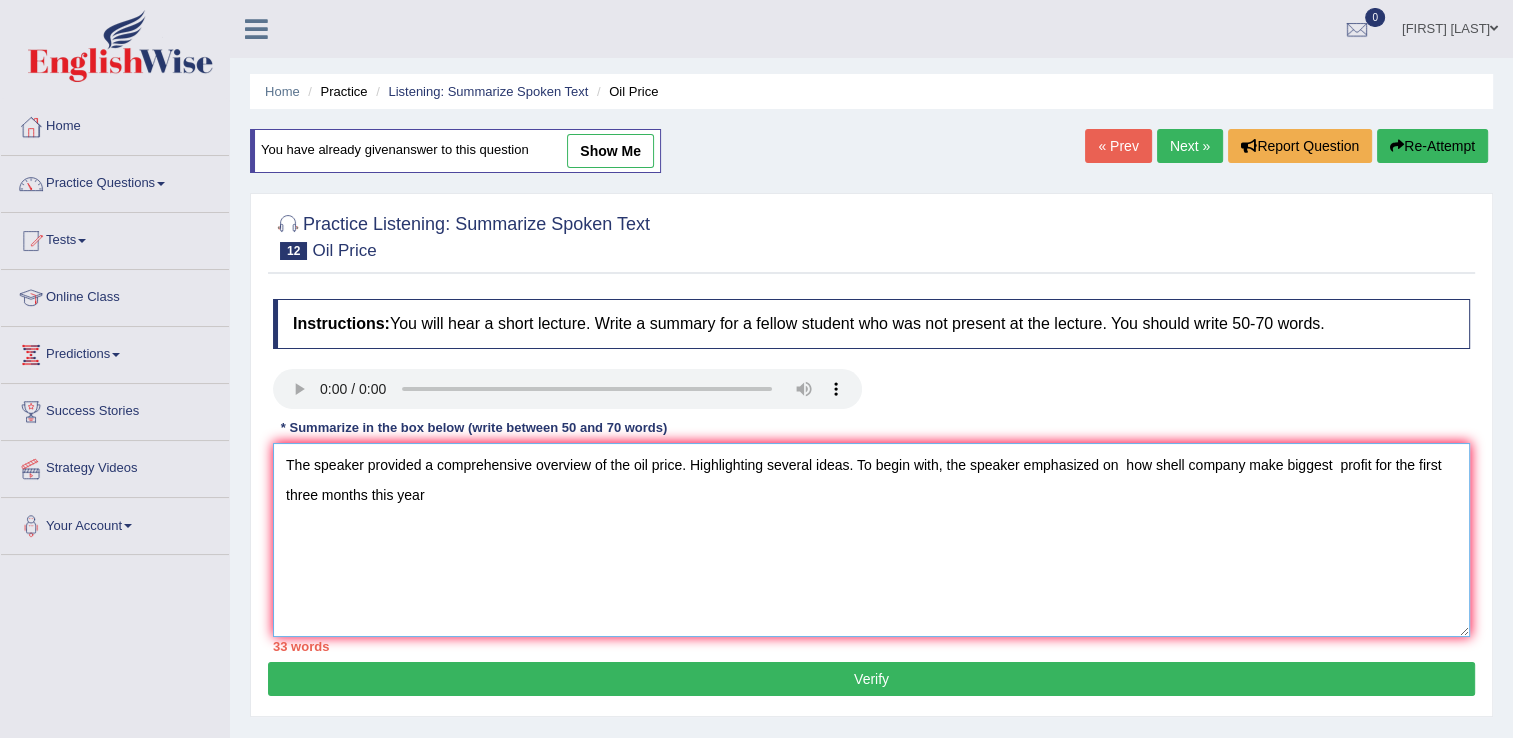 click on "The speaker provided a comprehensive overview of the oil price. Highlighting several ideas. To begin with, the speaker emphasized on  how shell company make biggest  profit for the first three months this year" at bounding box center [871, 540] 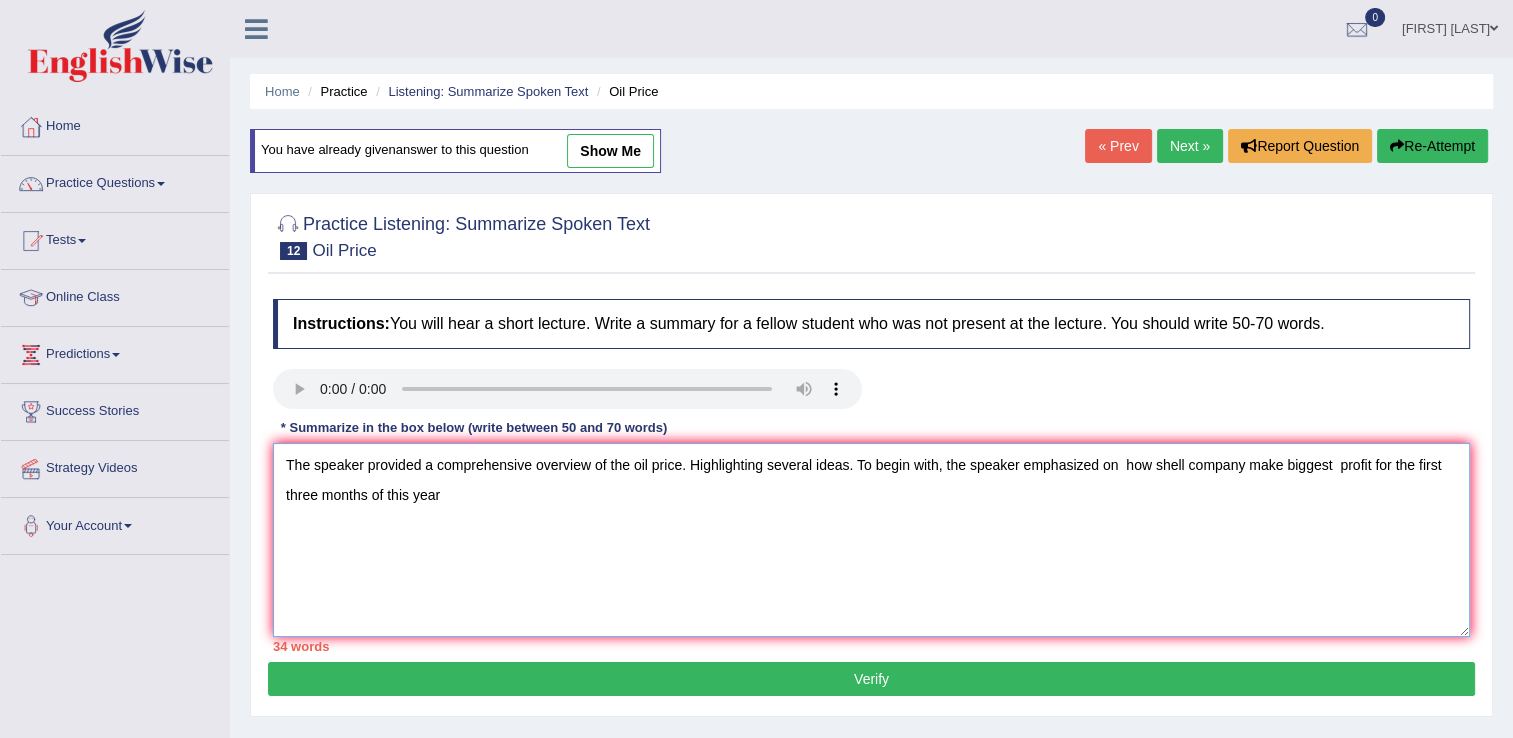 click on "The speaker provided a comprehensive overview of the oil price. Highlighting several ideas. To begin with, the speaker emphasized on  how shell company make biggest  profit for the first three months of this year" at bounding box center [871, 540] 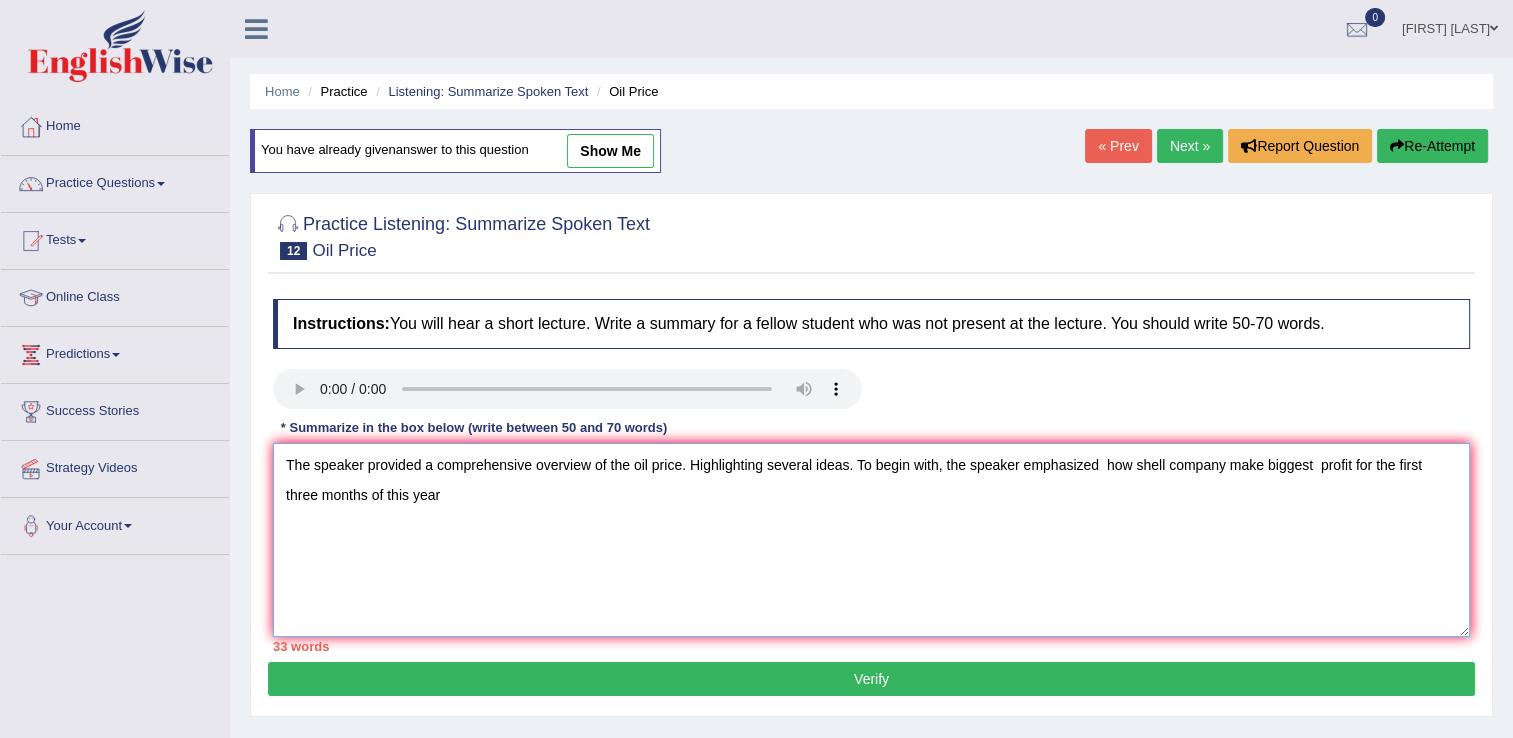 click on "The speaker provided a comprehensive overview of the oil price. Highlighting several ideas. To begin with, the speaker emphasized  how shell company make biggest  profit for the first three months of this year" at bounding box center (871, 540) 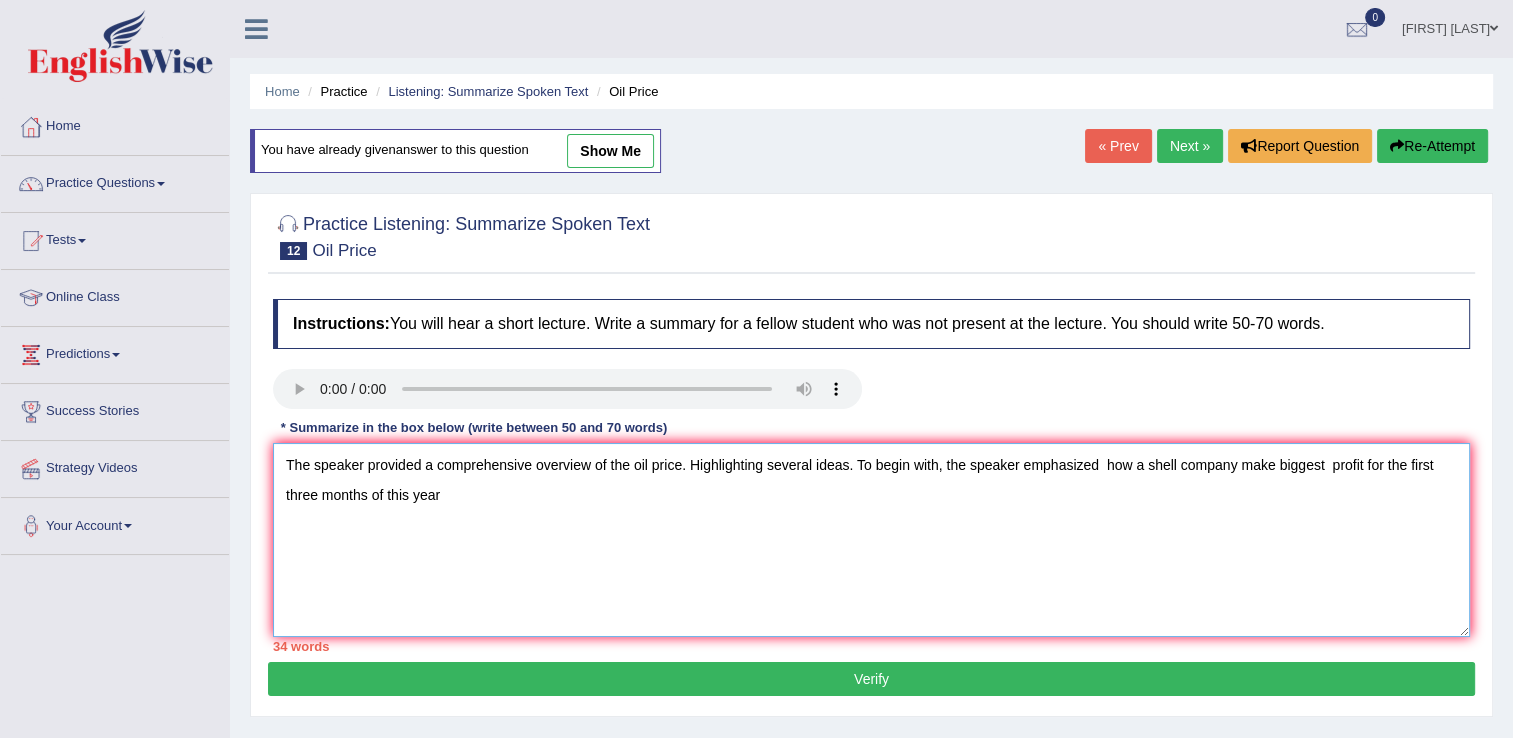 click on "The speaker provided a comprehensive overview of the oil price. Highlighting several ideas. To begin with, the speaker emphasized  how a shell company make biggest  profit for the first three months of this year" at bounding box center (871, 540) 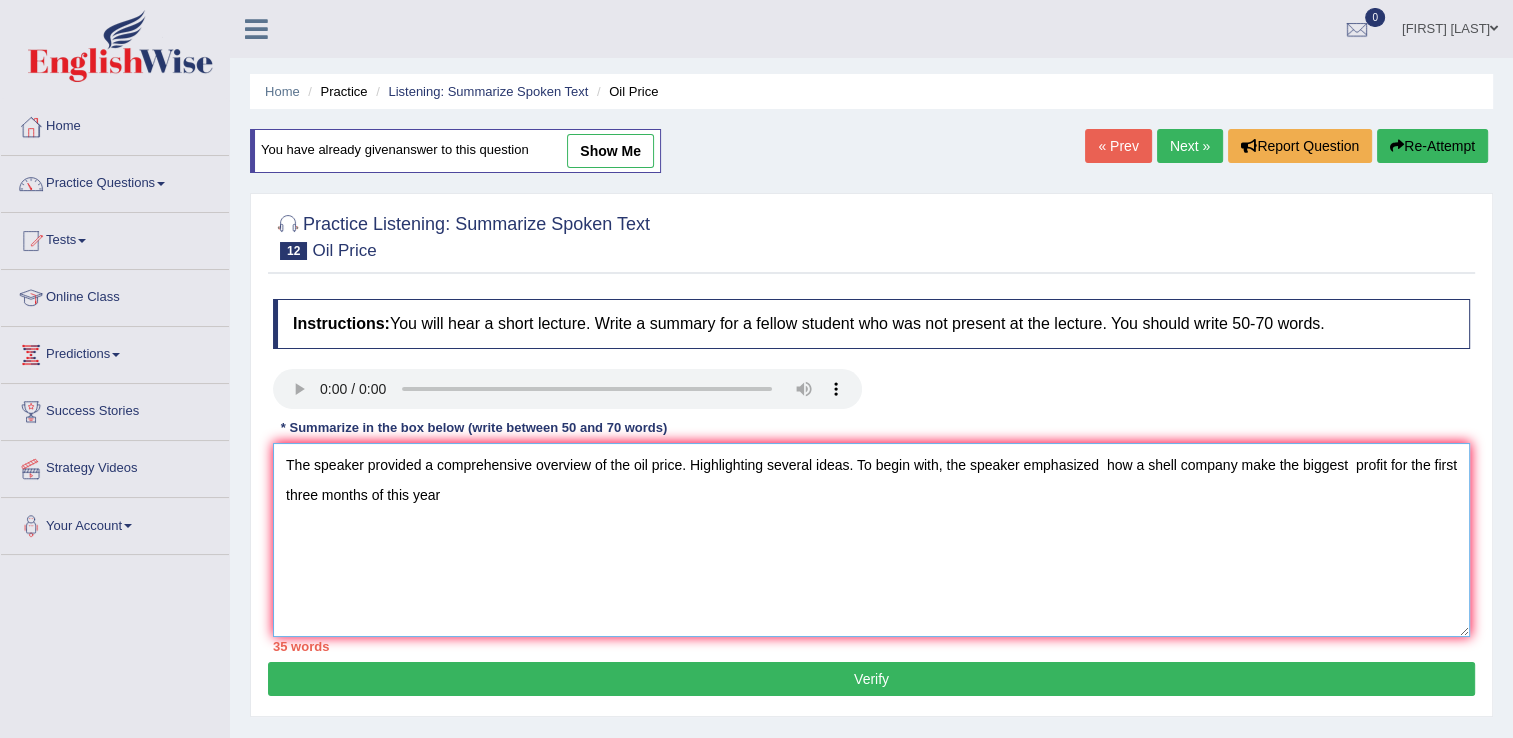 click on "The speaker provided a comprehensive overview of the oil price. Highlighting several ideas. To begin with, the speaker emphasized  how a shell company make the biggest  profit for the first three months of this year" at bounding box center (871, 540) 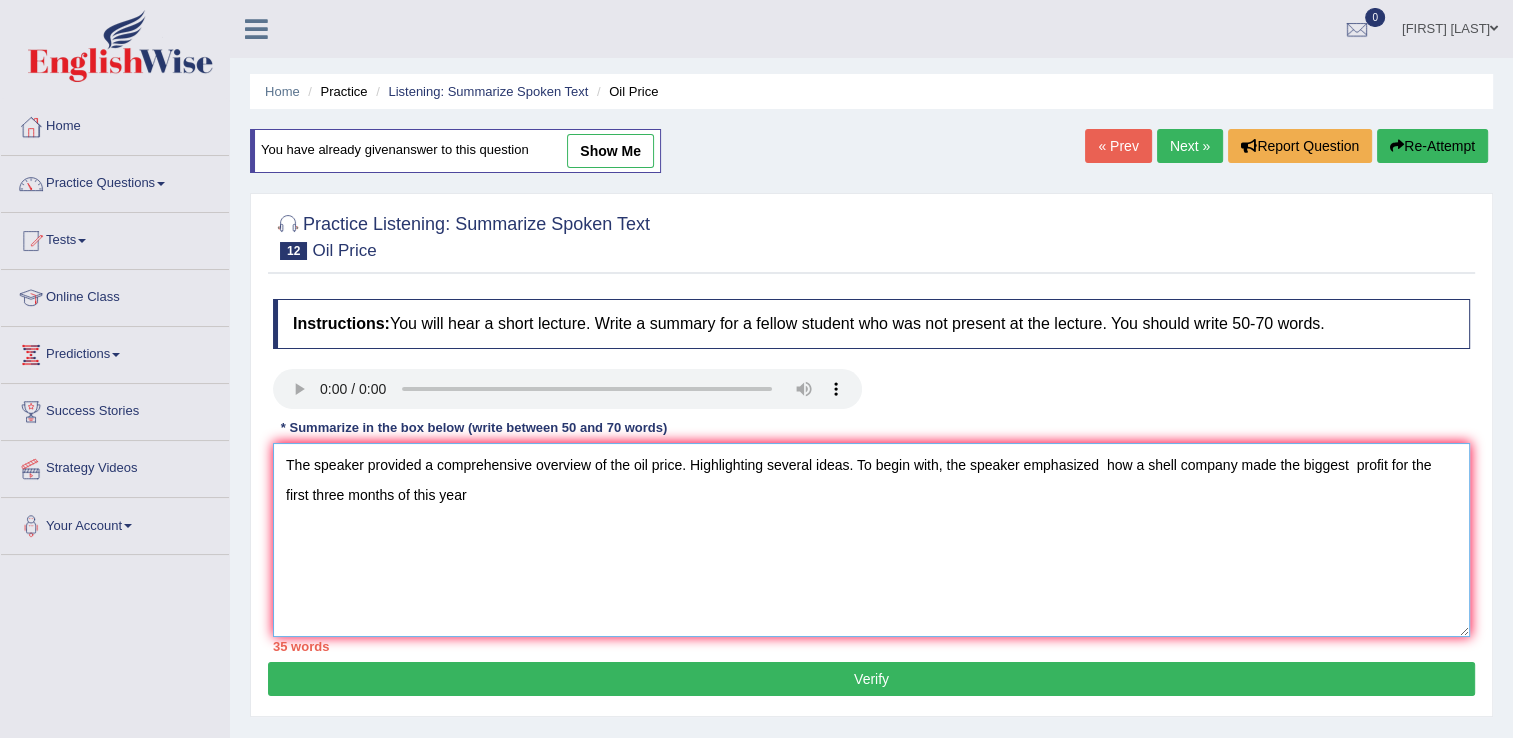 click on "The speaker provided a comprehensive overview of the oil price. Highlighting several ideas. To begin with, the speaker emphasized  how a shell company made the biggest  profit for the first three months of this year" at bounding box center [871, 540] 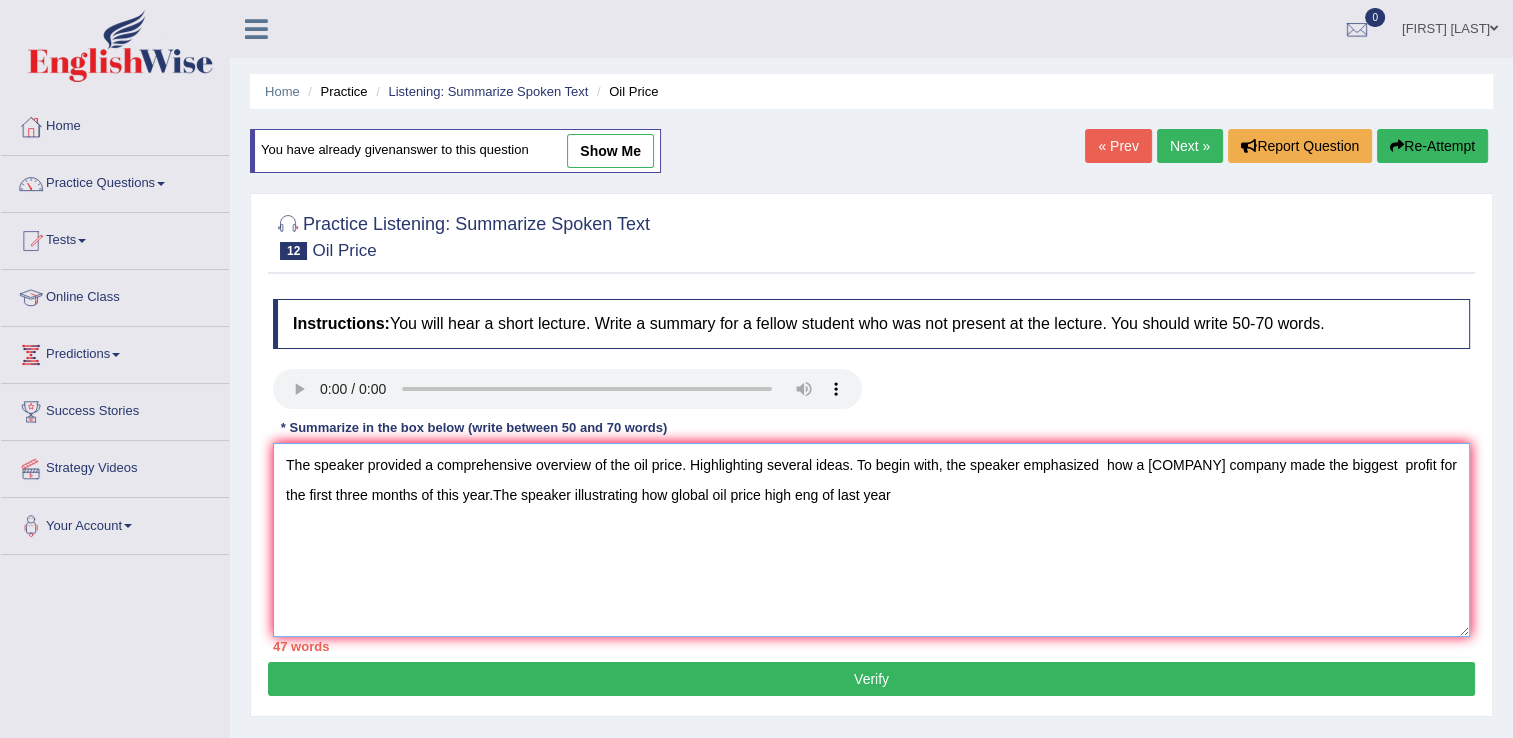 click on "The speaker provided a comprehensive overview of the oil price. Highlighting several ideas. To begin with, the speaker emphasized  how a shell company made the biggest  profit for the first three months of this year.The speaker illustrating how global oil price high eng of last year" at bounding box center (871, 540) 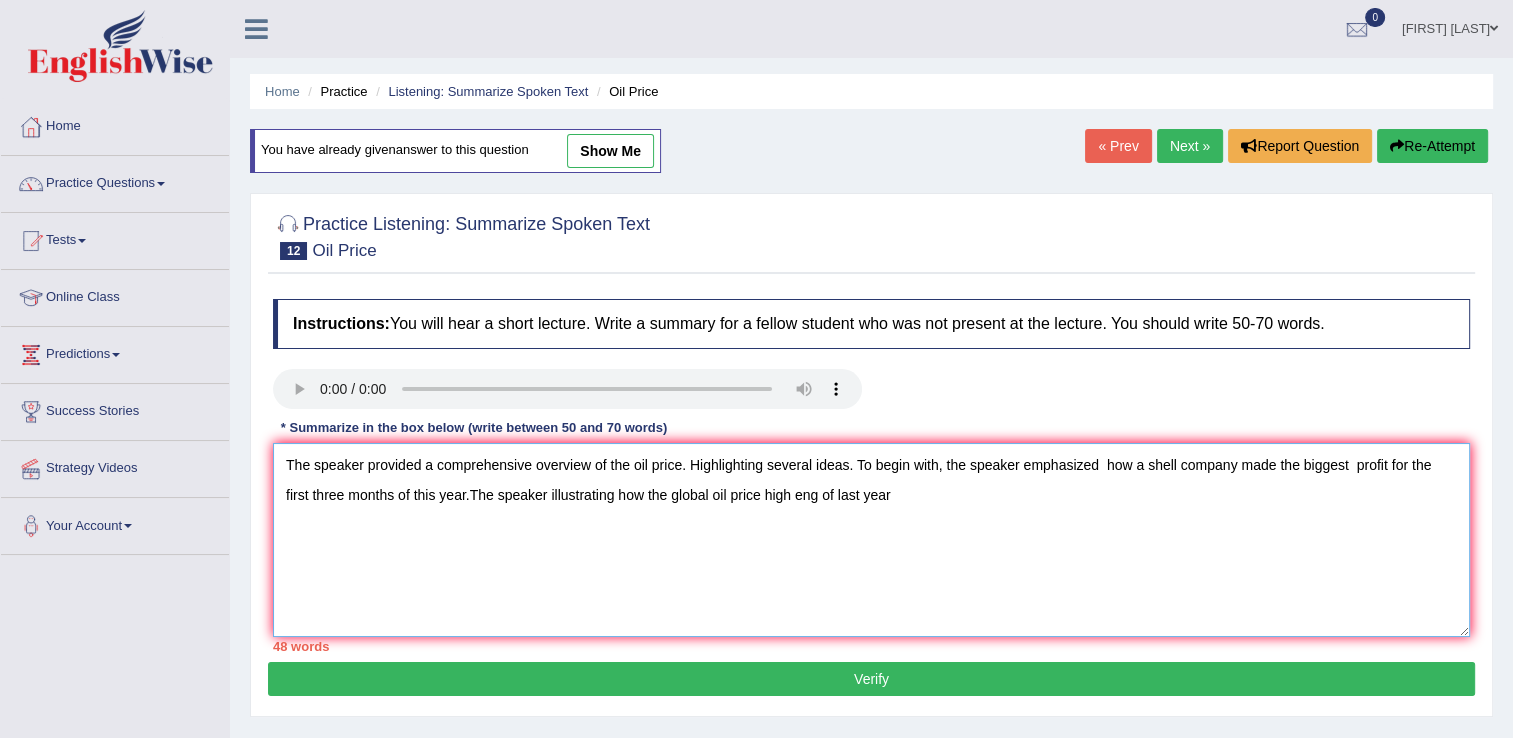 click on "The speaker provided a comprehensive overview of the oil price. Highlighting several ideas. To begin with, the speaker emphasized  how a shell company made the biggest  profit for the first three months of this year.The speaker illustrating how the global oil price high eng of last year" at bounding box center (871, 540) 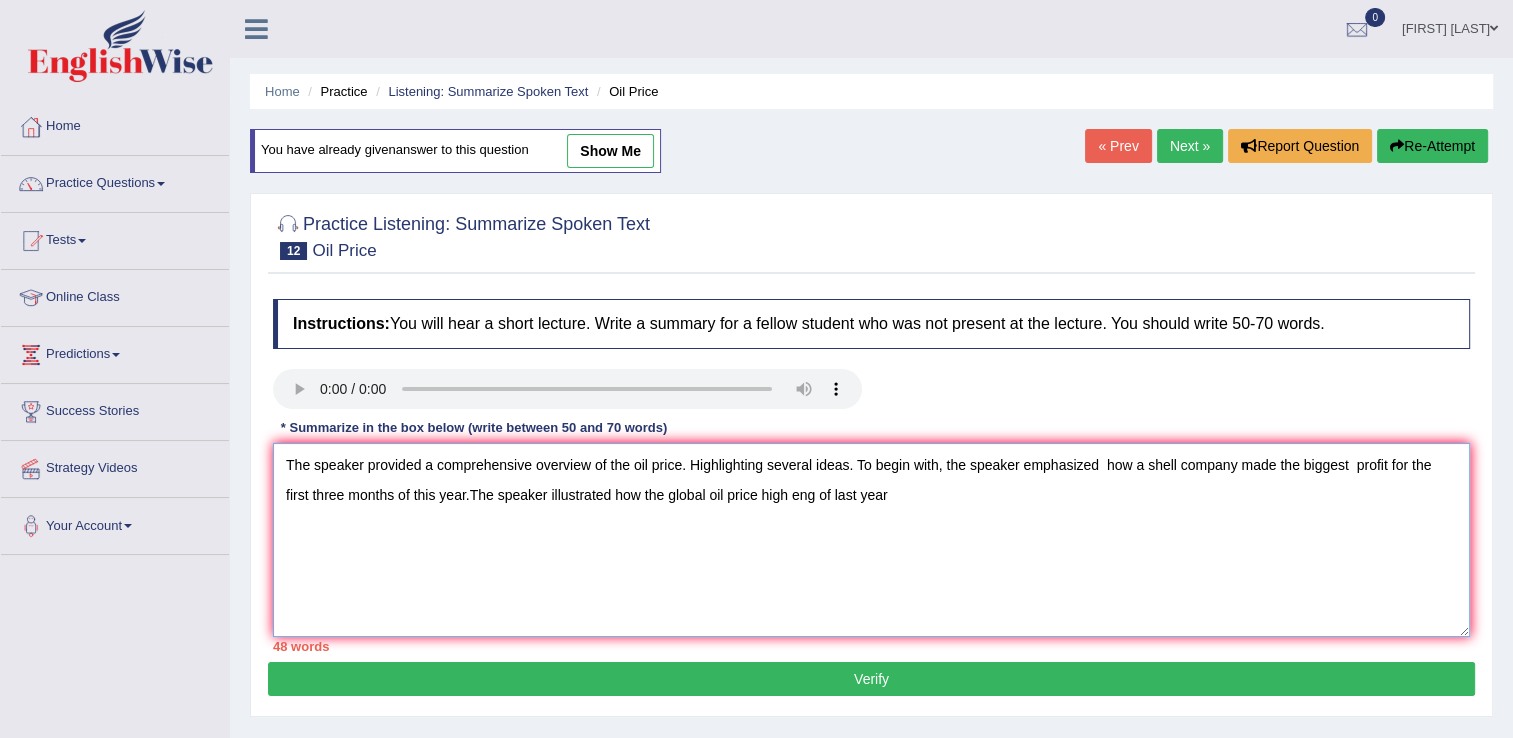click on "The speaker provided a comprehensive overview of the oil price. Highlighting several ideas. To begin with, the speaker emphasized  how a shell company made the biggest  profit for the first three months of this year.The speaker illustrated how the global oil price high eng of last year" at bounding box center (871, 540) 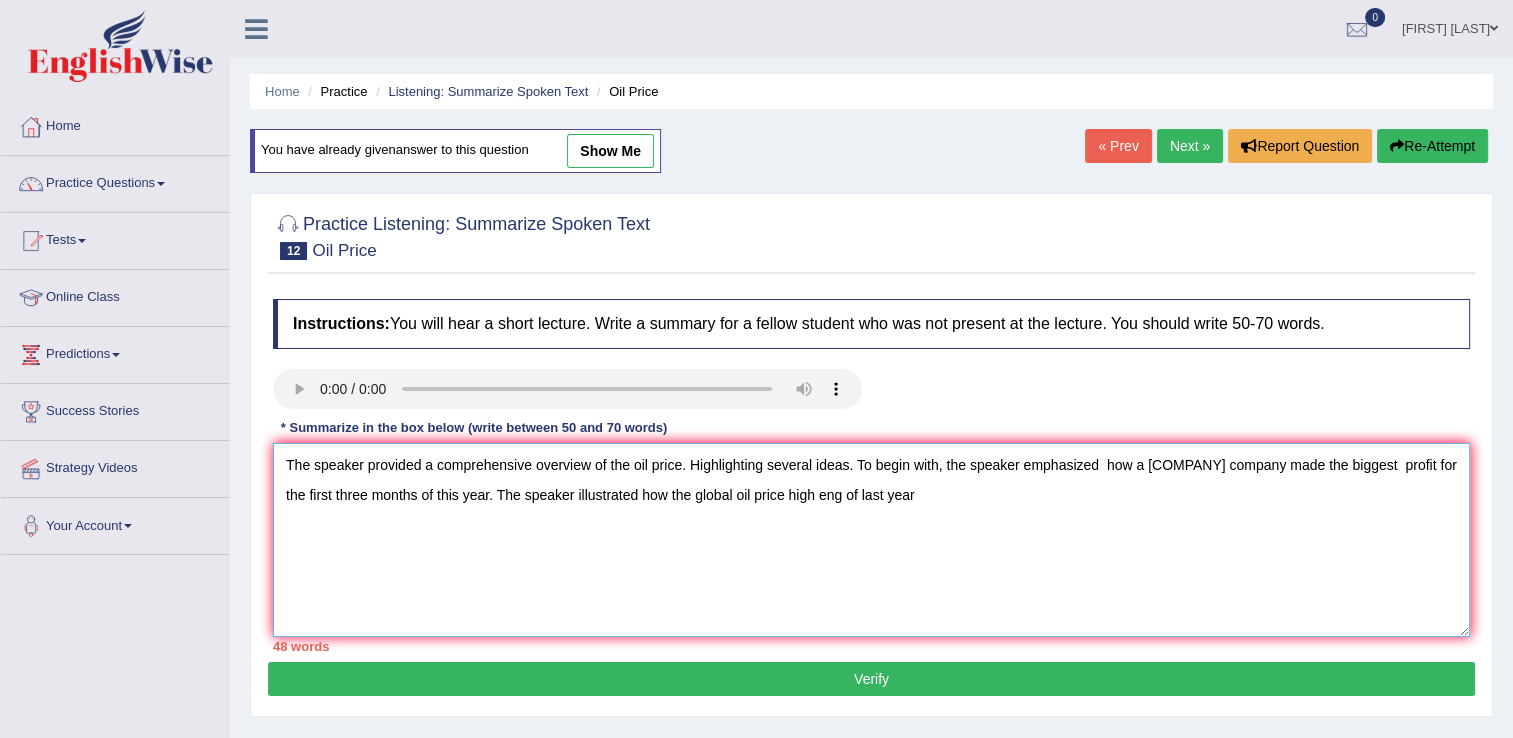 click on "The speaker provided a comprehensive overview of the oil price. Highlighting several ideas. To begin with, the speaker emphasized  how a shell company made the biggest  profit for the first three months of this year. The speaker illustrated how the global oil price high eng of last year" at bounding box center [871, 540] 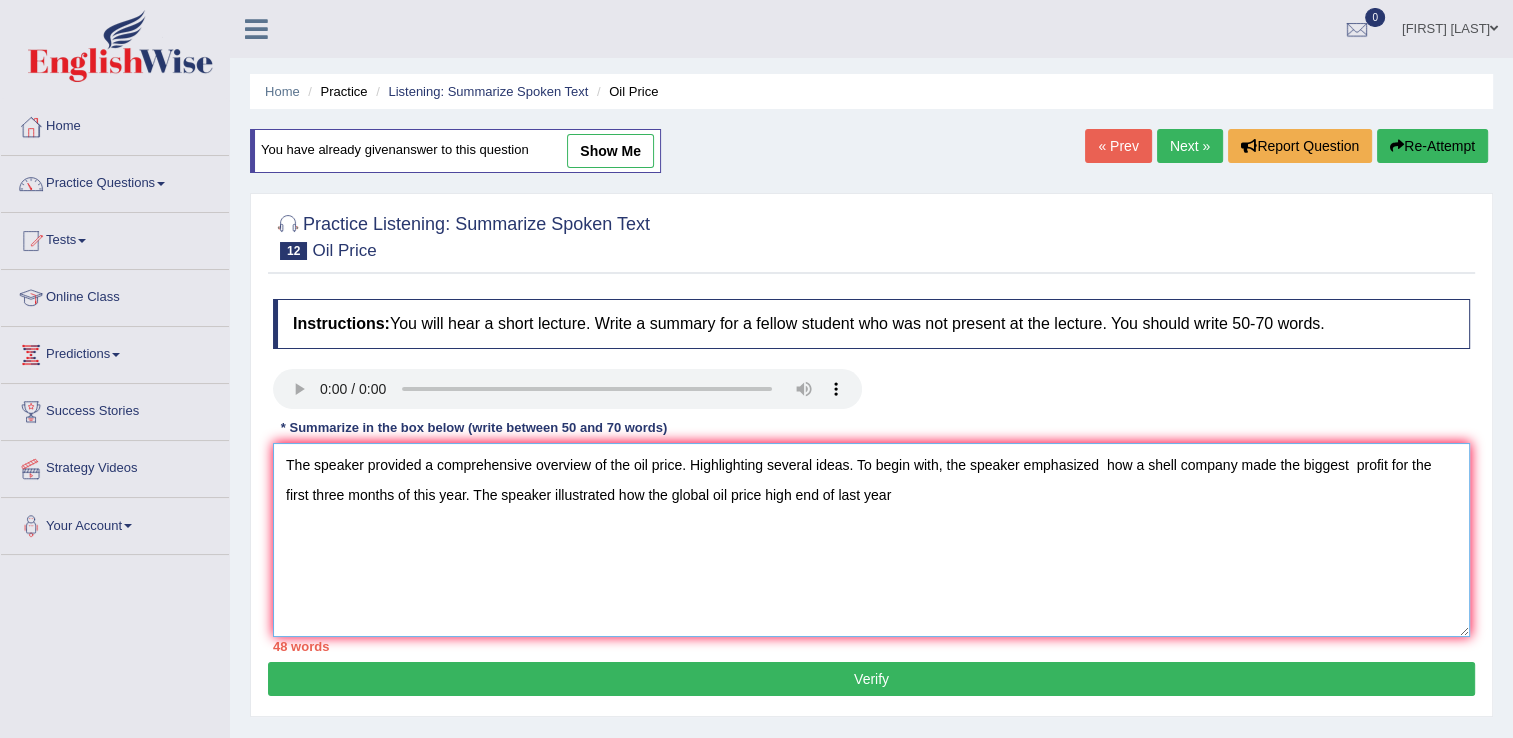click on "The speaker provided a comprehensive overview of the oil price. Highlighting several ideas. To begin with, the speaker emphasized  how a shell company made the biggest  profit for the first three months of this year. The speaker illustrated how the global oil price high end of last year" at bounding box center [871, 540] 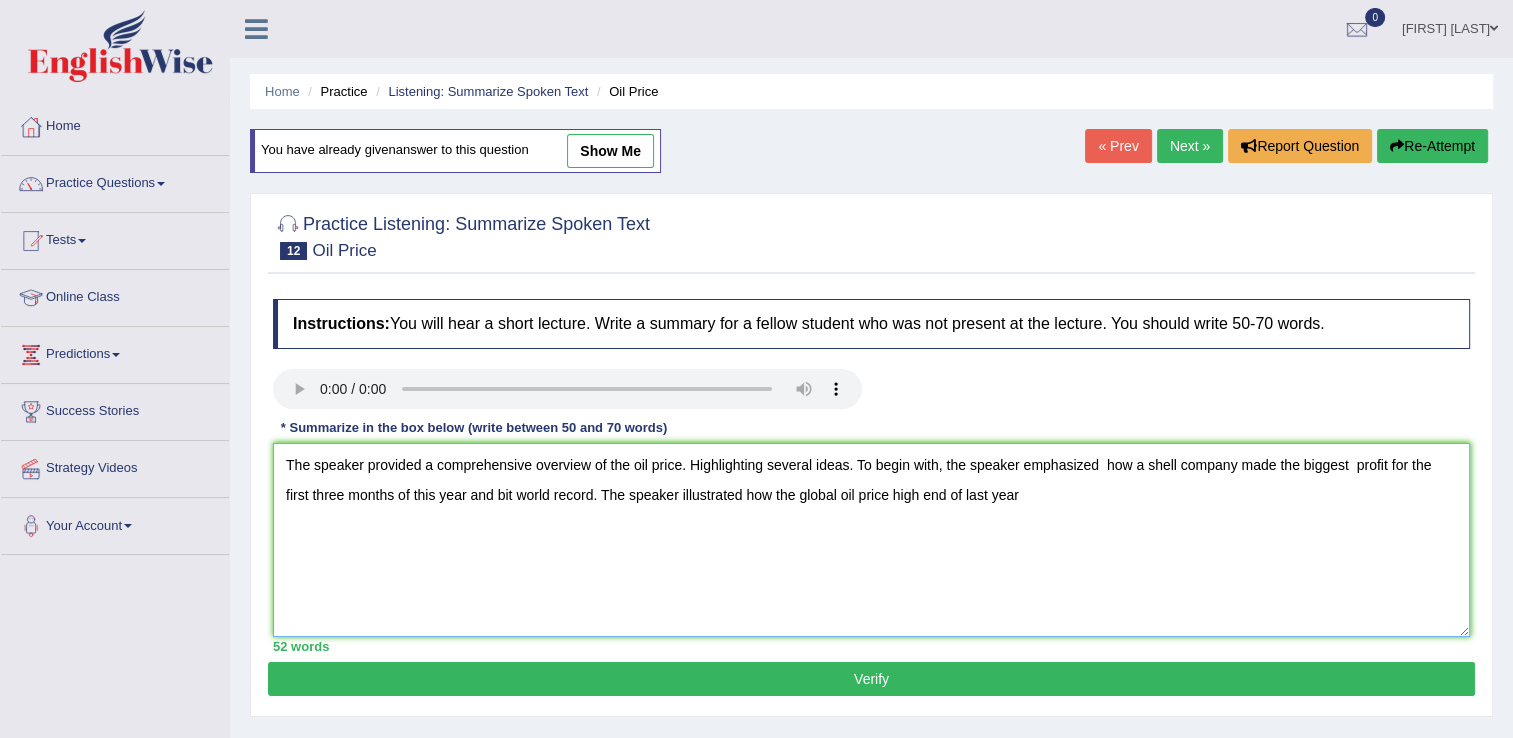 click on "The speaker provided a comprehensive overview of the oil price. Highlighting several ideas. To begin with, the speaker emphasized  how a shell company made the biggest  profit for the first three months of this year and bit world record. The speaker illustrated how the global oil price high end of last year" at bounding box center (871, 540) 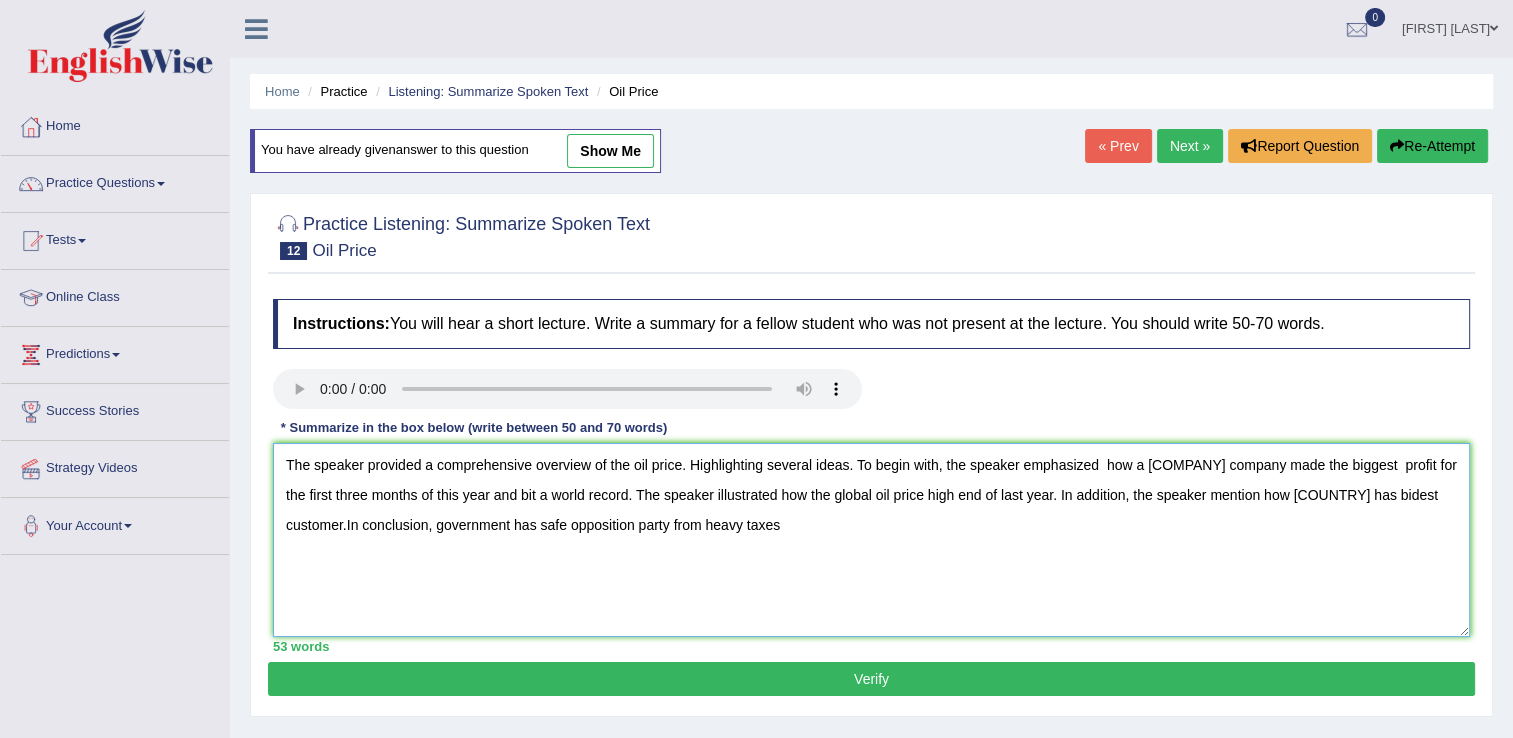 click on "The speaker provided a comprehensive overview of the oil price. Highlighting several ideas. To begin with, the speaker emphasized  how a shell company made the biggest  profit for the first three months of this year and bit a world record. The speaker illustrated how the global oil price high end of last year" at bounding box center [871, 540] 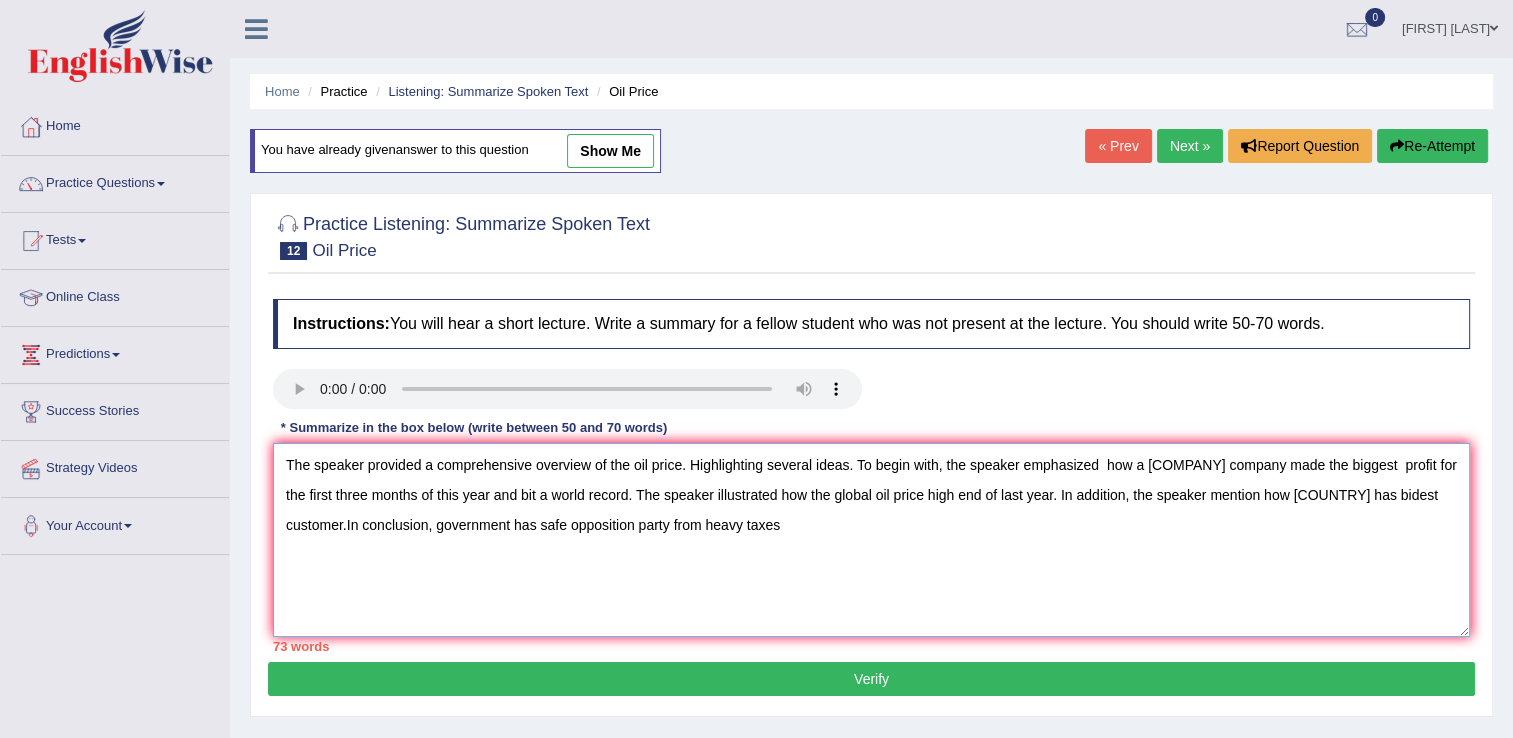 click on "The speaker provided a comprehensive overview of the oil price. Highlighting several ideas. To begin with, the speaker emphasized  how a shell company made the biggest  profit for the first three months of this year and bit a world record. The speaker illustrated how the global oil price high end of last year. In addition, the speaker mention how Russia has bidest customer.In conclusion, government has safe opposition party from heavy taxes" at bounding box center [871, 540] 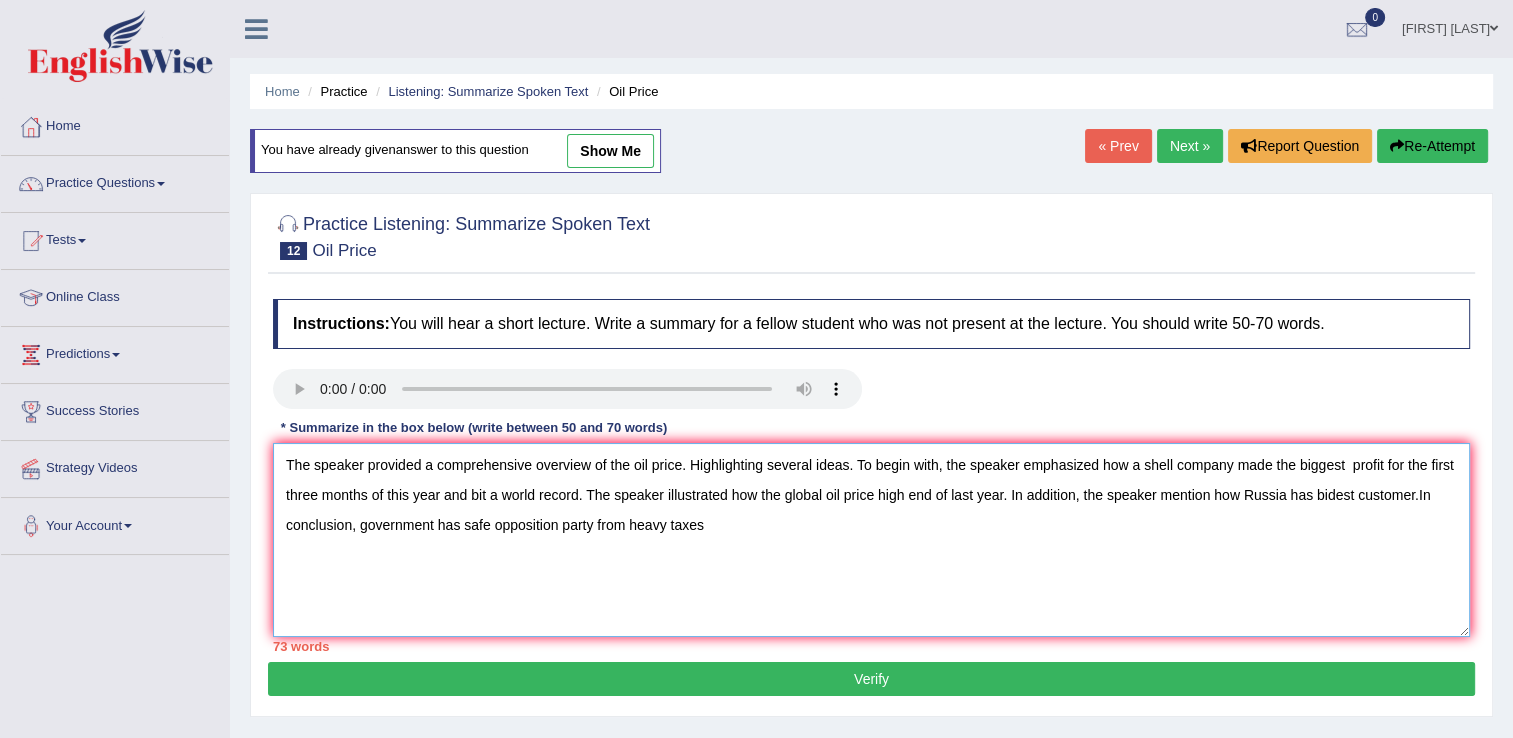 click on "The speaker provided a comprehensive overview of the oil price. Highlighting several ideas. To begin with, the speaker emphasized how a shell company made the biggest  profit for the first three months of this year and bit a world record. The speaker illustrated how the global oil price high end of last year. In addition, the speaker mention how Russia has bidest customer.In conclusion, government has safe opposition party from heavy taxes" at bounding box center [871, 540] 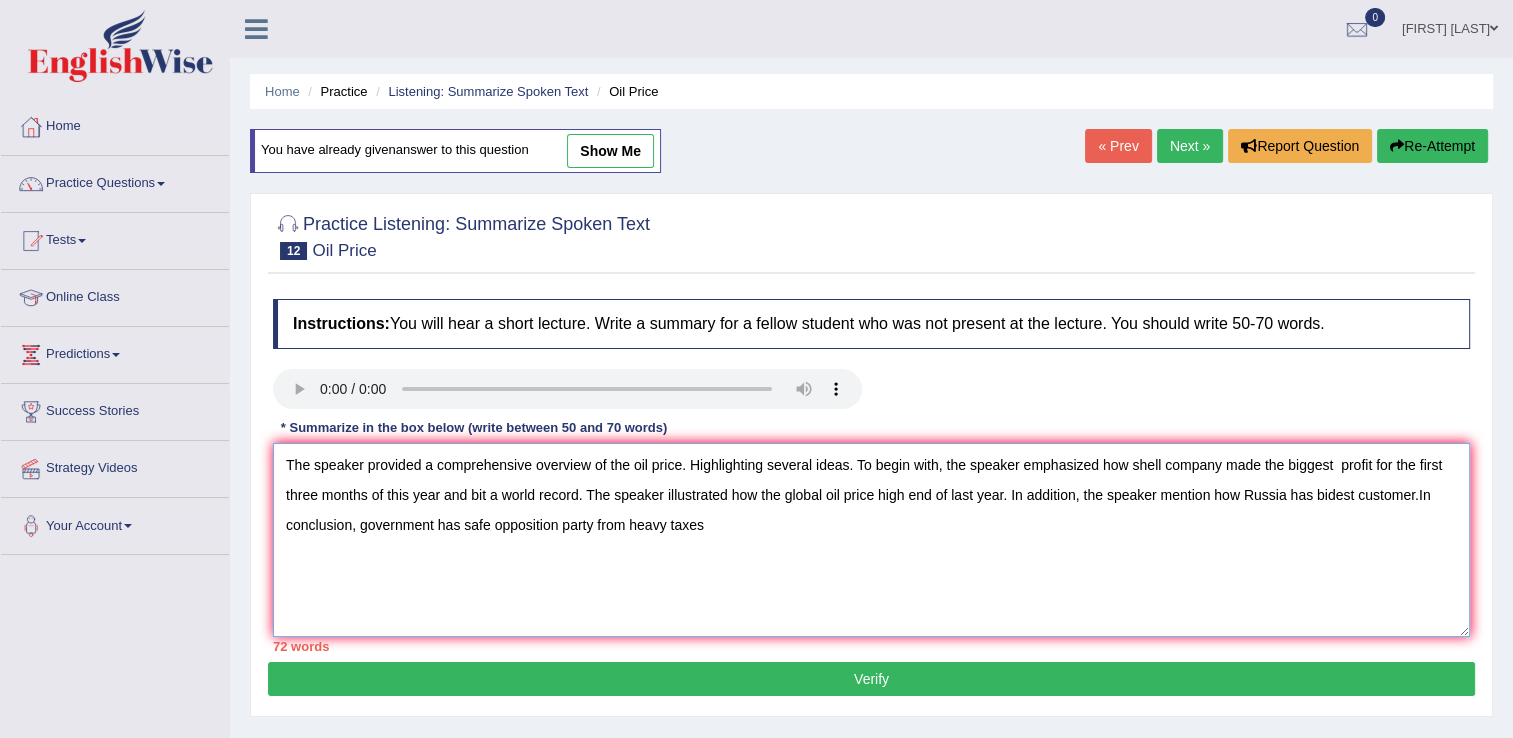 click on "The speaker provided a comprehensive overview of the oil price. Highlighting several ideas. To begin with, the speaker emphasized how shell company made the biggest  profit for the first three months of this year and bit a world record. The speaker illustrated how the global oil price high end of last year. In addition, the speaker mention how Russia has bidest customer.In conclusion, government has safe opposition party from heavy taxes" at bounding box center (871, 540) 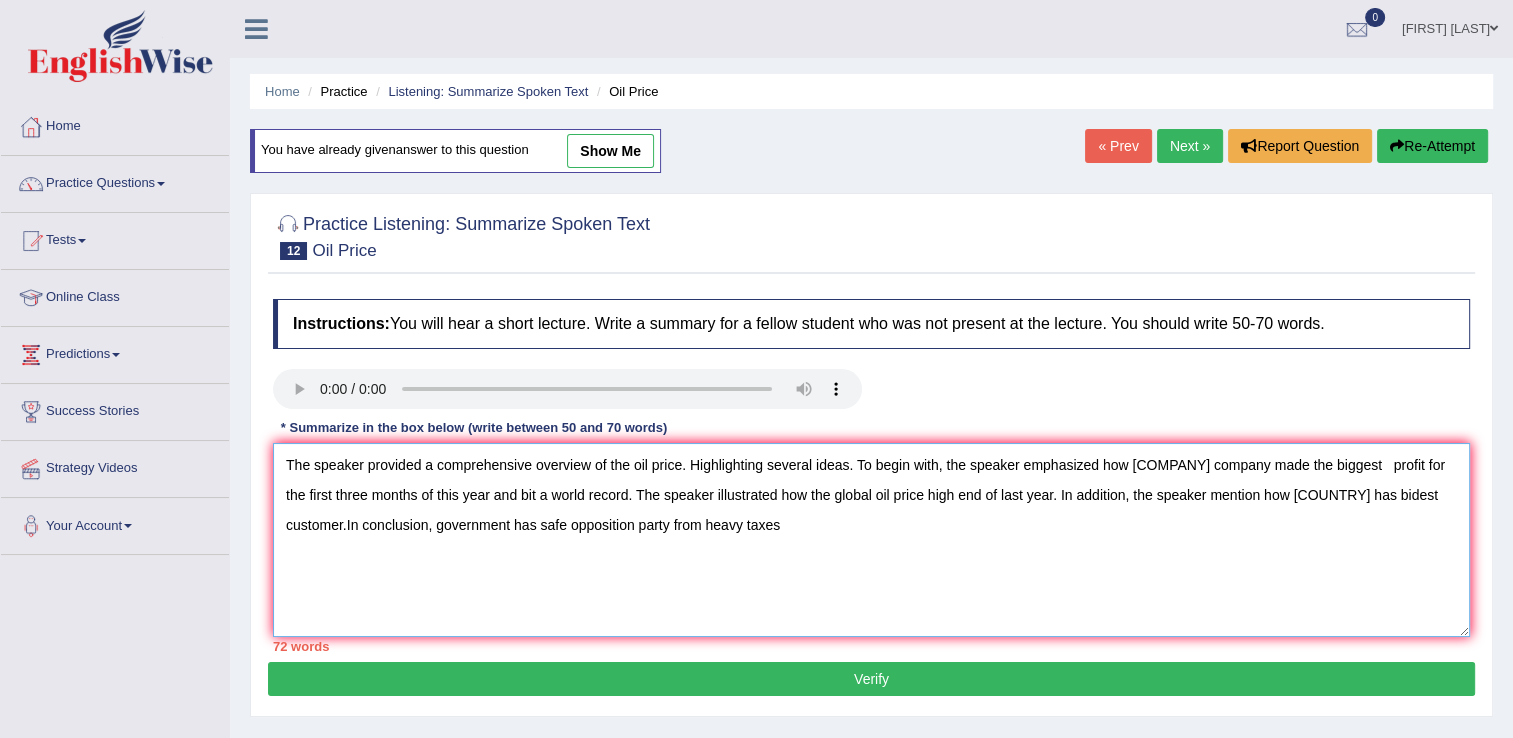 click on "The speaker provided a comprehensive overview of the oil price. Highlighting several ideas. To begin with, the speaker emphasized how shell company made the biggest   profit for the first three months of this year and bit a world record. The speaker illustrated how the global oil price high end of last year. In addition, the speaker mention how Russia has bidest customer.In conclusion, government has safe opposition party from heavy taxes" at bounding box center [871, 540] 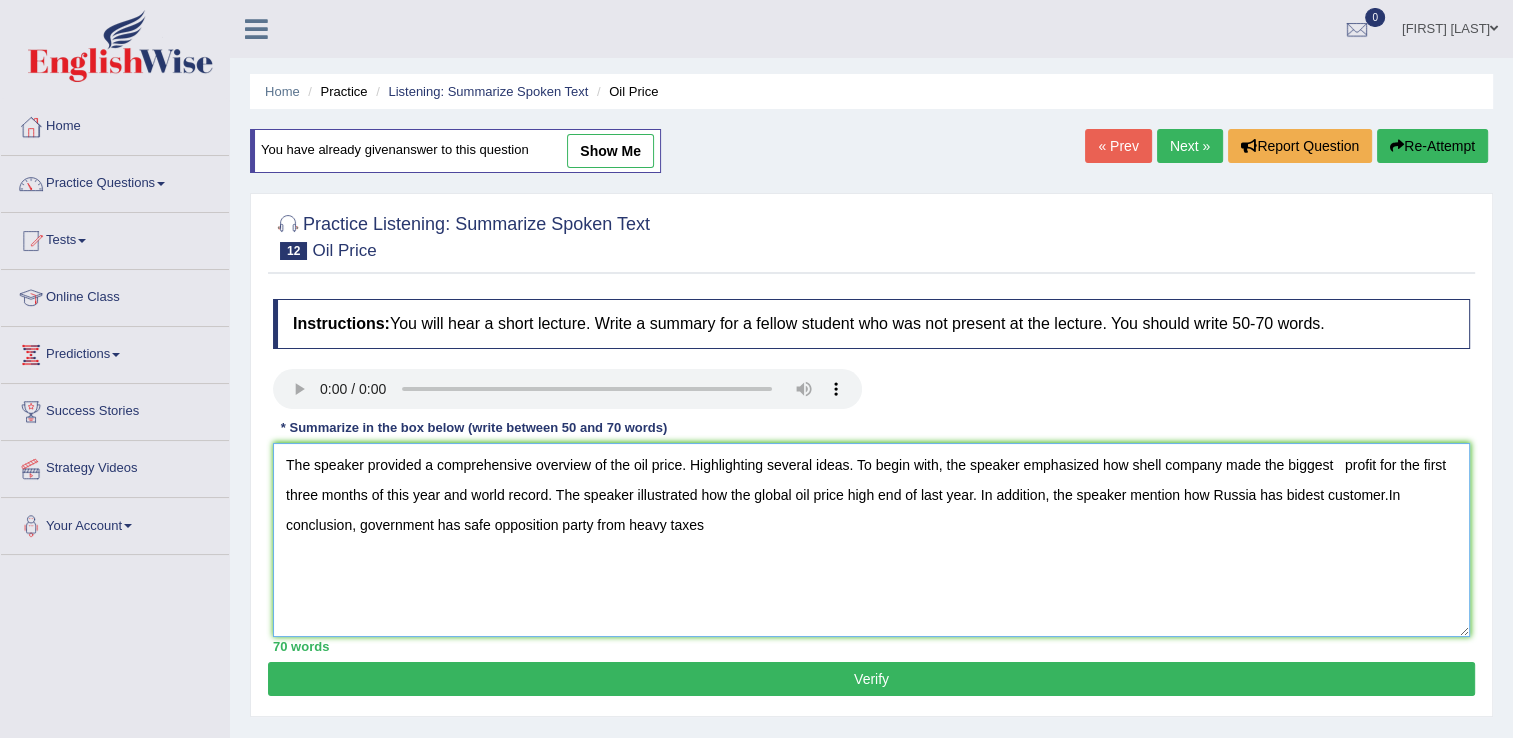 click on "The speaker provided a comprehensive overview of the oil price. Highlighting several ideas. To begin with, the speaker emphasized how shell company made the biggest   profit for the first three months of this year and world record. The speaker illustrated how the global oil price high end of last year. In addition, the speaker mention how Russia has bidest customer.In conclusion, government has safe opposition party from heavy taxes" at bounding box center [871, 540] 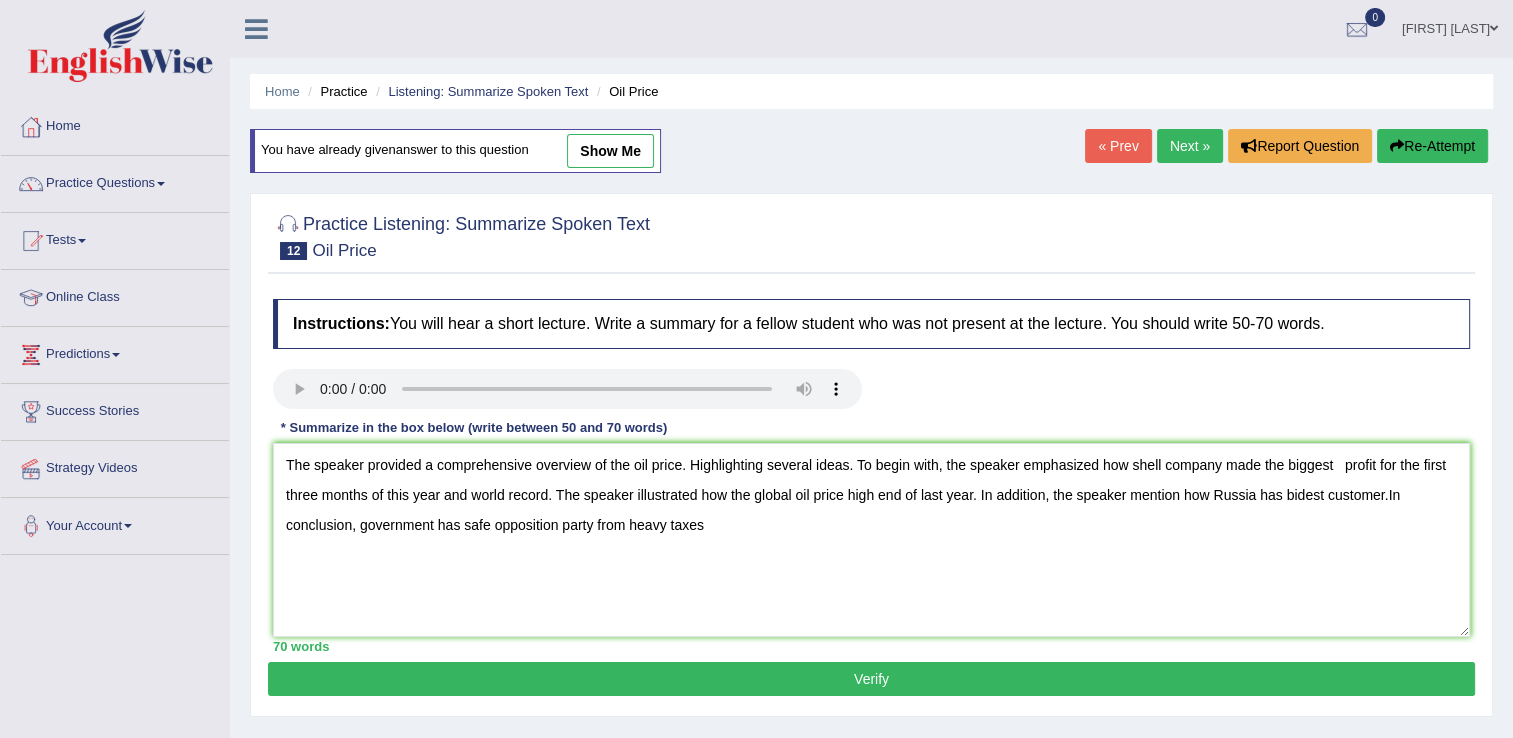 click on "Verify" at bounding box center (871, 679) 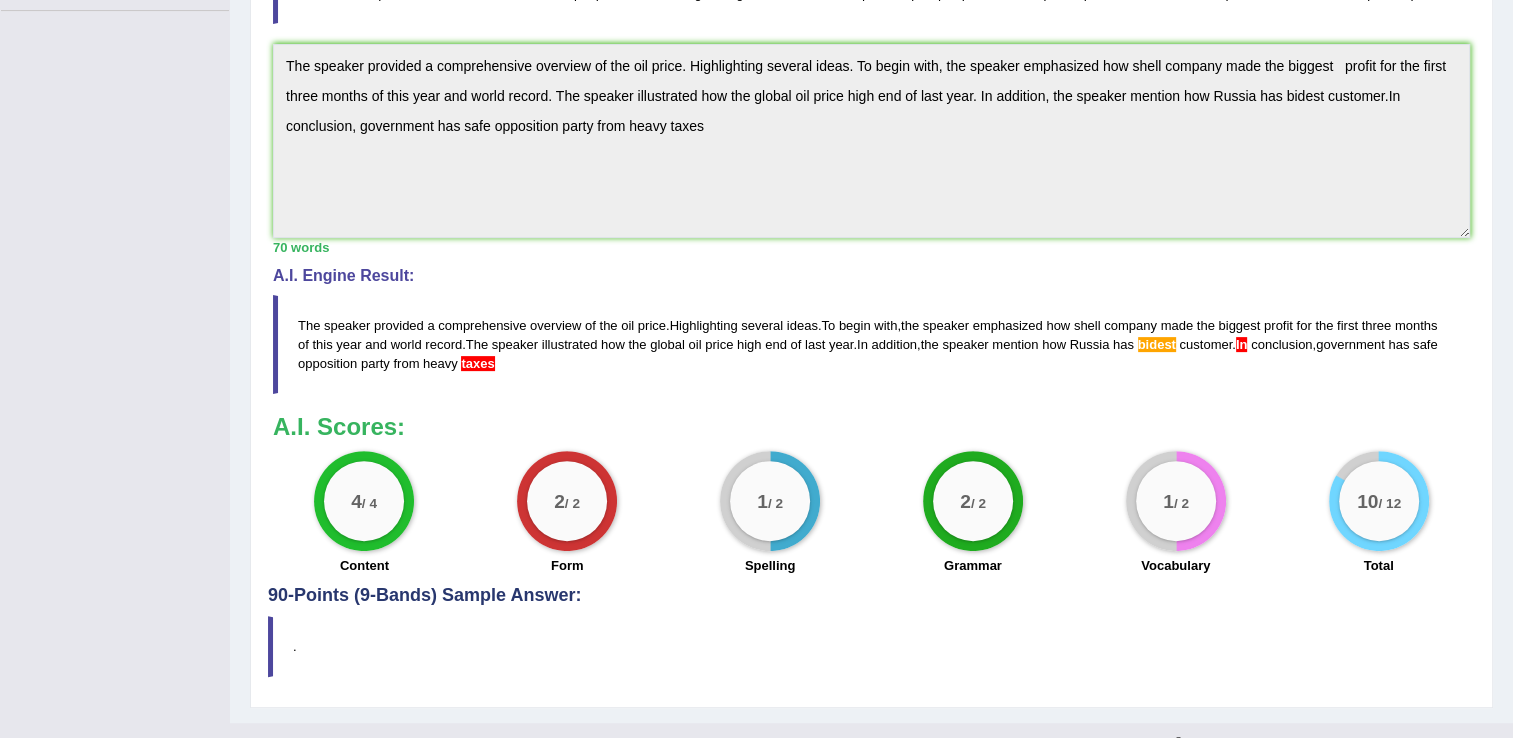 scroll, scrollTop: 576, scrollLeft: 0, axis: vertical 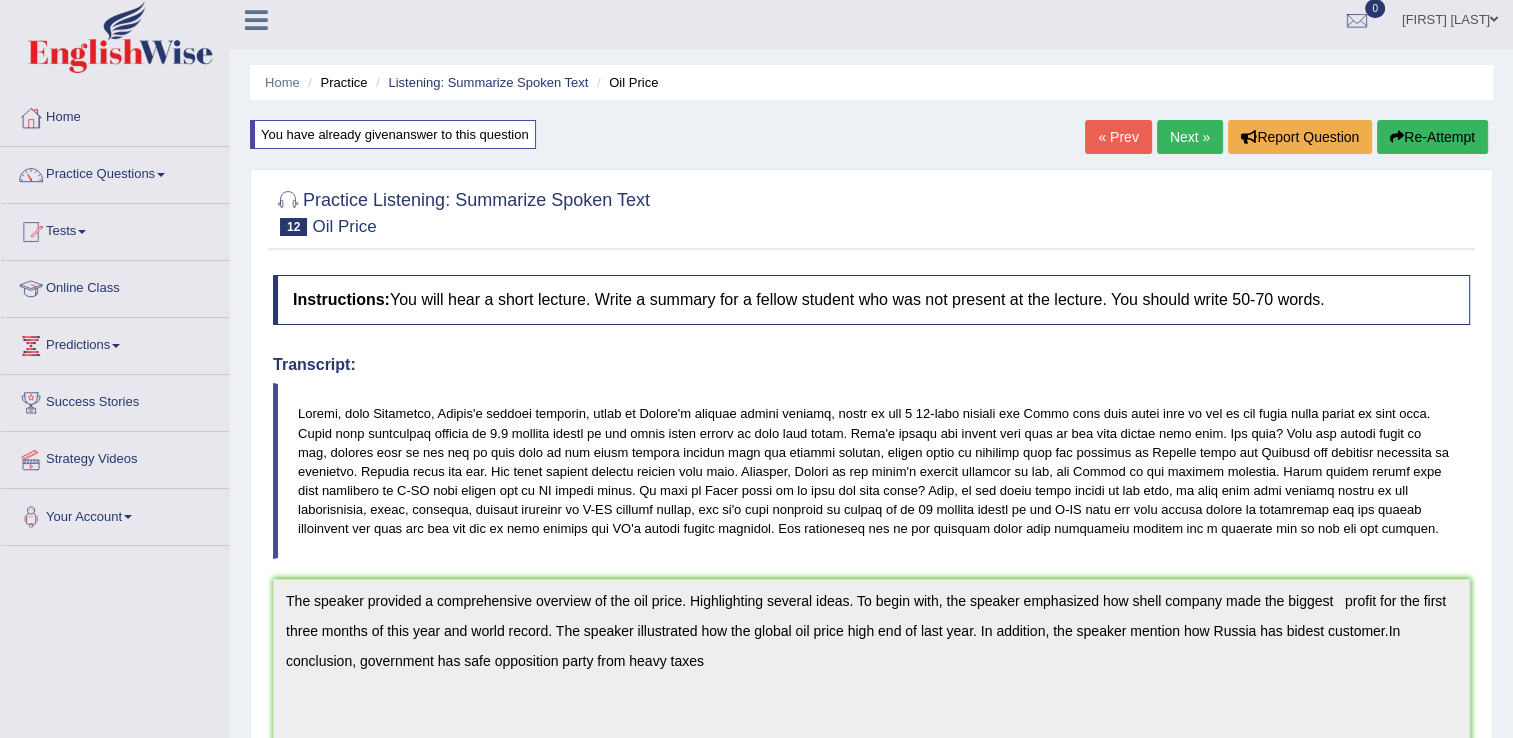 click on "Strategy Videos" at bounding box center (115, 457) 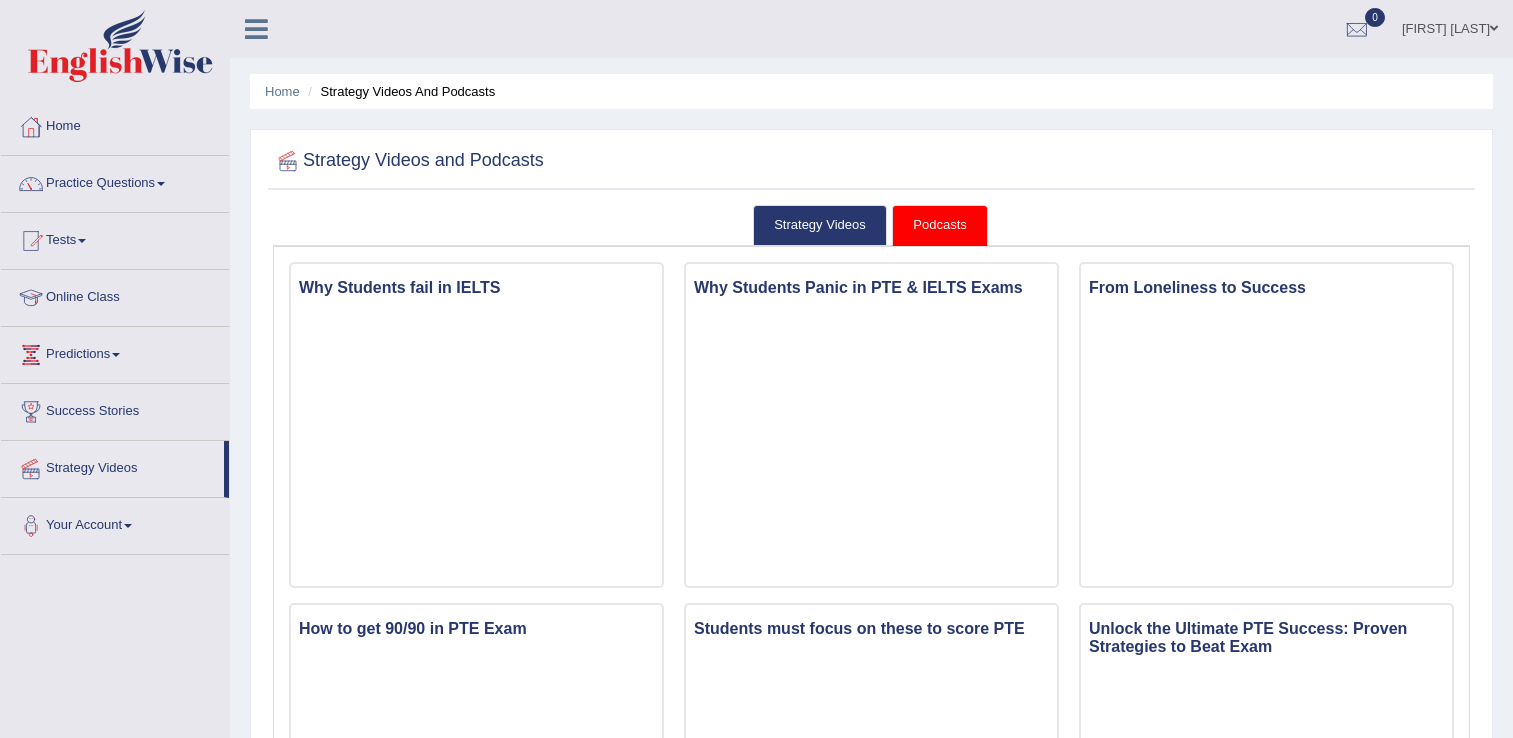 scroll, scrollTop: 0, scrollLeft: 0, axis: both 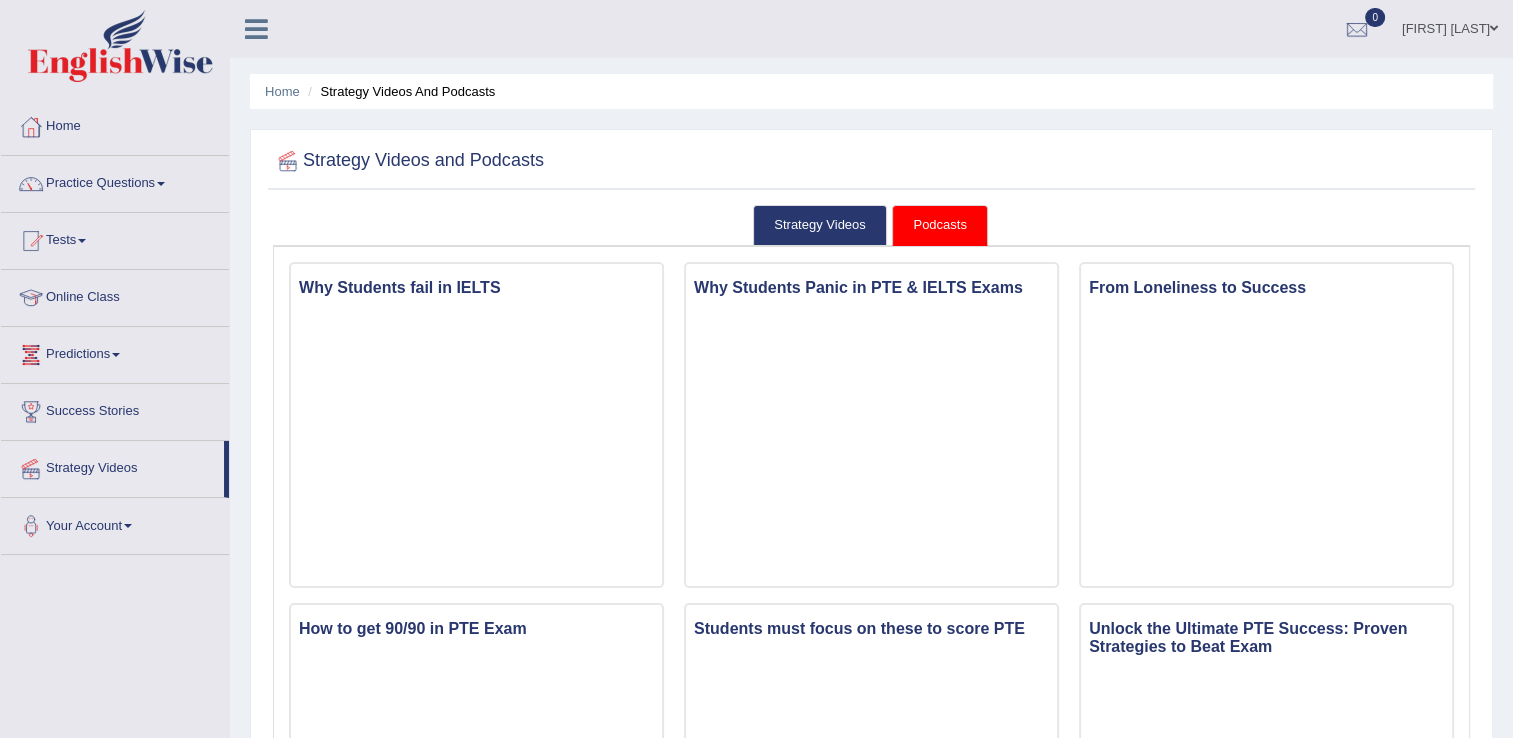 click on "Predictions" at bounding box center [115, 352] 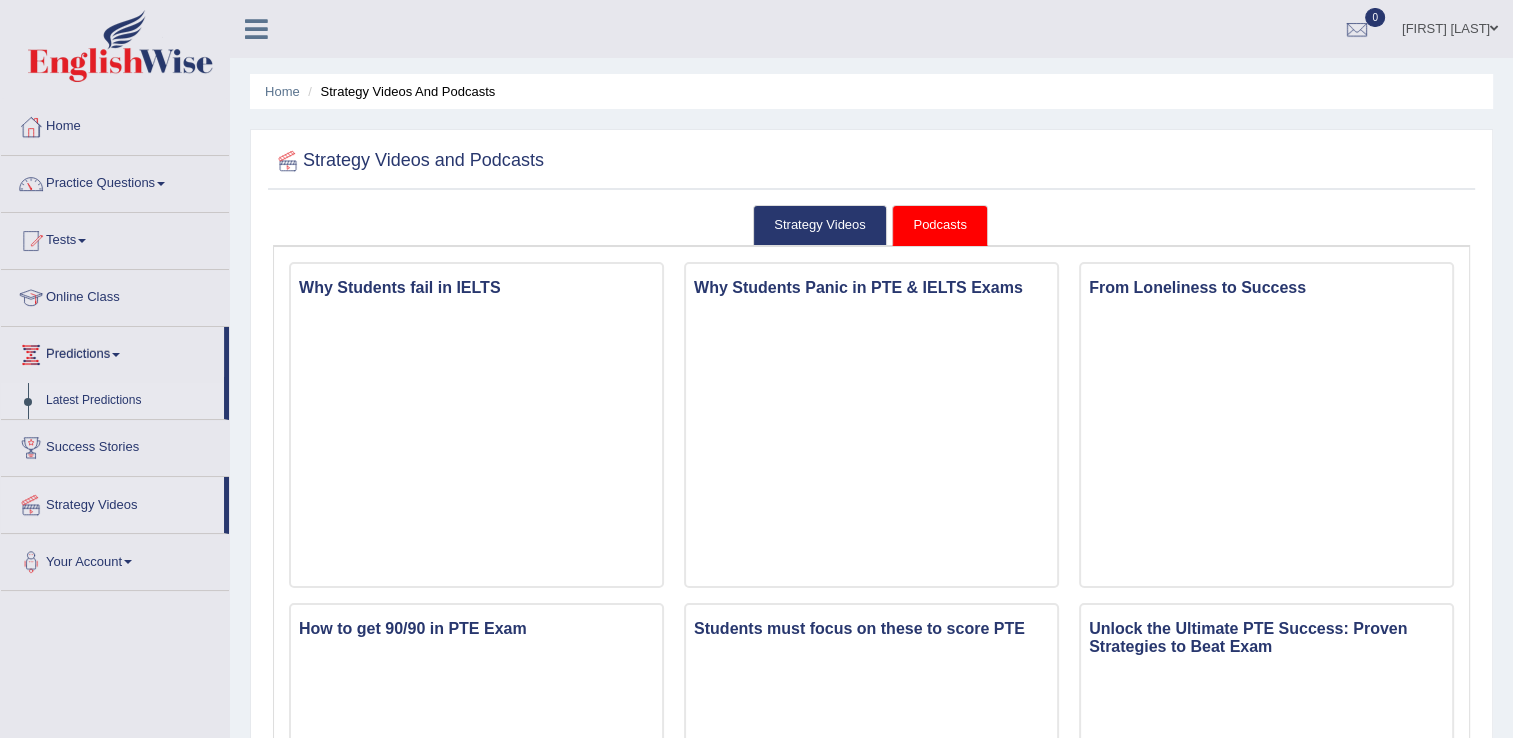 click on "Latest Predictions" at bounding box center [130, 401] 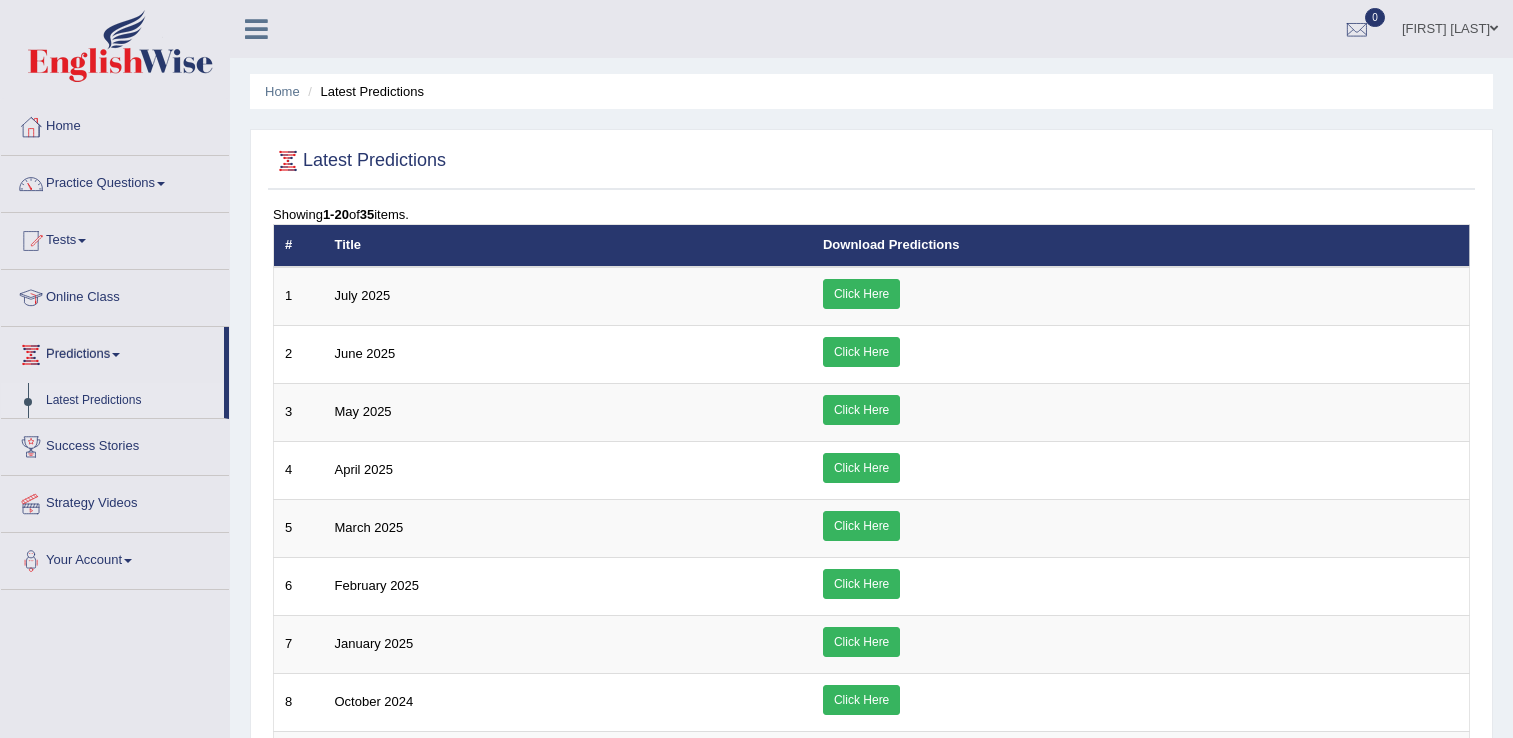 scroll, scrollTop: 0, scrollLeft: 0, axis: both 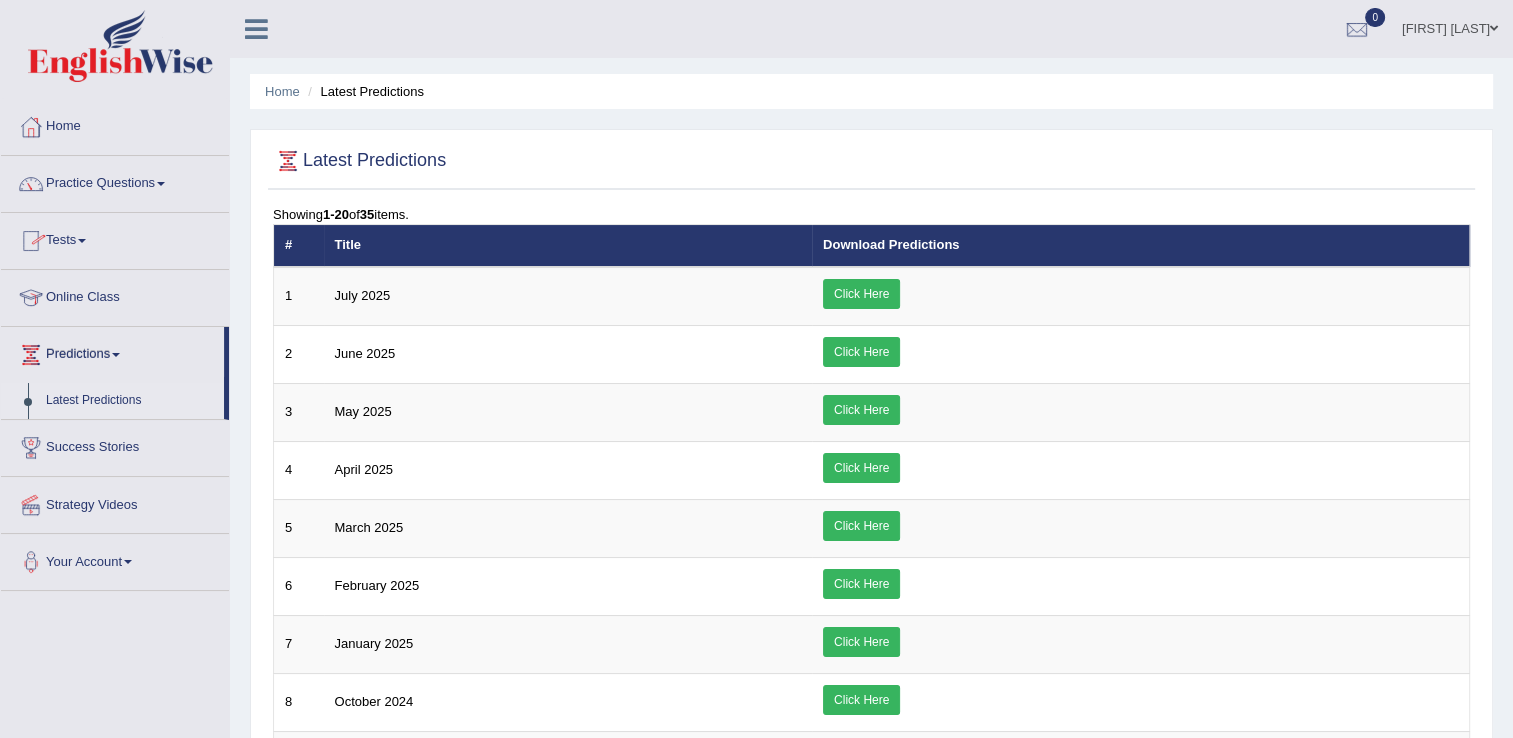 click on "Online Class" at bounding box center [115, 295] 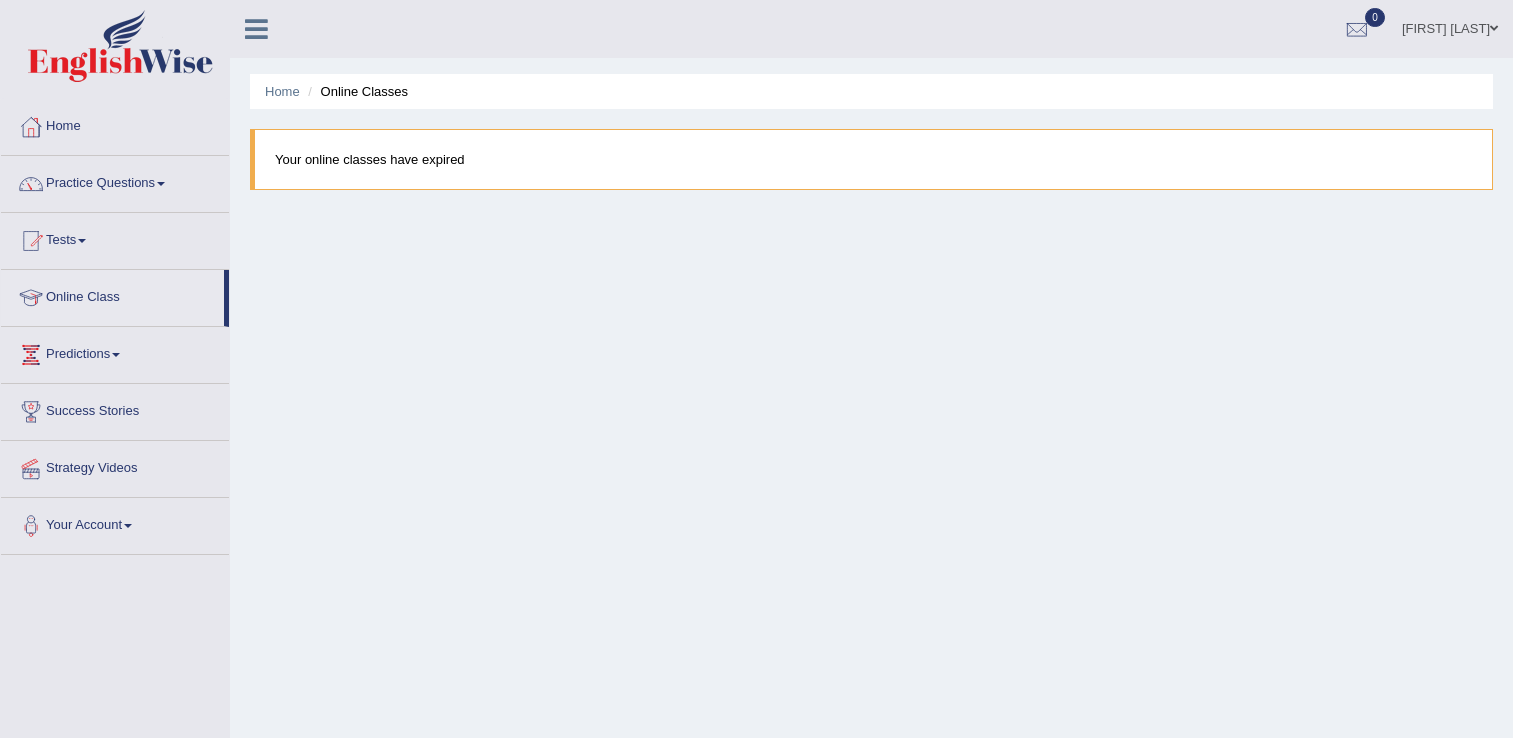 scroll, scrollTop: 0, scrollLeft: 0, axis: both 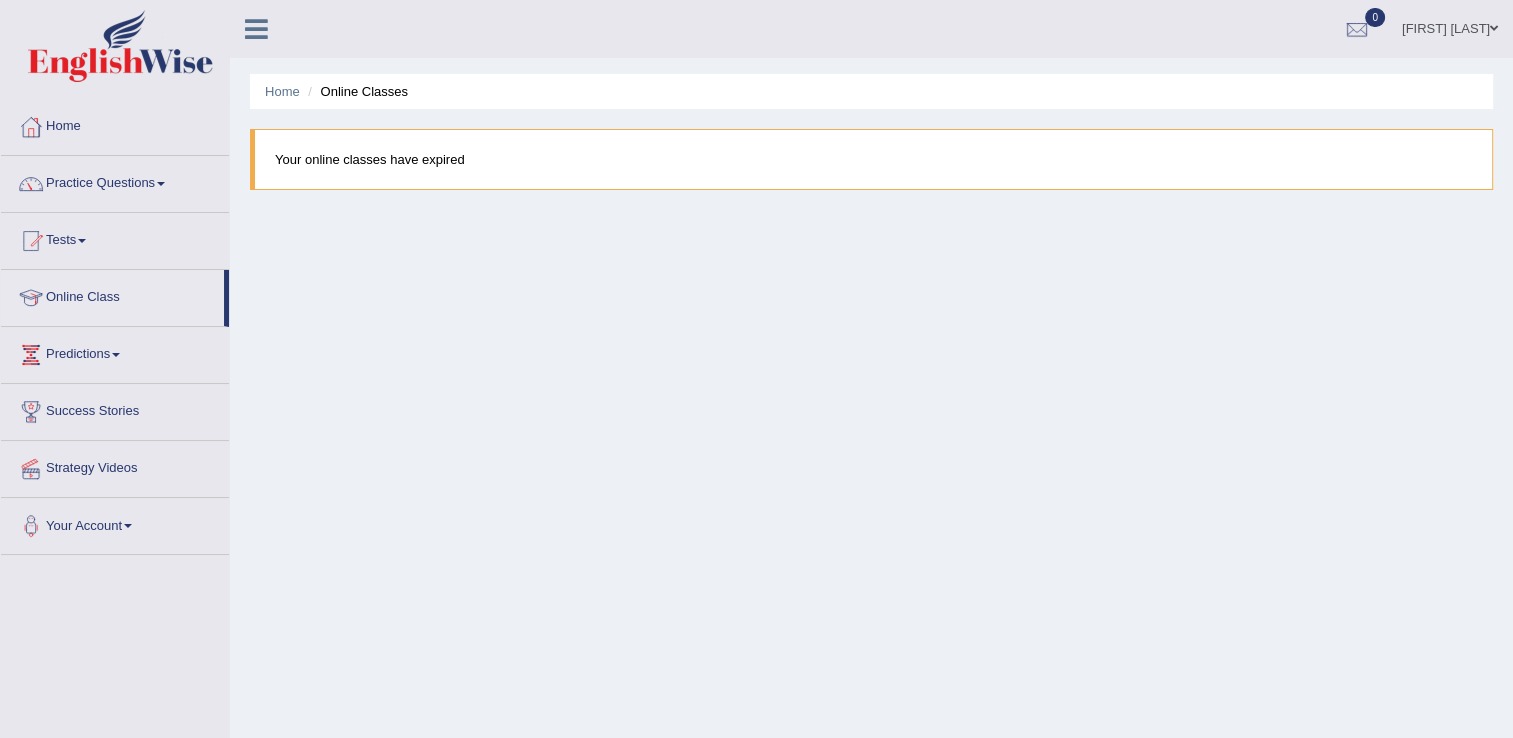 click on "Home" at bounding box center (115, 124) 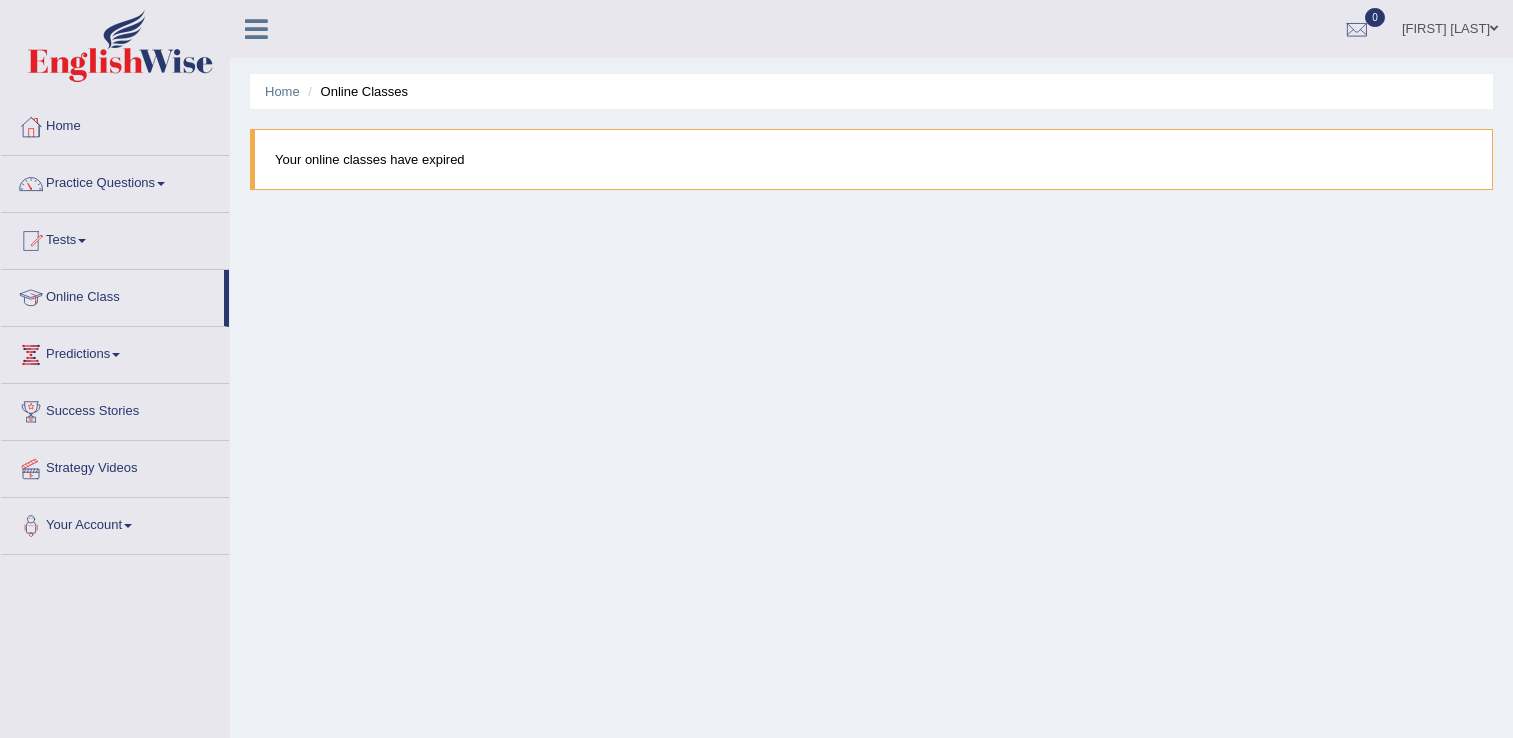 scroll, scrollTop: 0, scrollLeft: 0, axis: both 